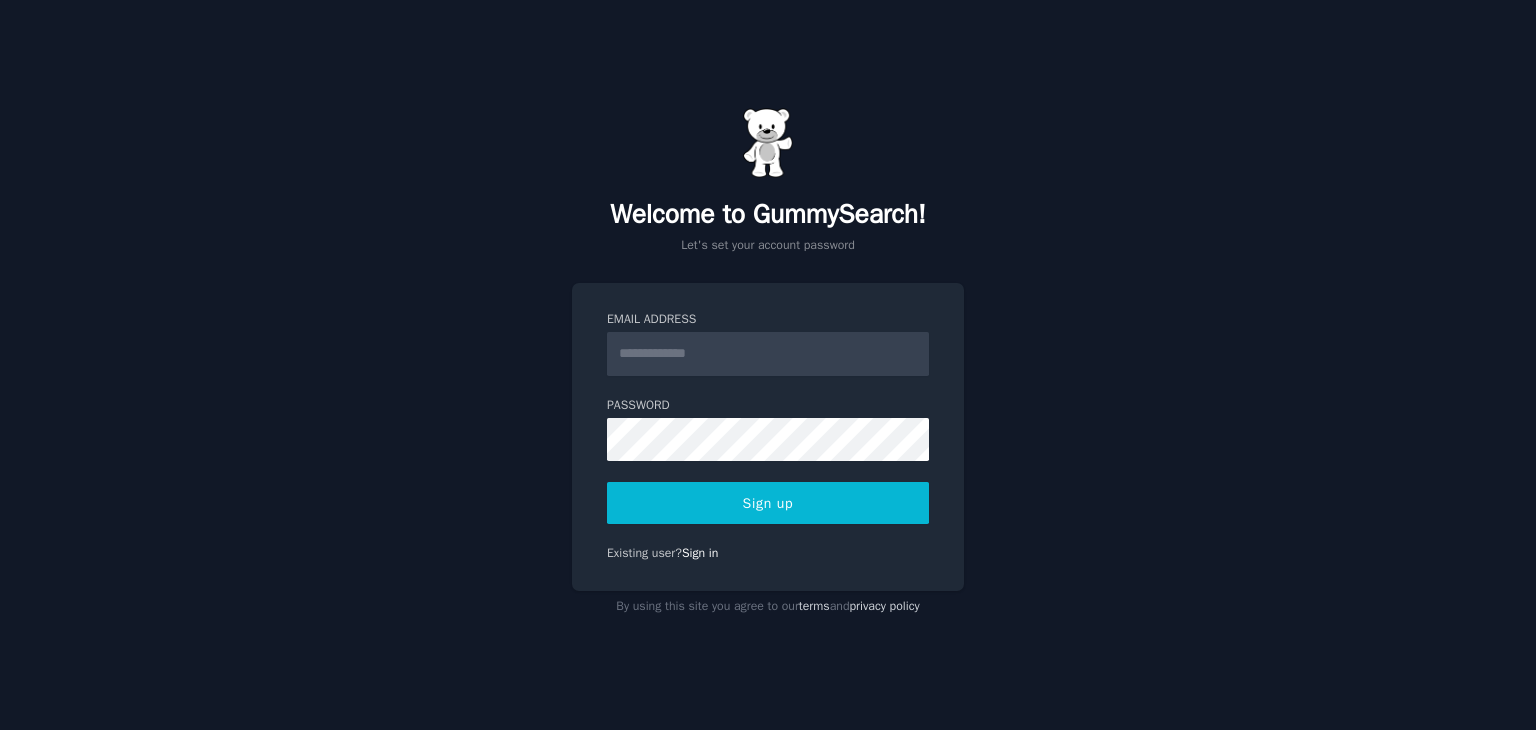 scroll, scrollTop: 0, scrollLeft: 0, axis: both 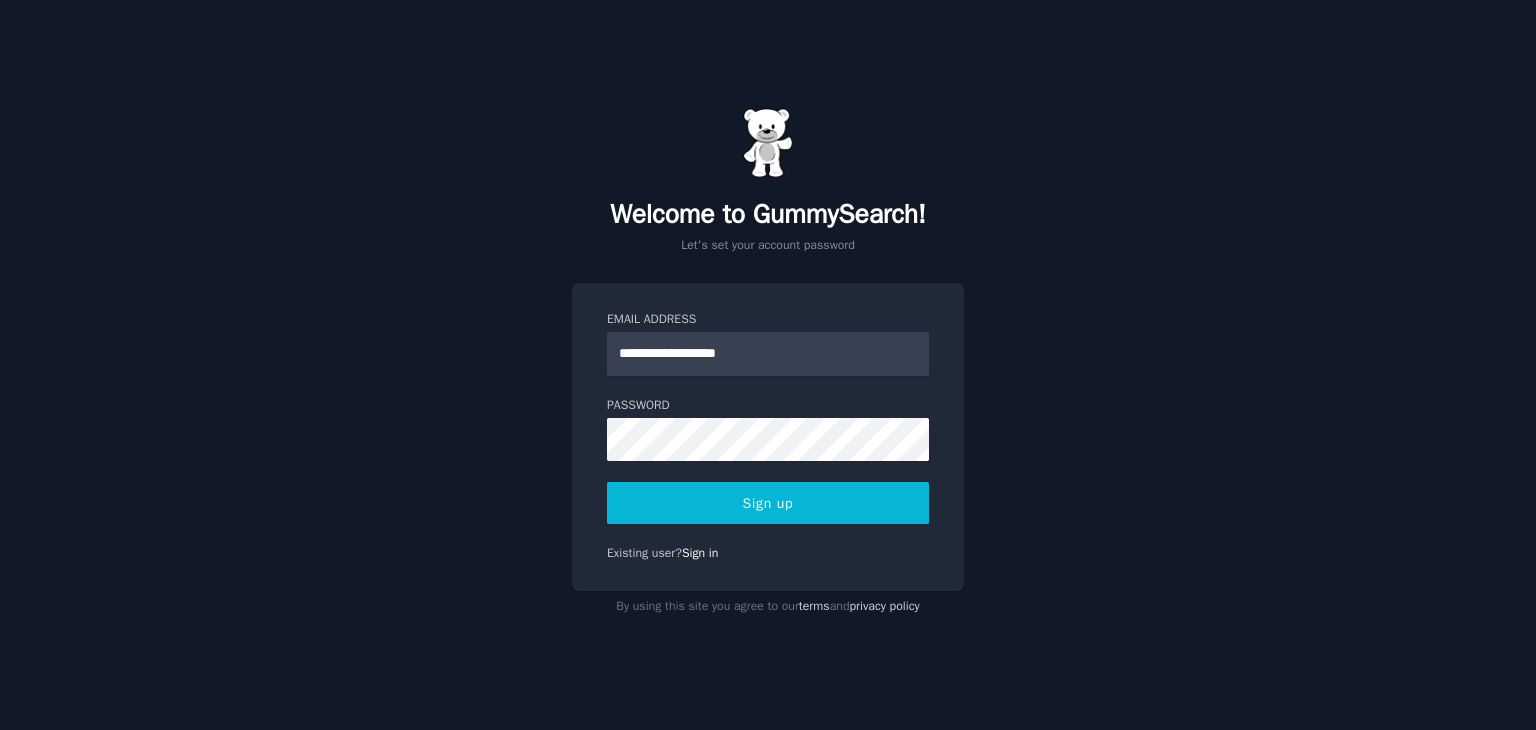click on "**********" at bounding box center (768, 354) 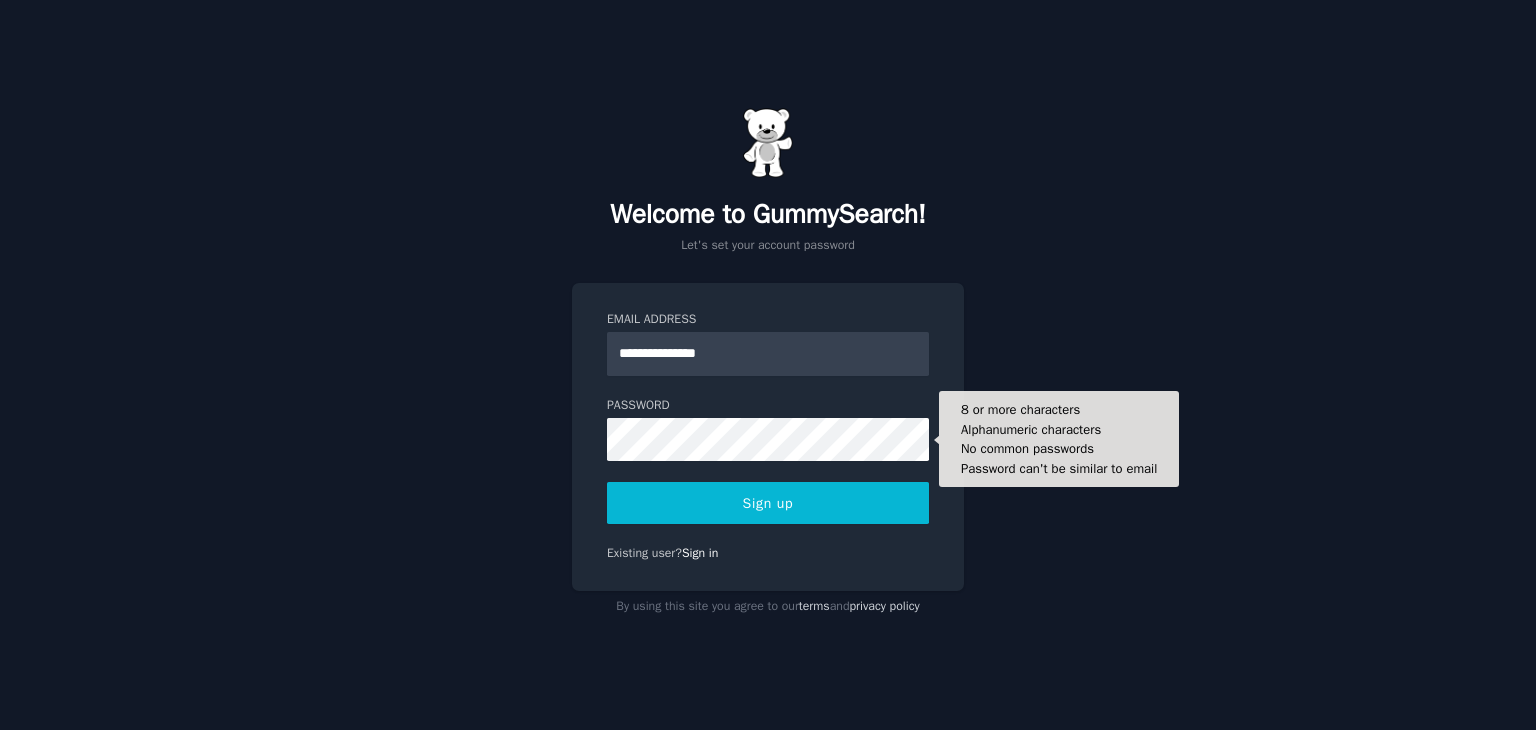 type on "**********" 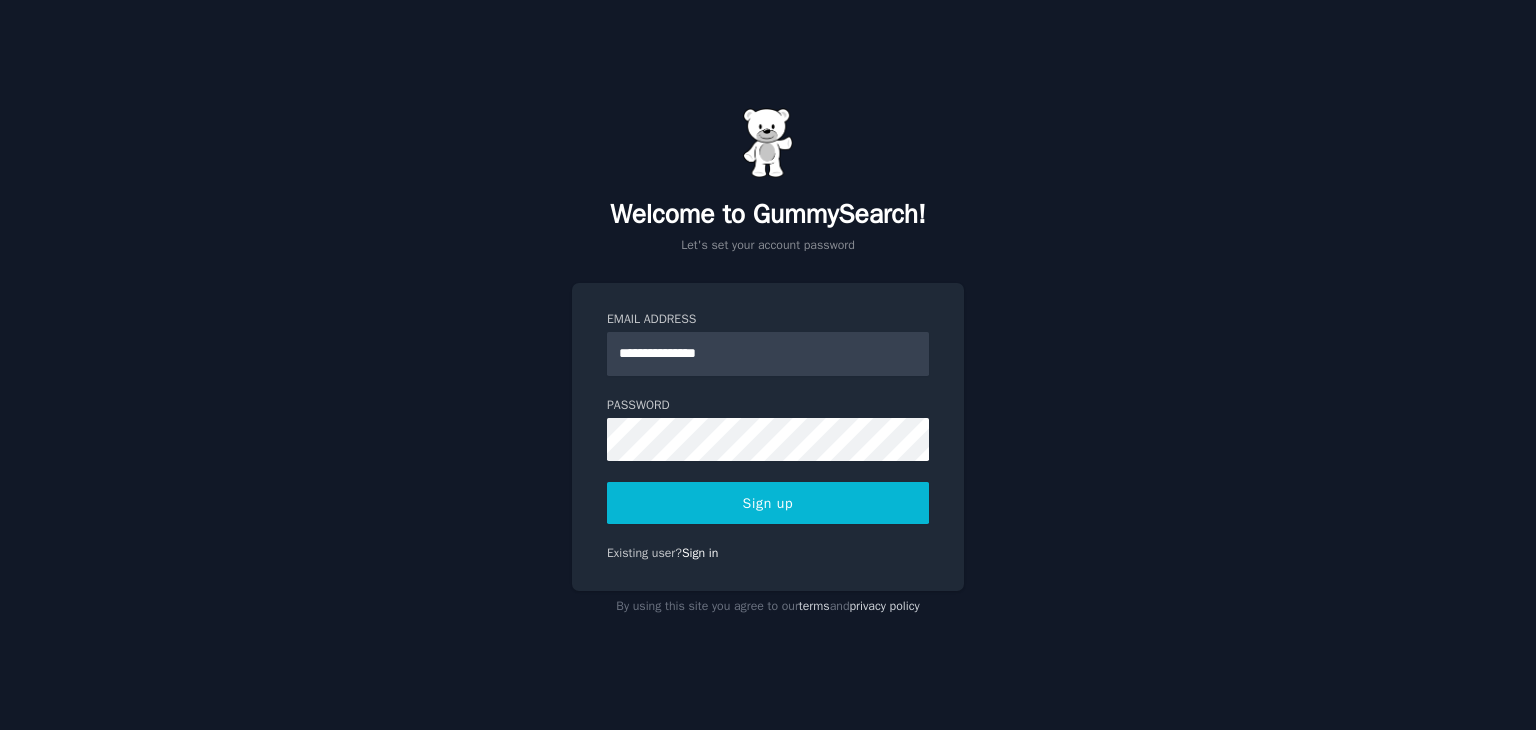 click on "Sign up" at bounding box center (768, 503) 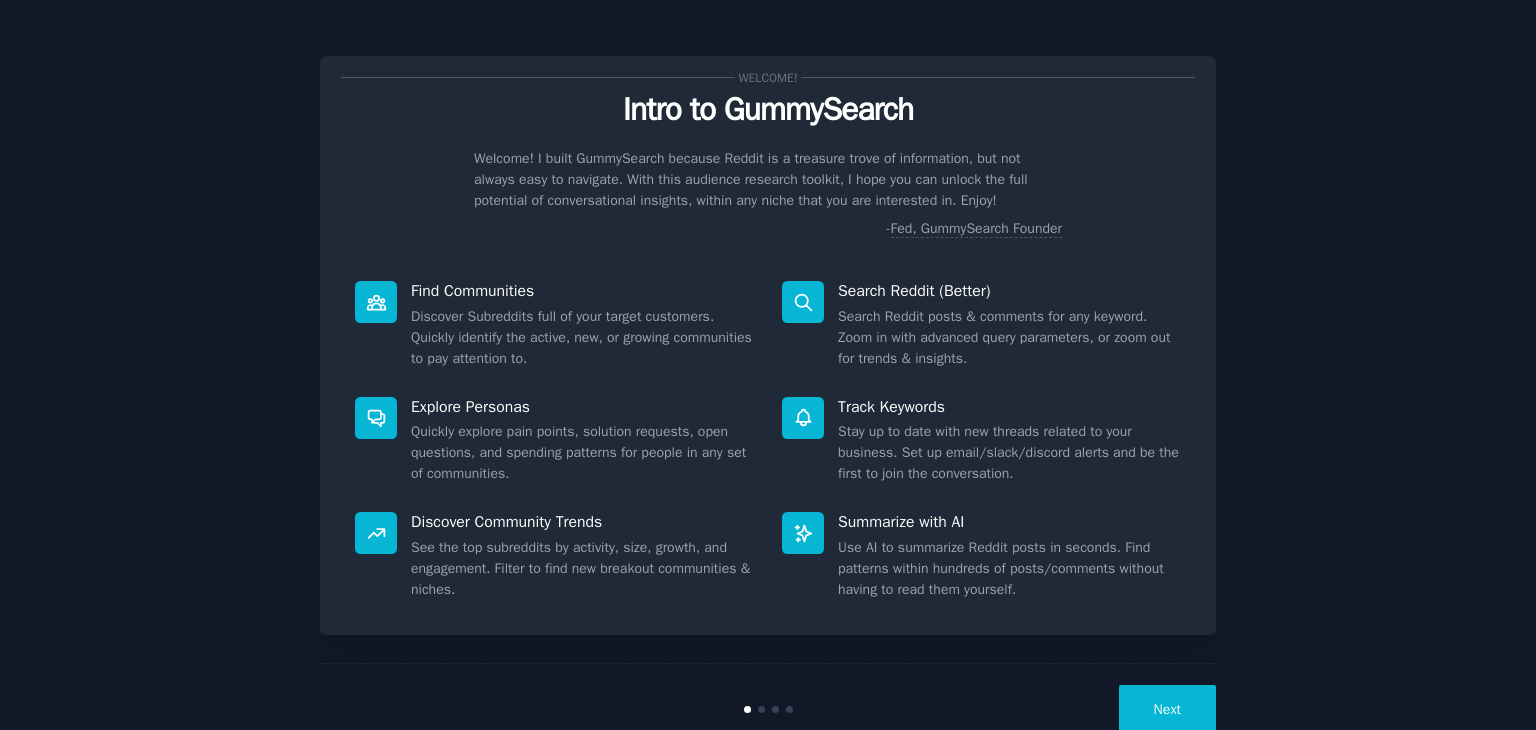 scroll, scrollTop: 0, scrollLeft: 0, axis: both 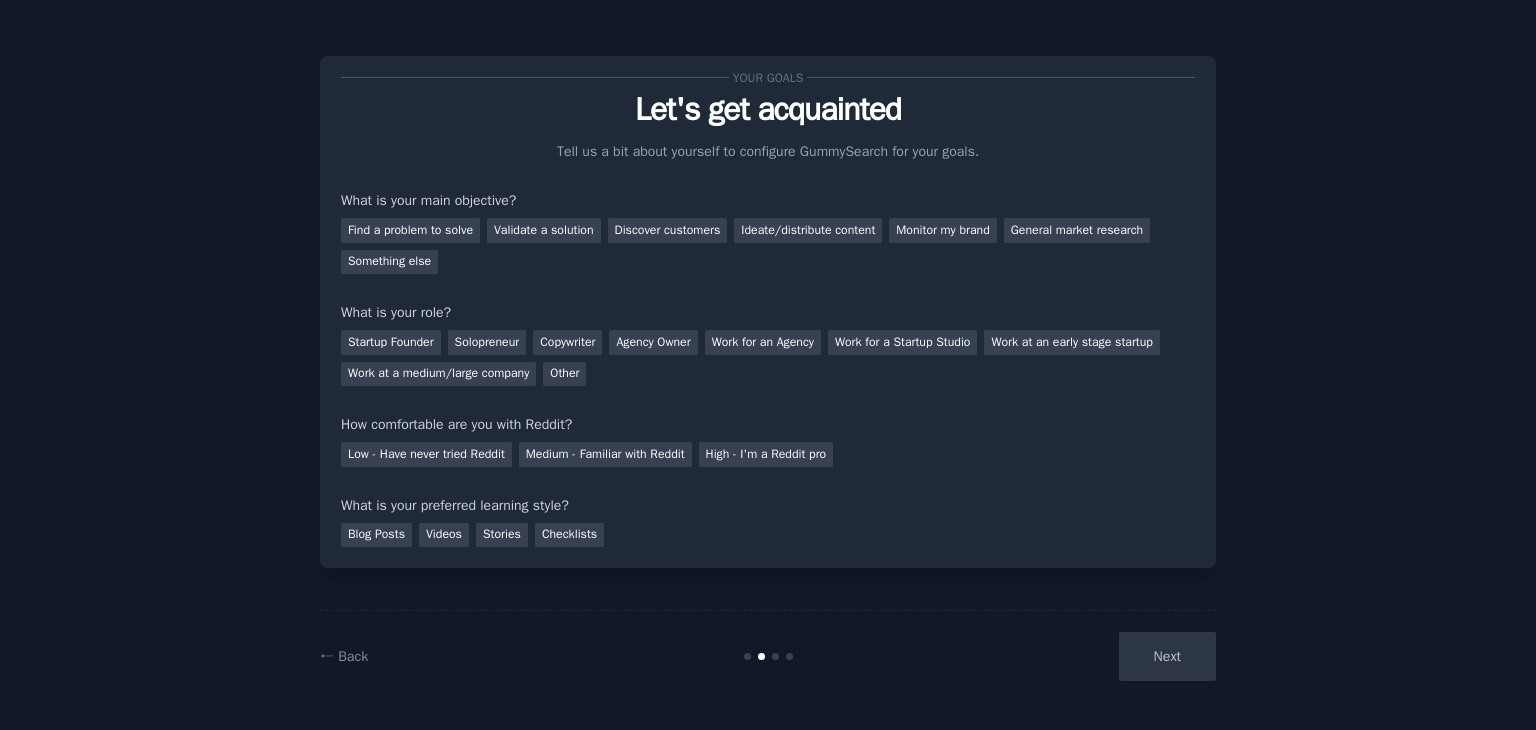 click on "Next" at bounding box center (1066, 656) 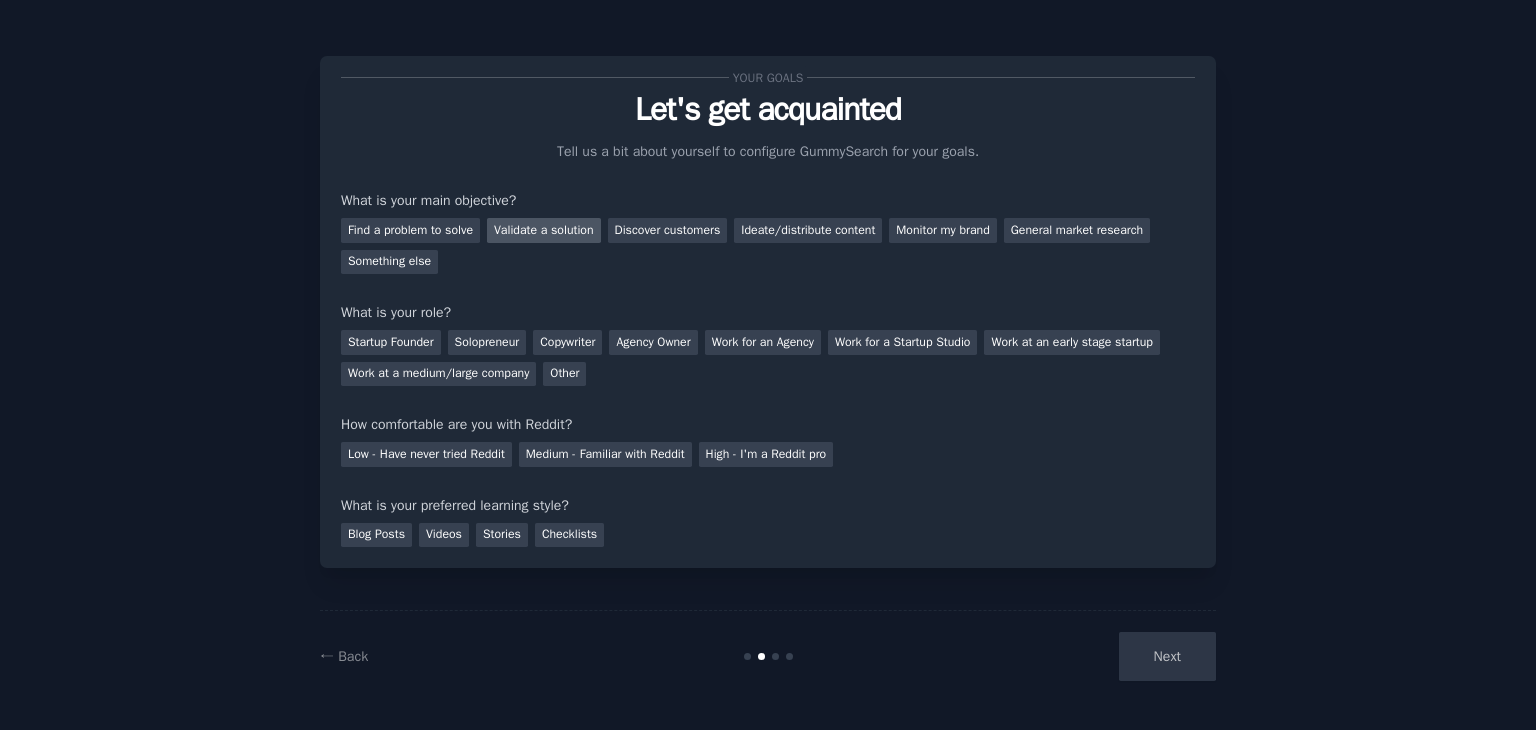 click on "Validate a solution" at bounding box center [544, 230] 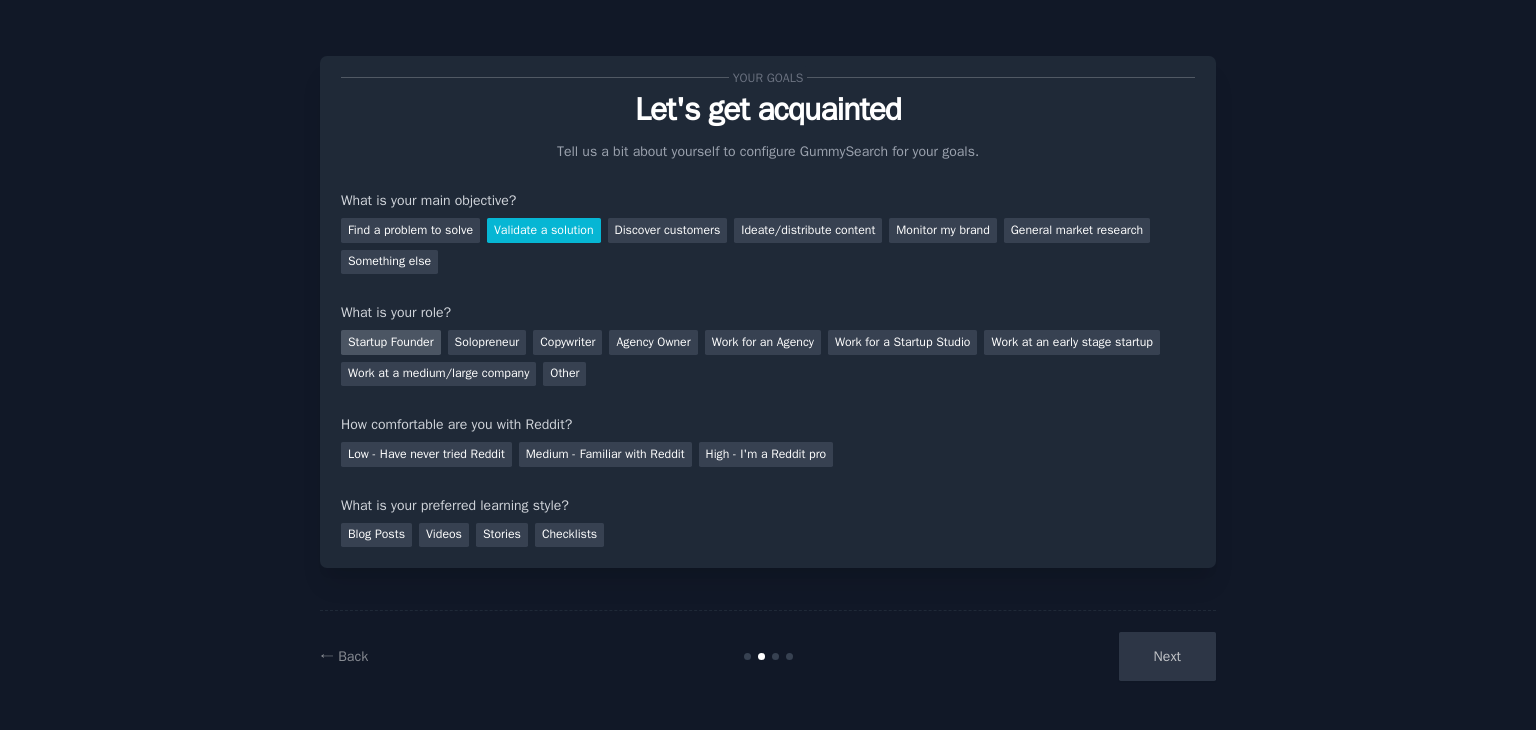 click on "Startup Founder" at bounding box center (391, 342) 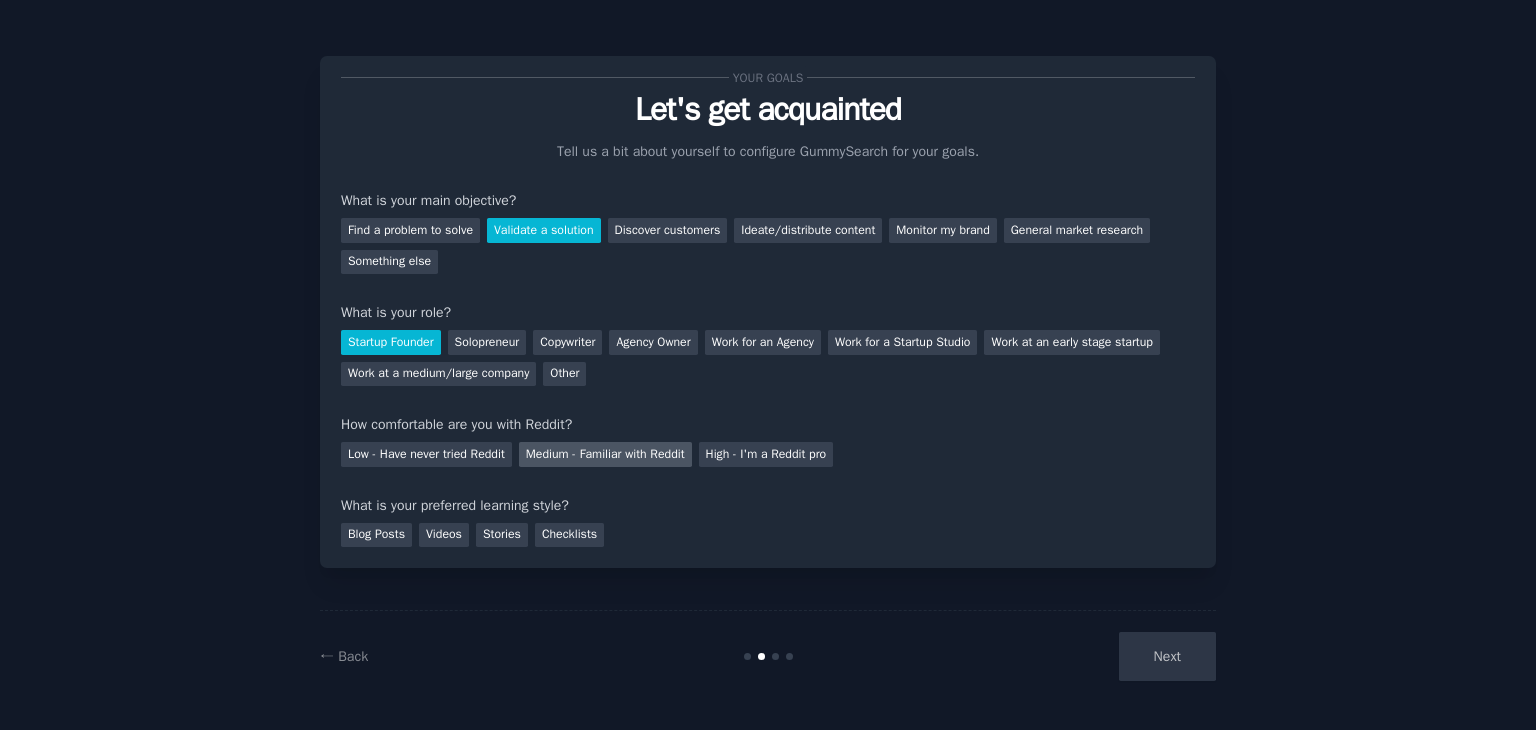 click on "Medium - Familiar with Reddit" at bounding box center [605, 454] 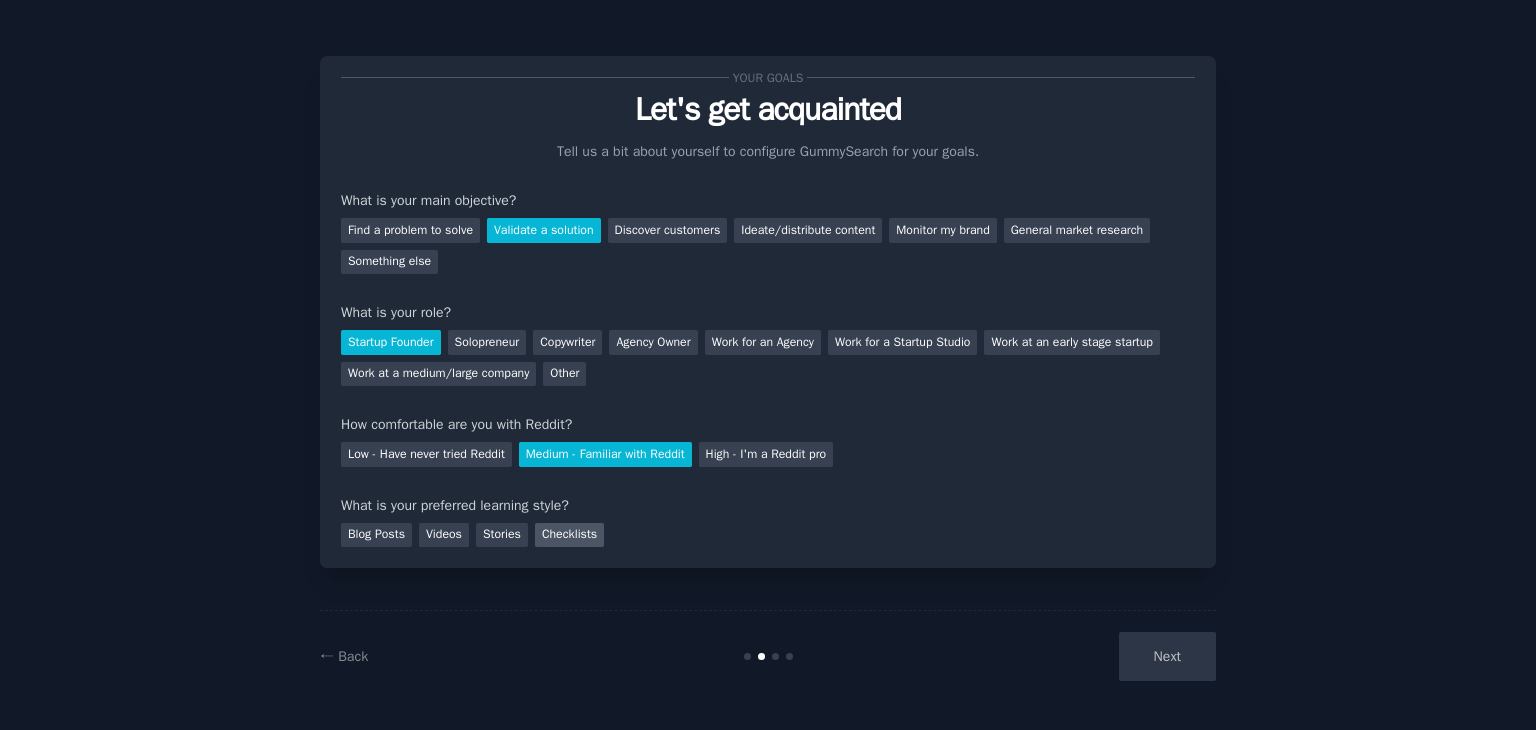 click on "Checklists" at bounding box center [569, 535] 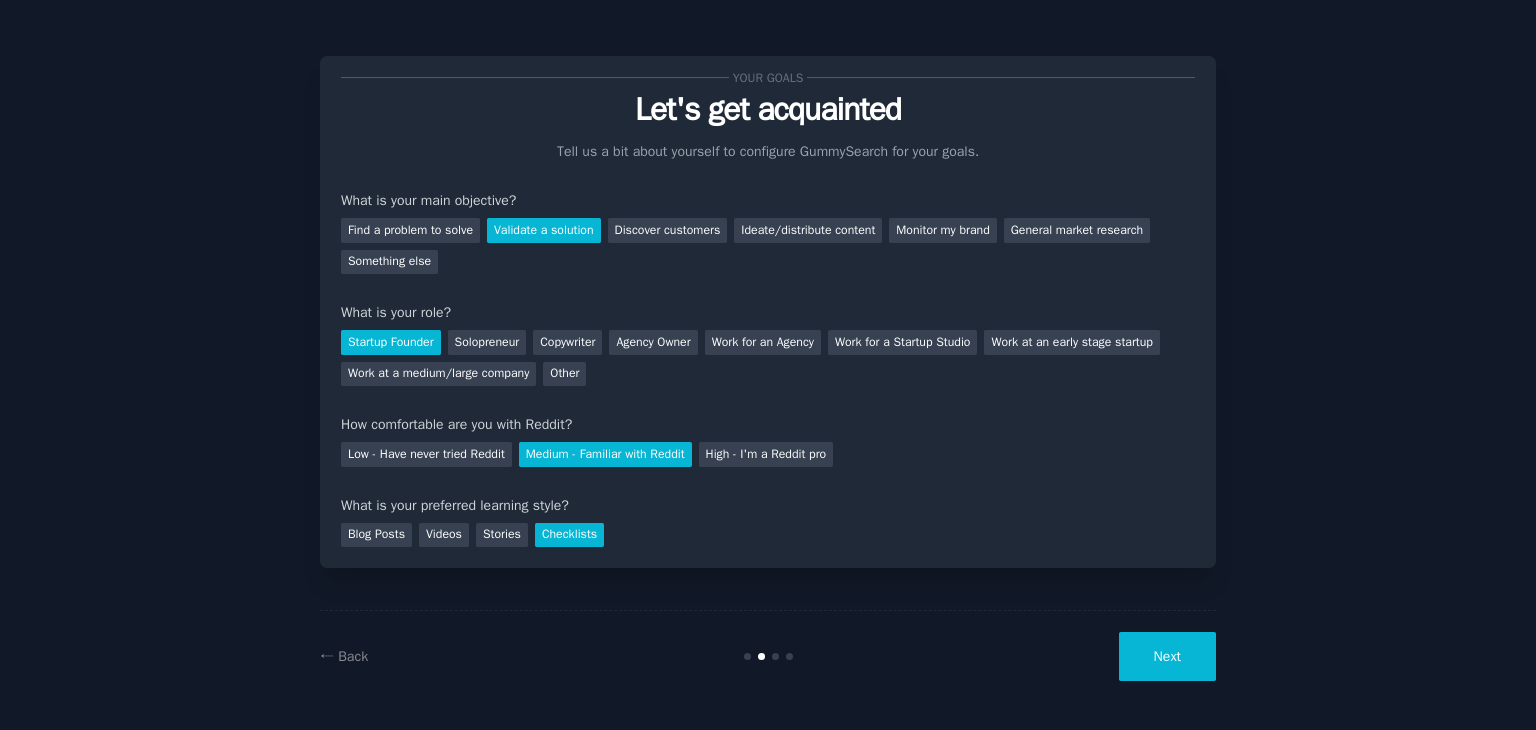 click on "Next" at bounding box center [1167, 656] 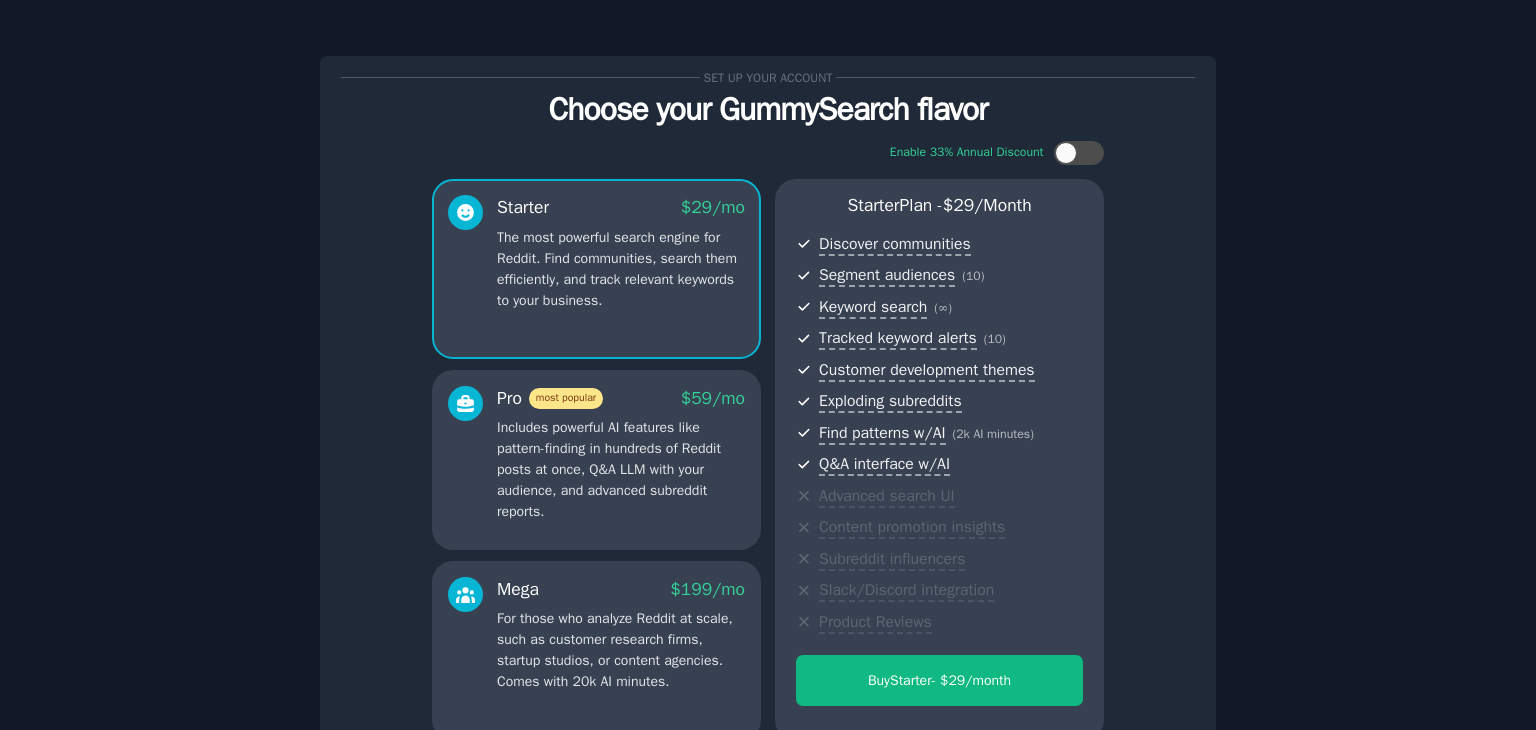 scroll, scrollTop: 200, scrollLeft: 0, axis: vertical 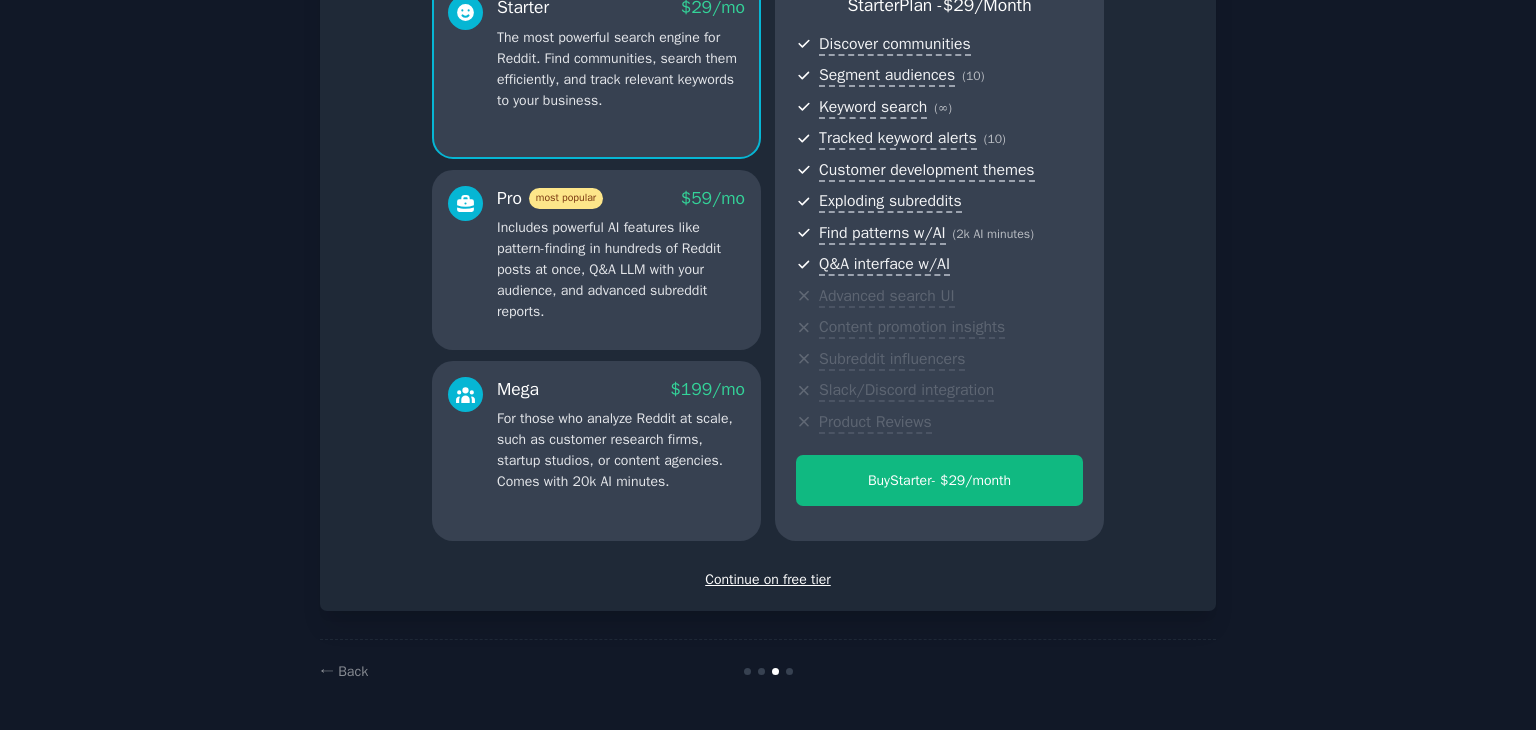 click on "Continue on free tier" at bounding box center (768, 579) 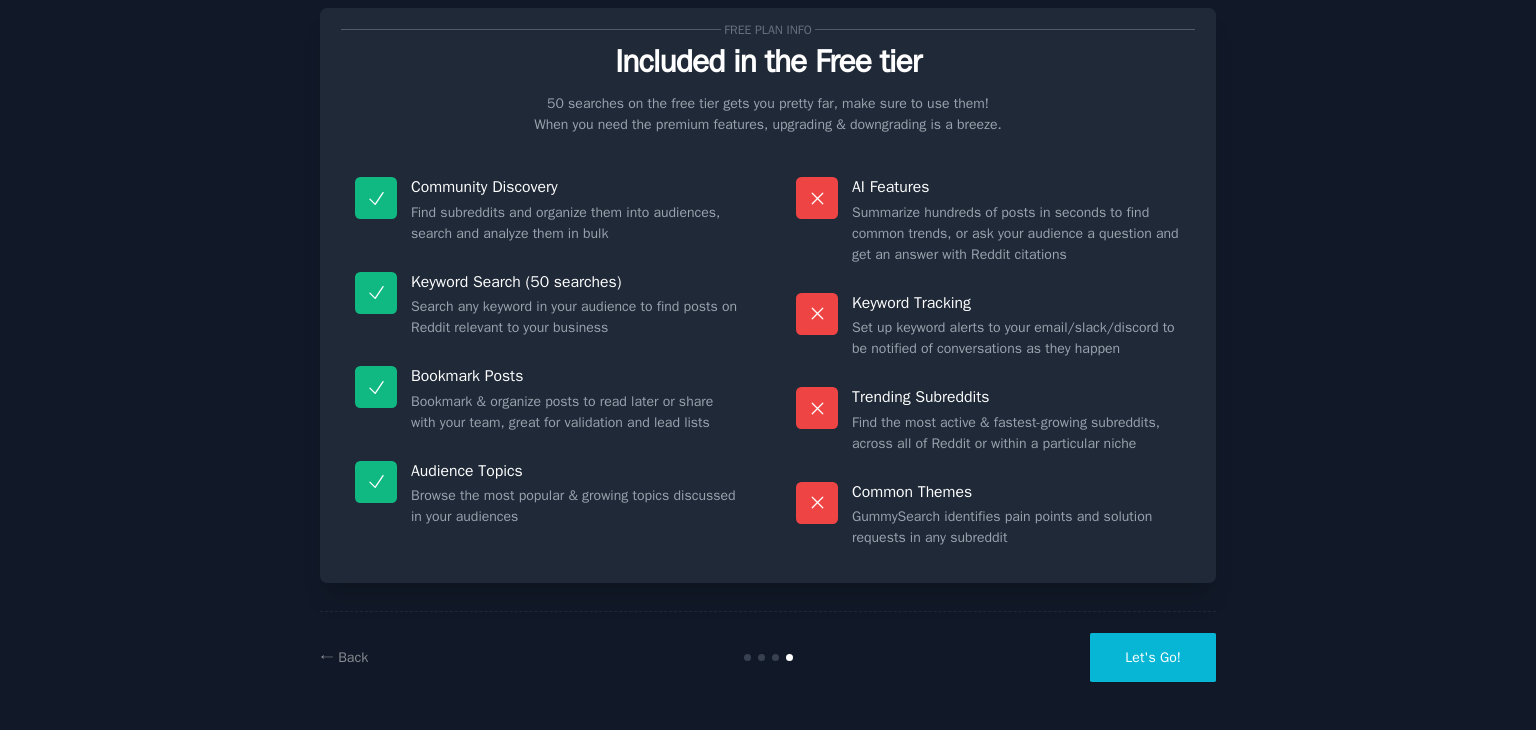 click on "Let's Go!" at bounding box center (1153, 657) 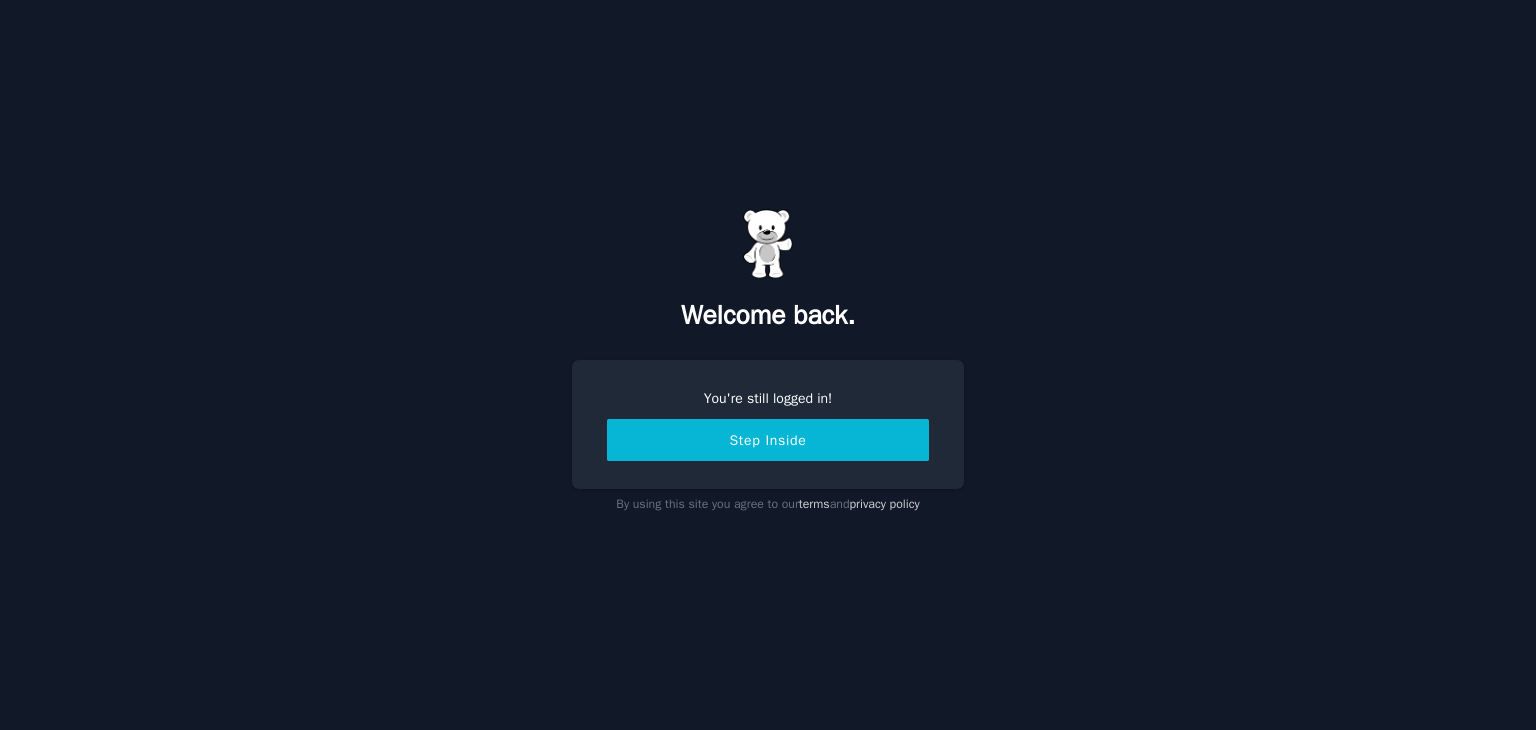 scroll, scrollTop: 0, scrollLeft: 0, axis: both 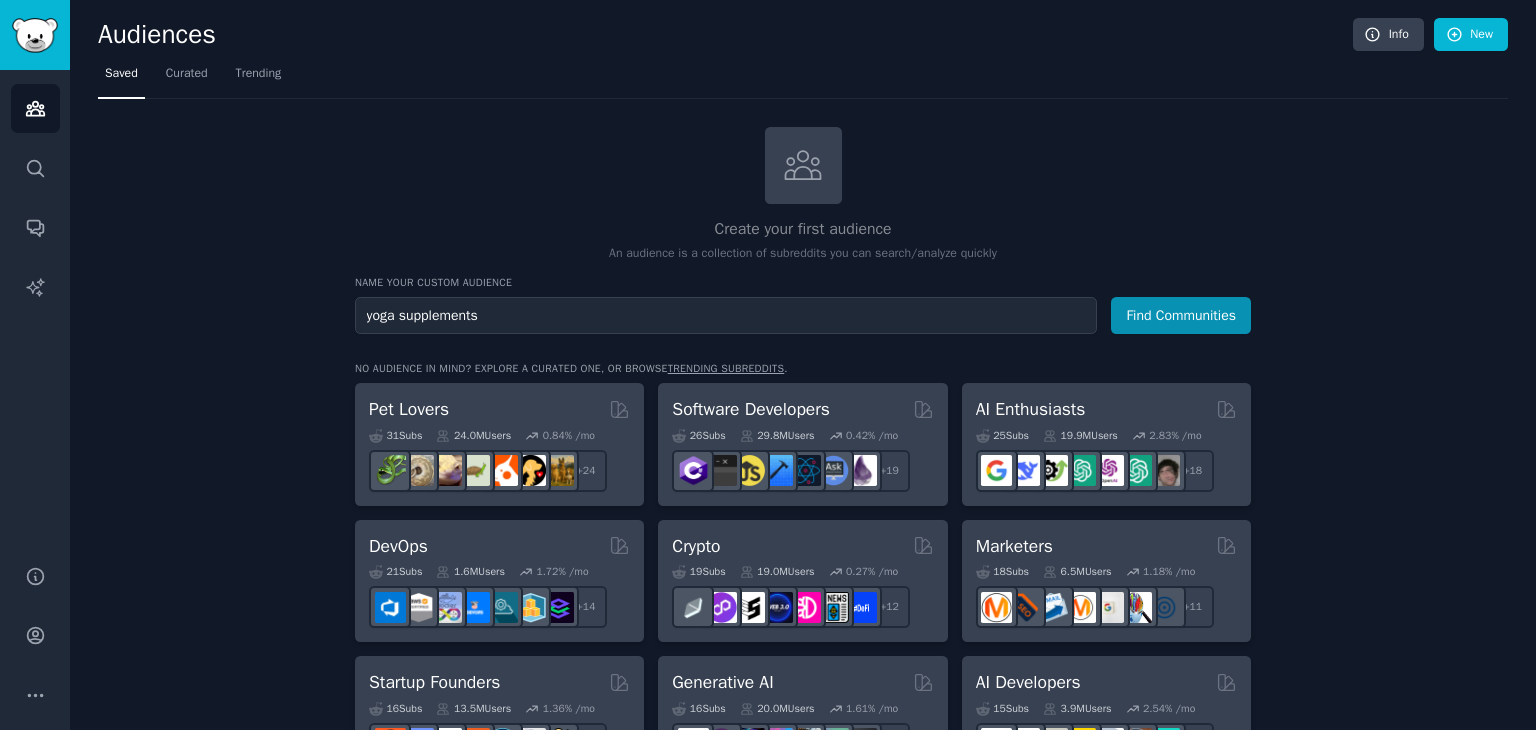 type on "yoga supplements" 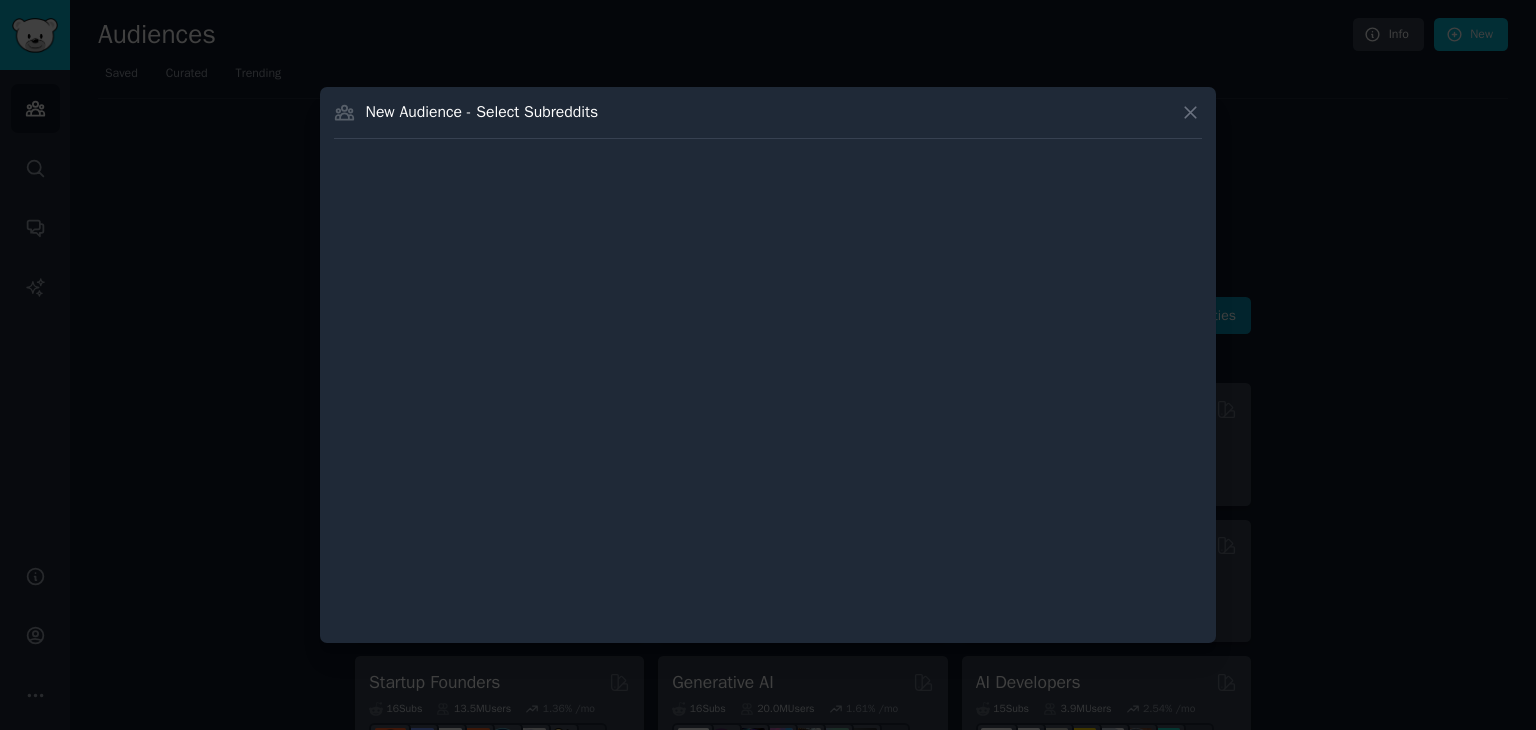 type 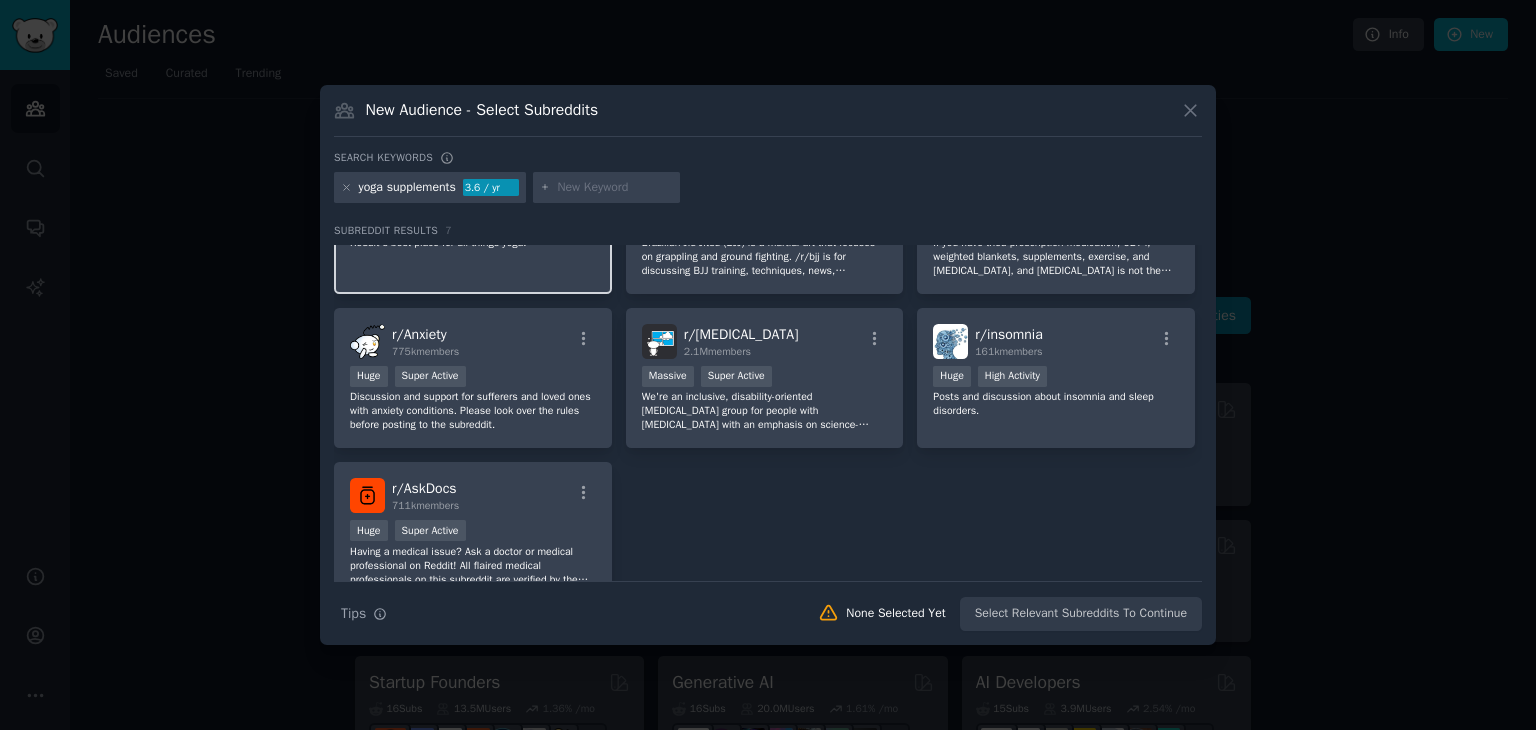 scroll, scrollTop: 0, scrollLeft: 0, axis: both 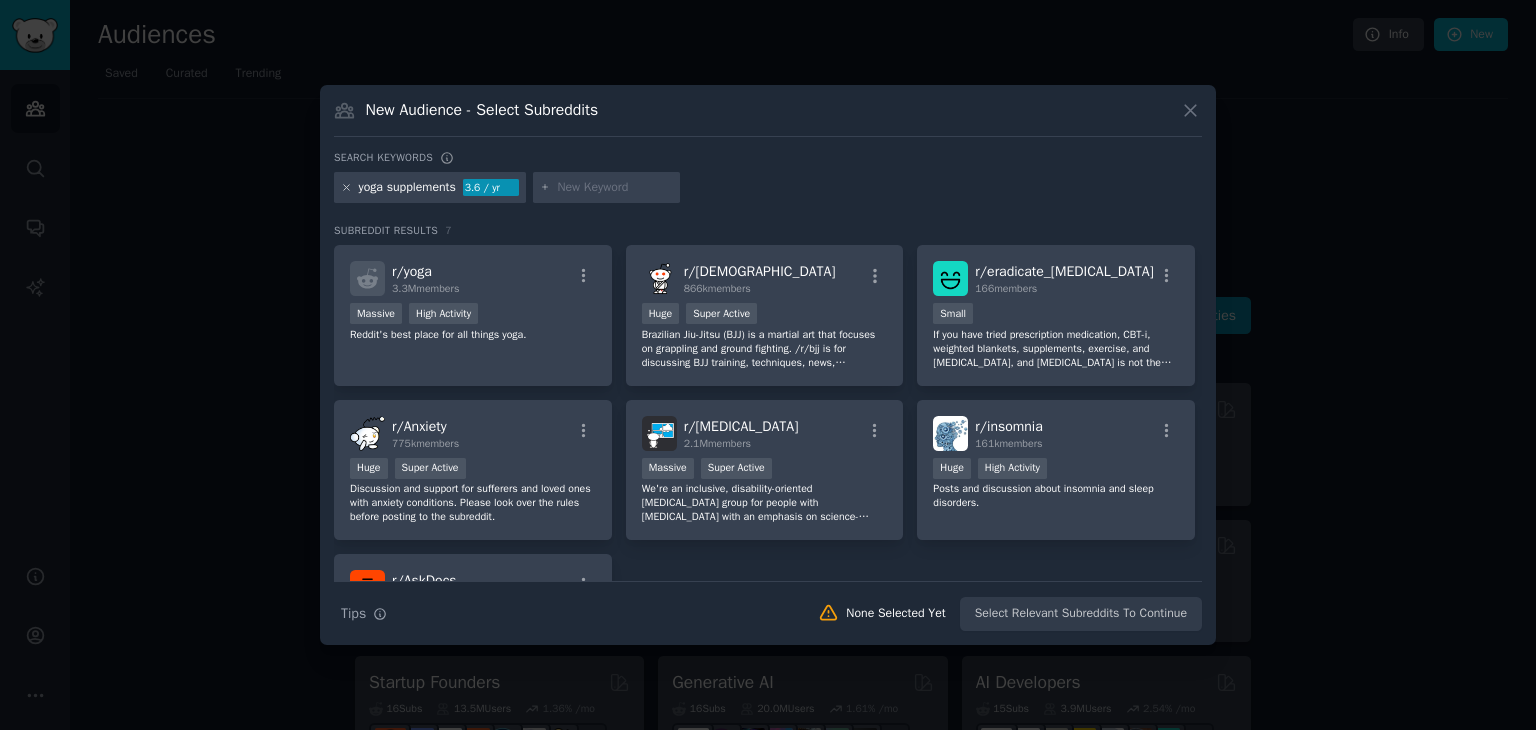 click 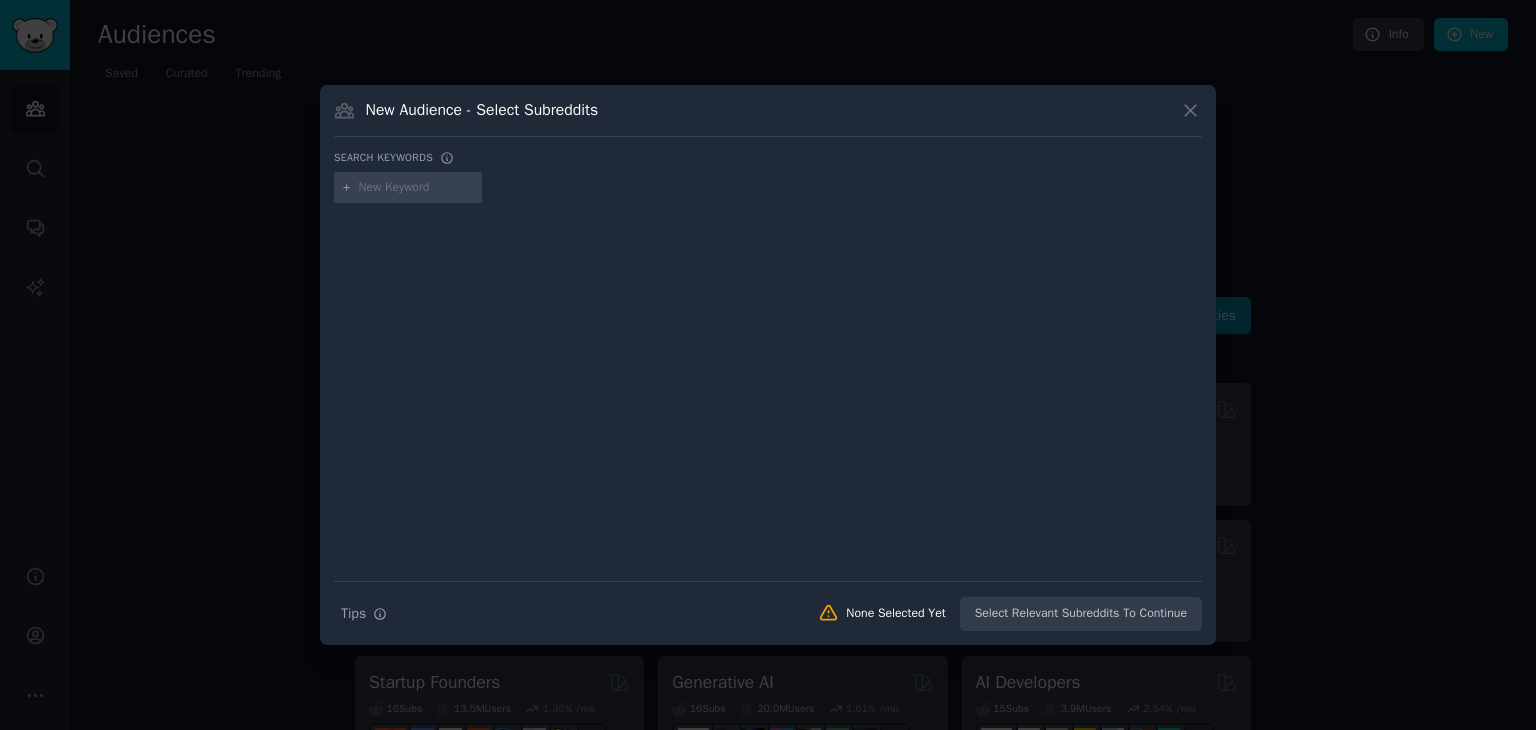 click at bounding box center (417, 188) 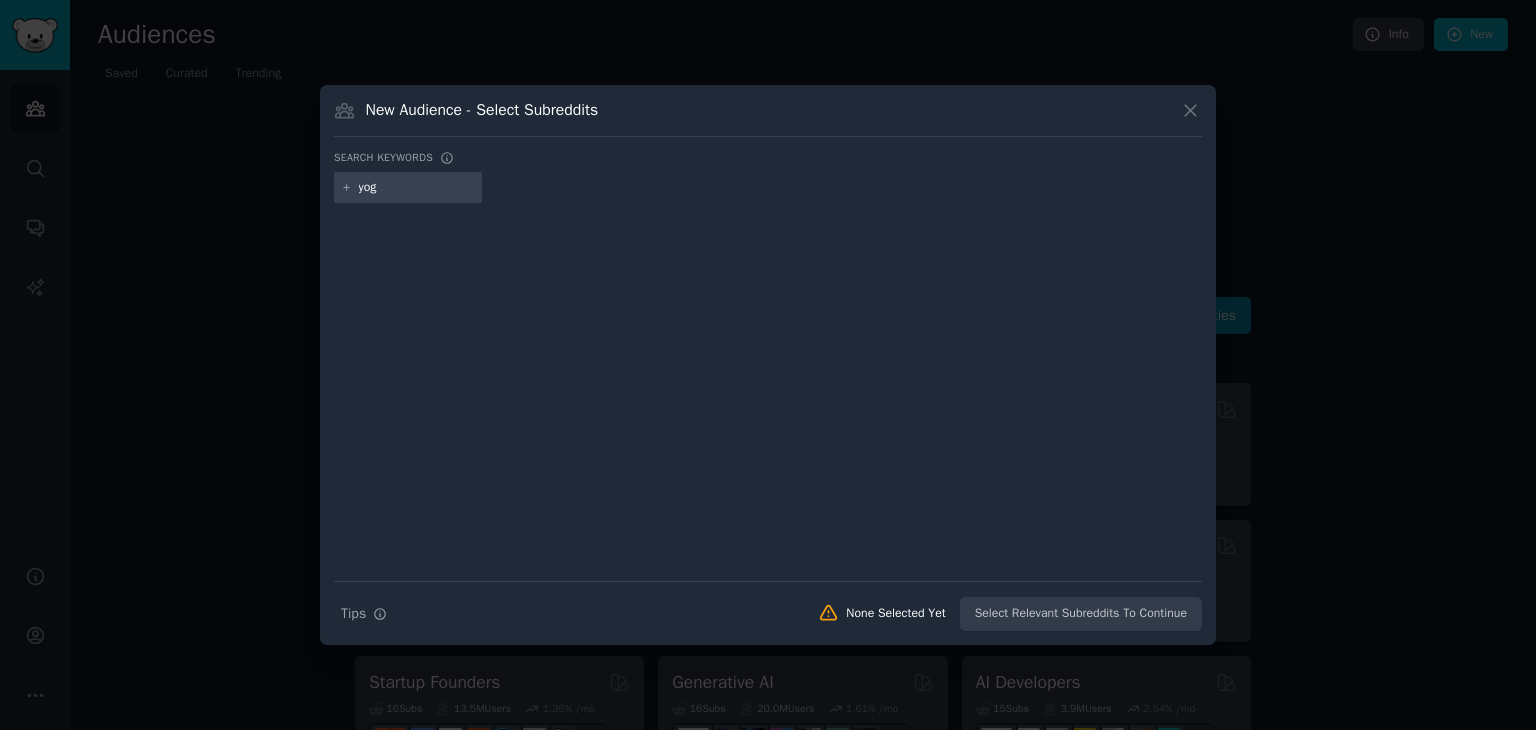 type on "yoga" 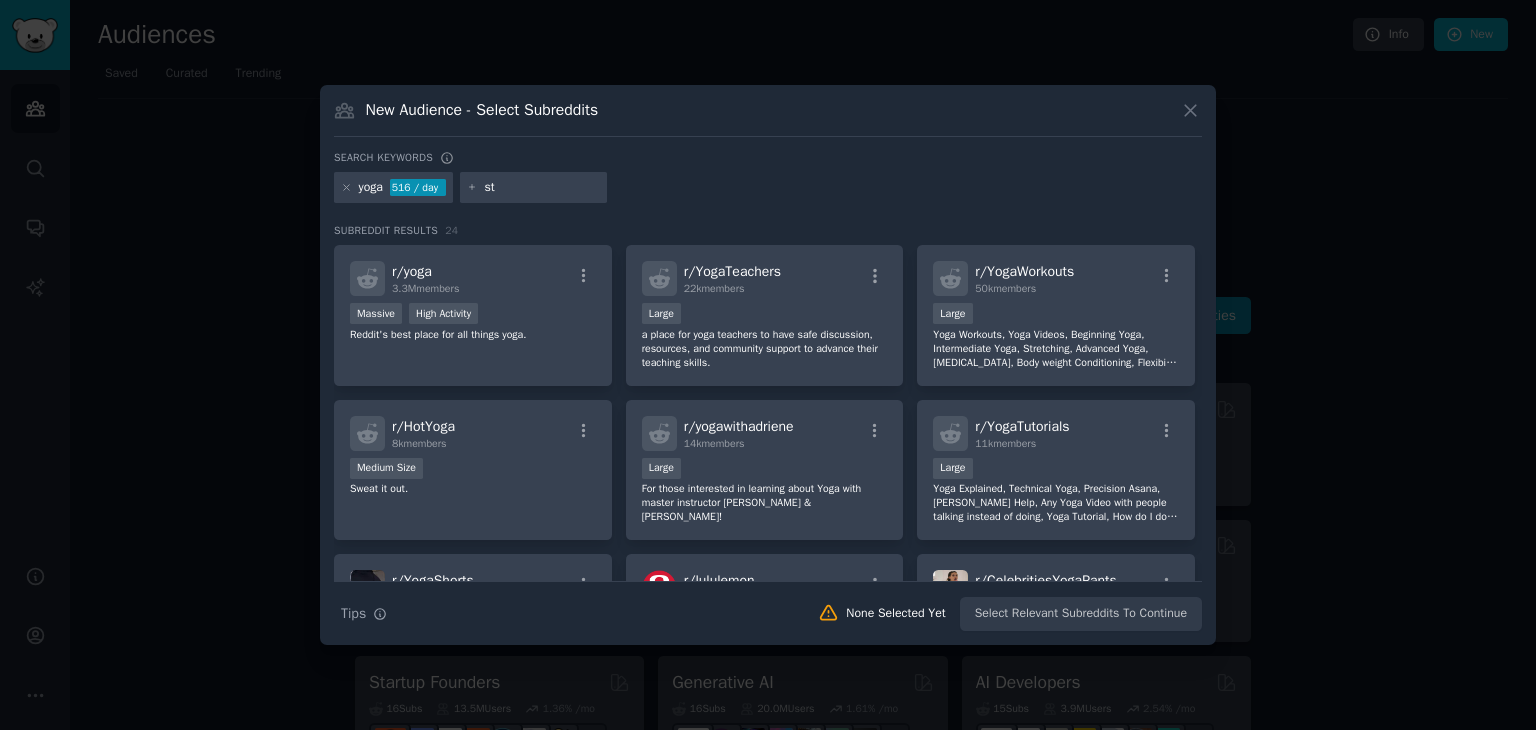 type on "s" 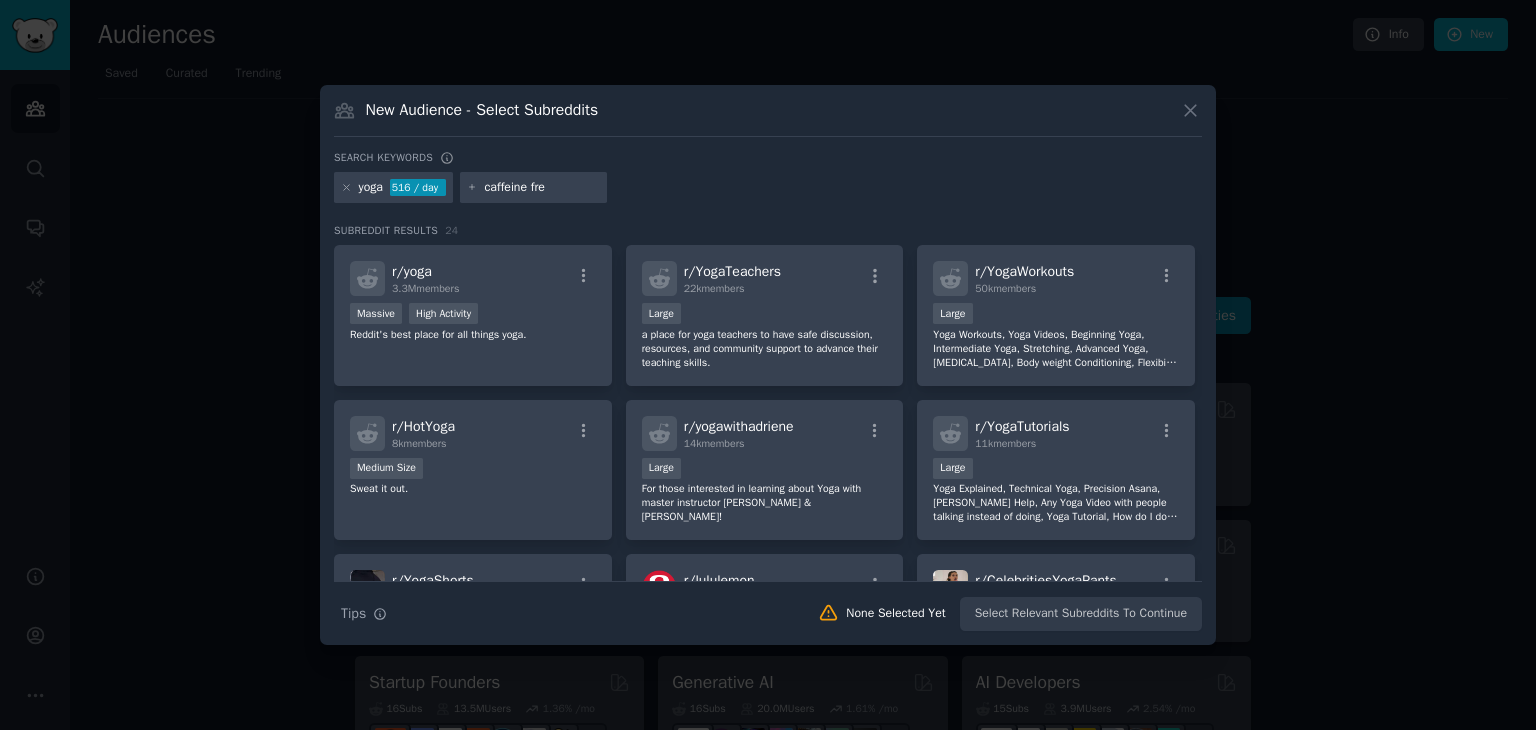 type on "caffeine free" 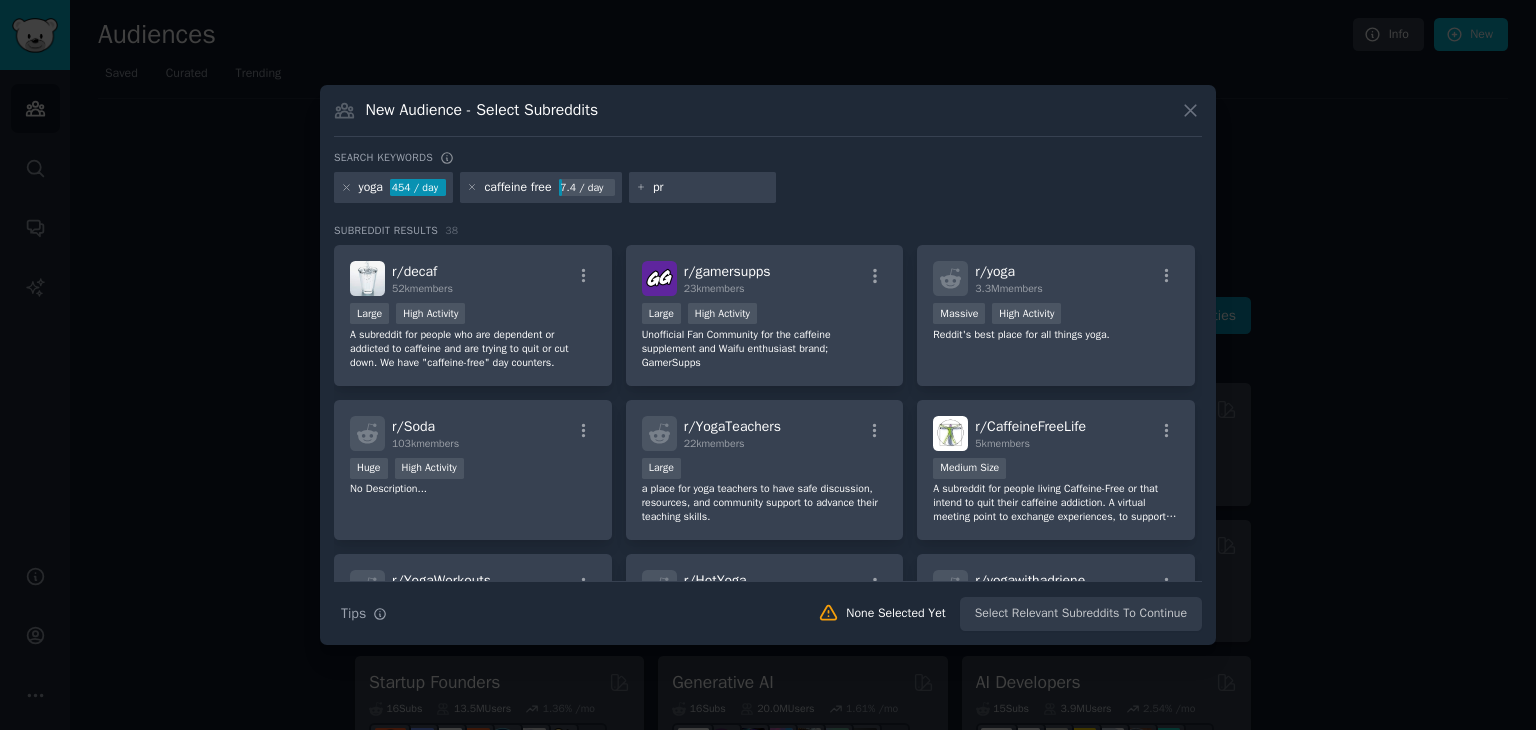 type on "p" 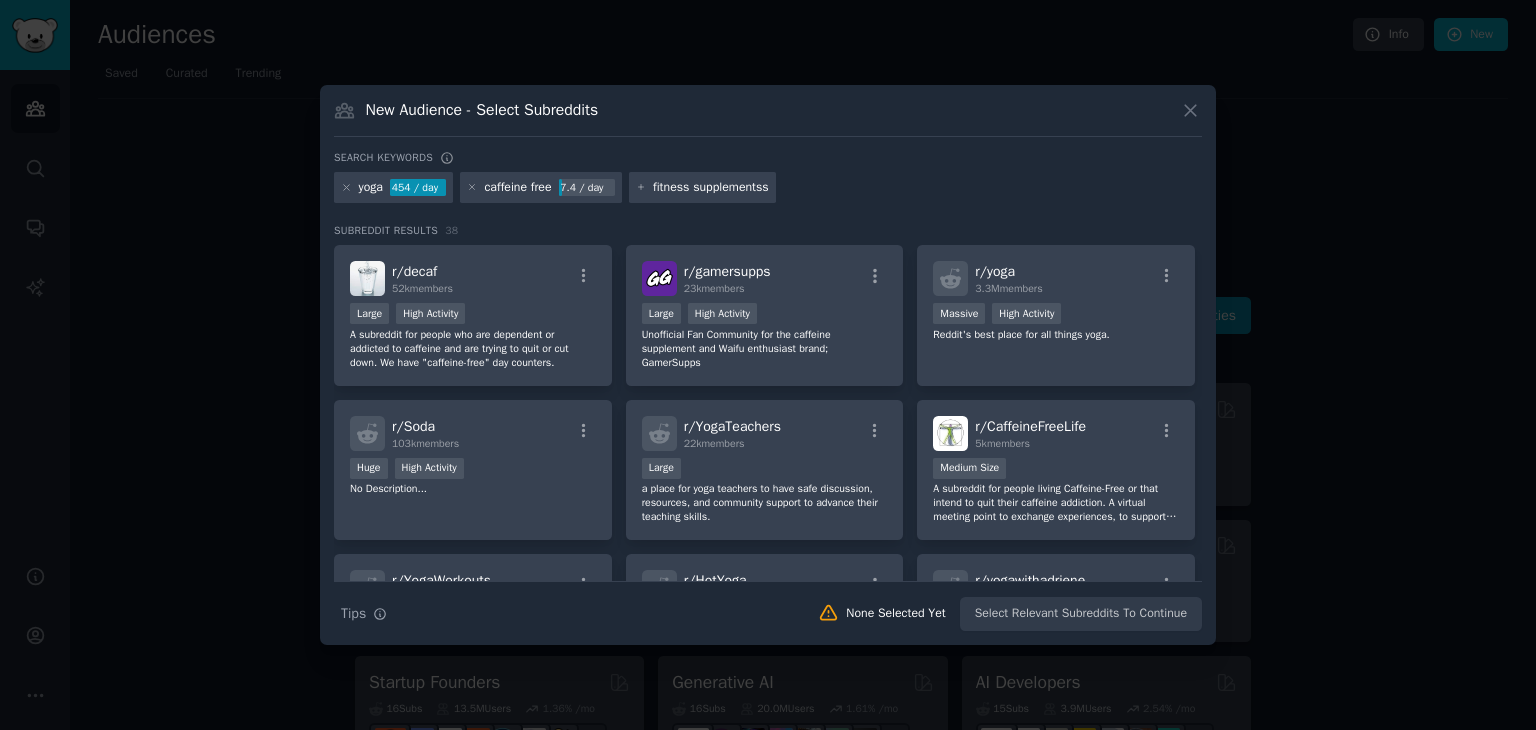 type on "fitness supplements" 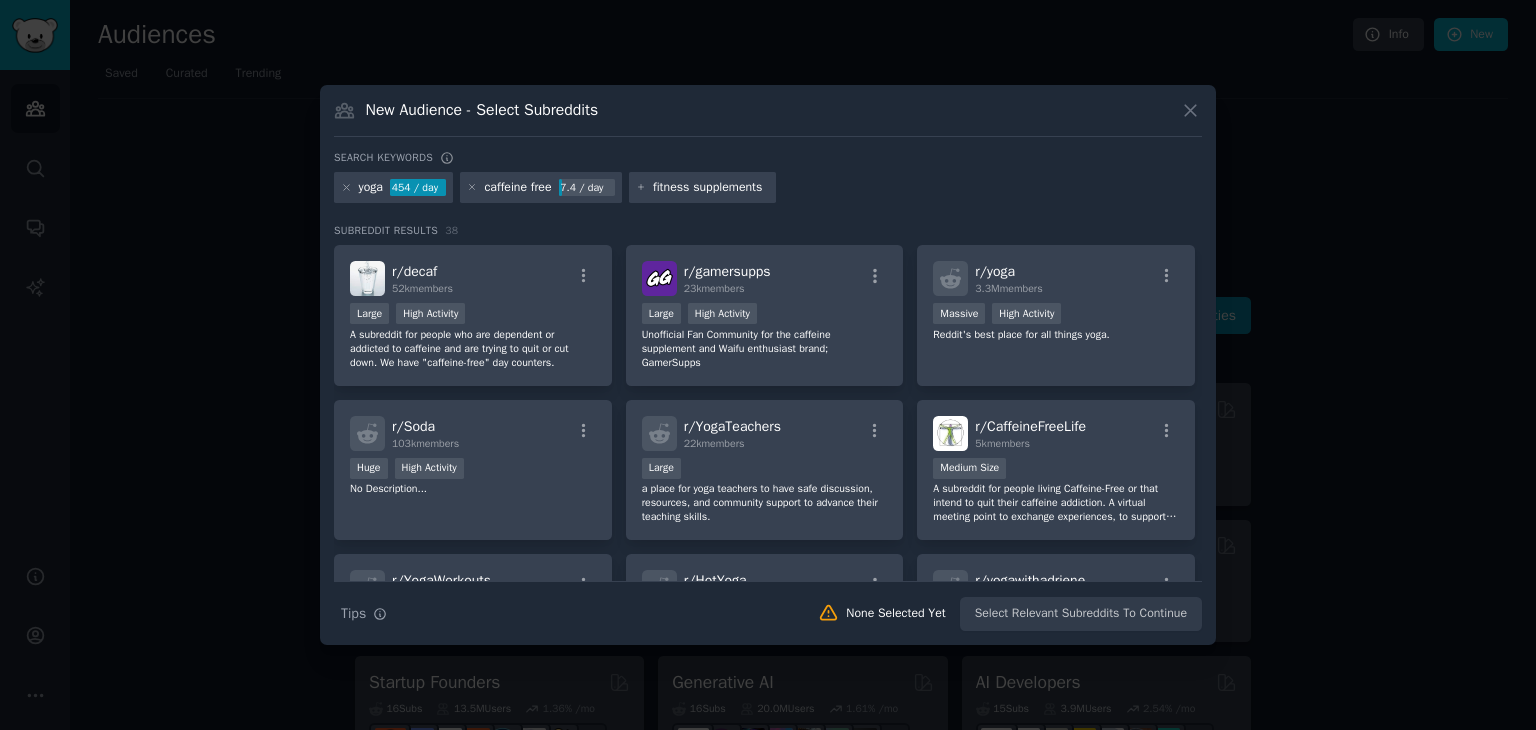 type 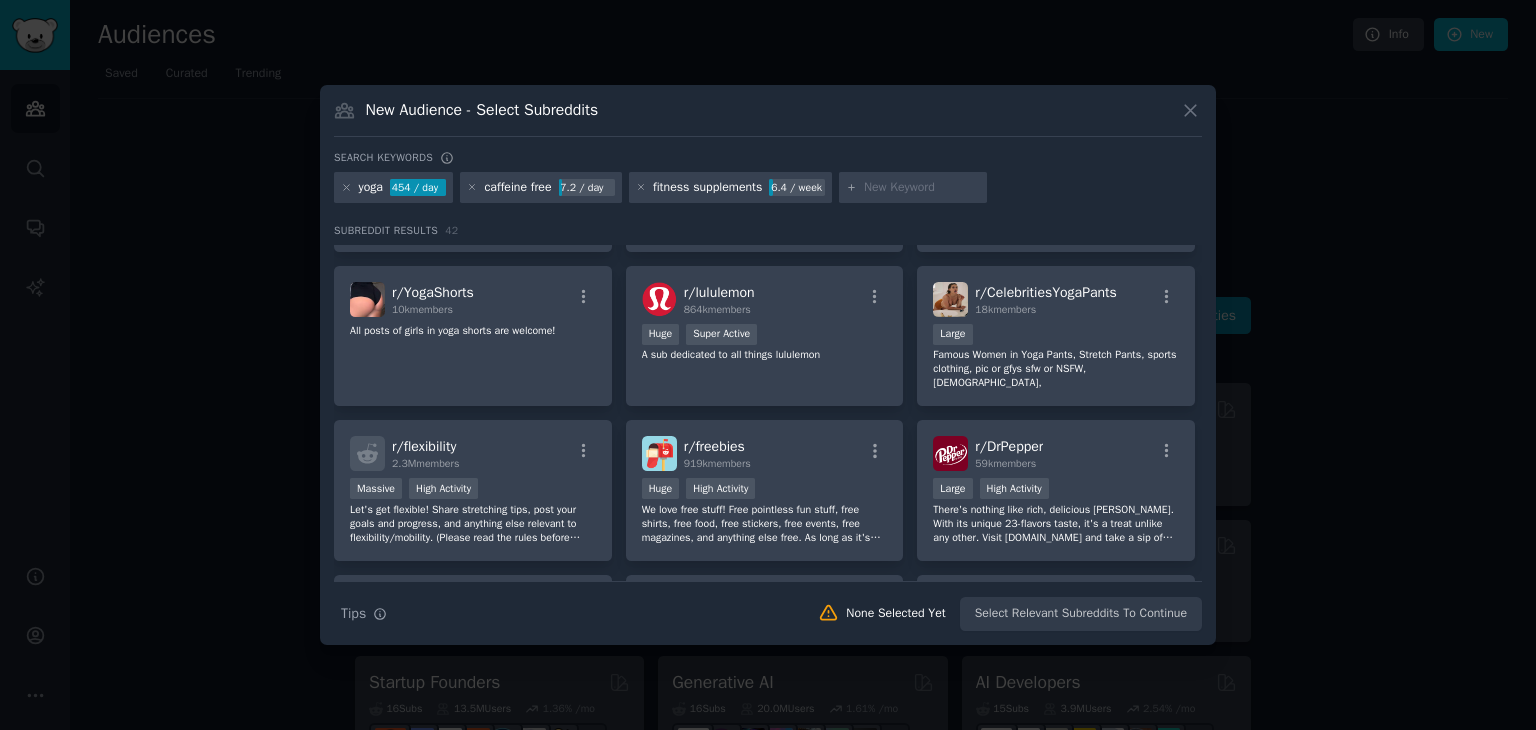scroll, scrollTop: 725, scrollLeft: 0, axis: vertical 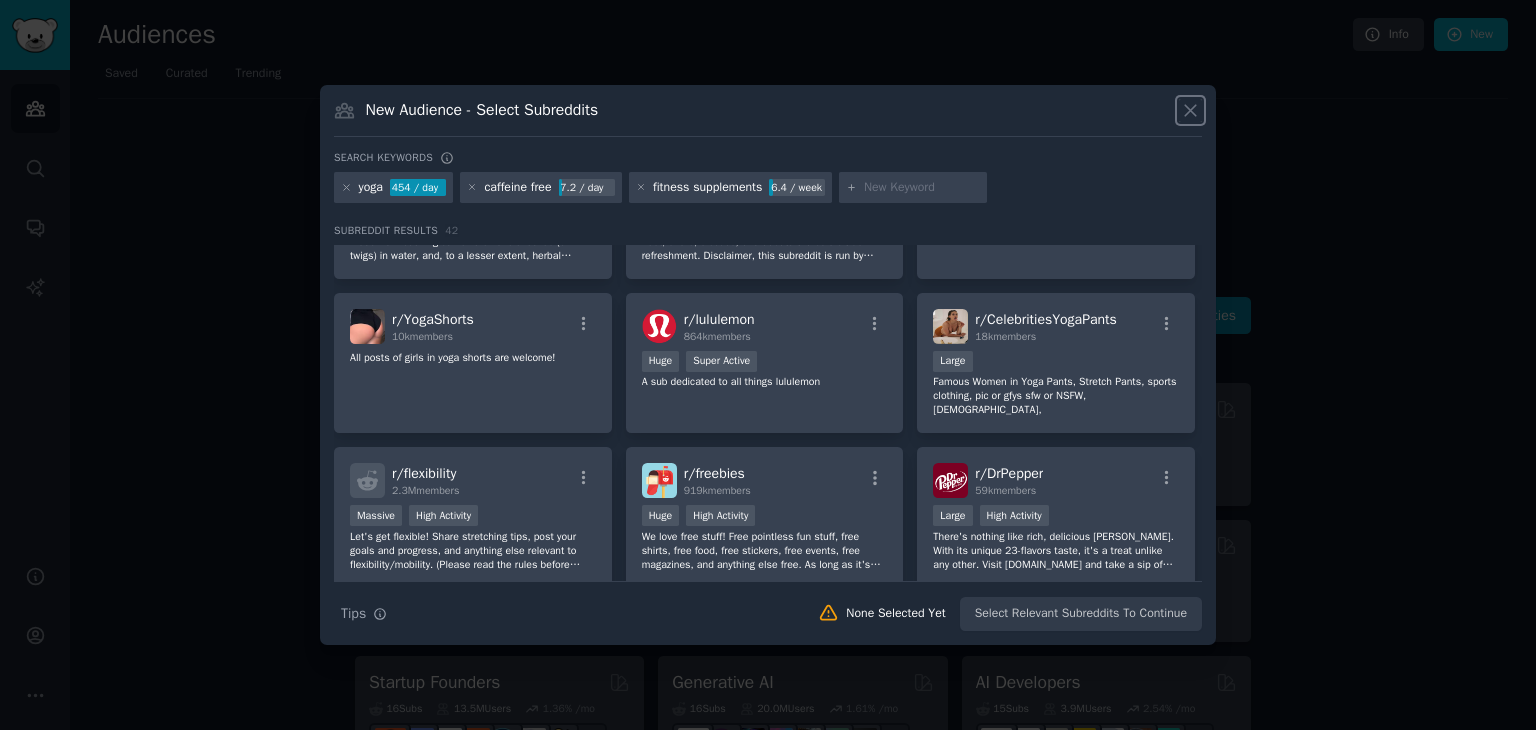 click 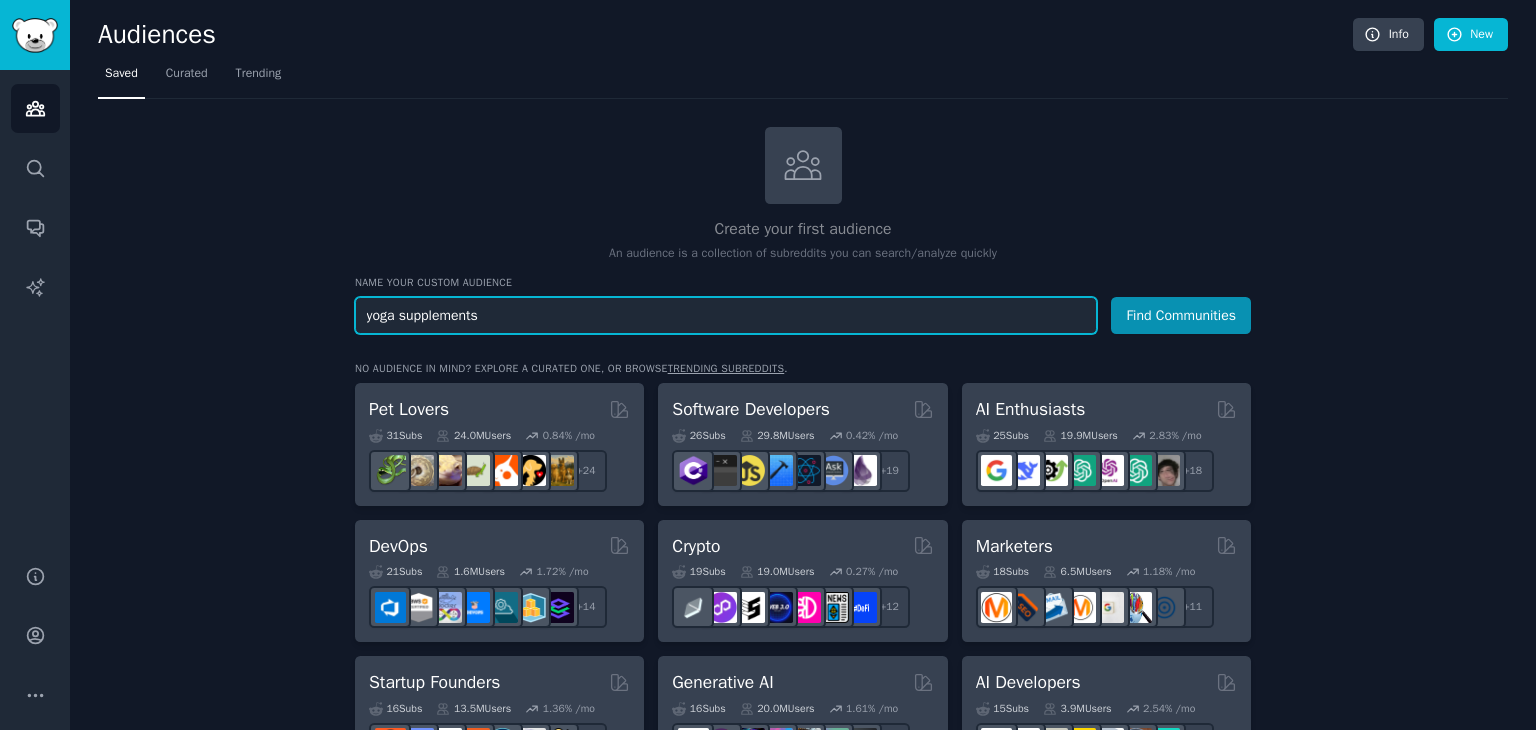 click on "yoga supplements" at bounding box center [726, 315] 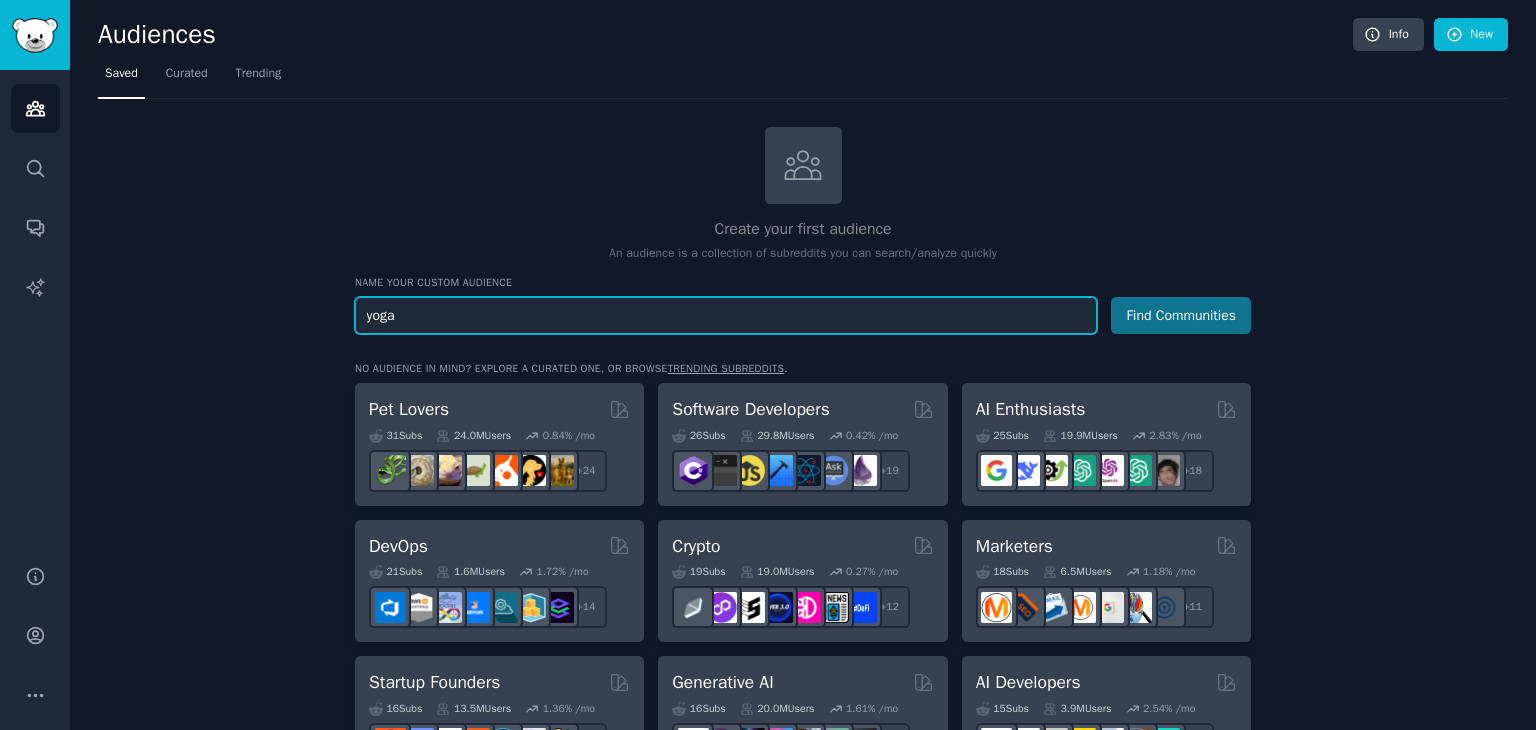 type on "yoga" 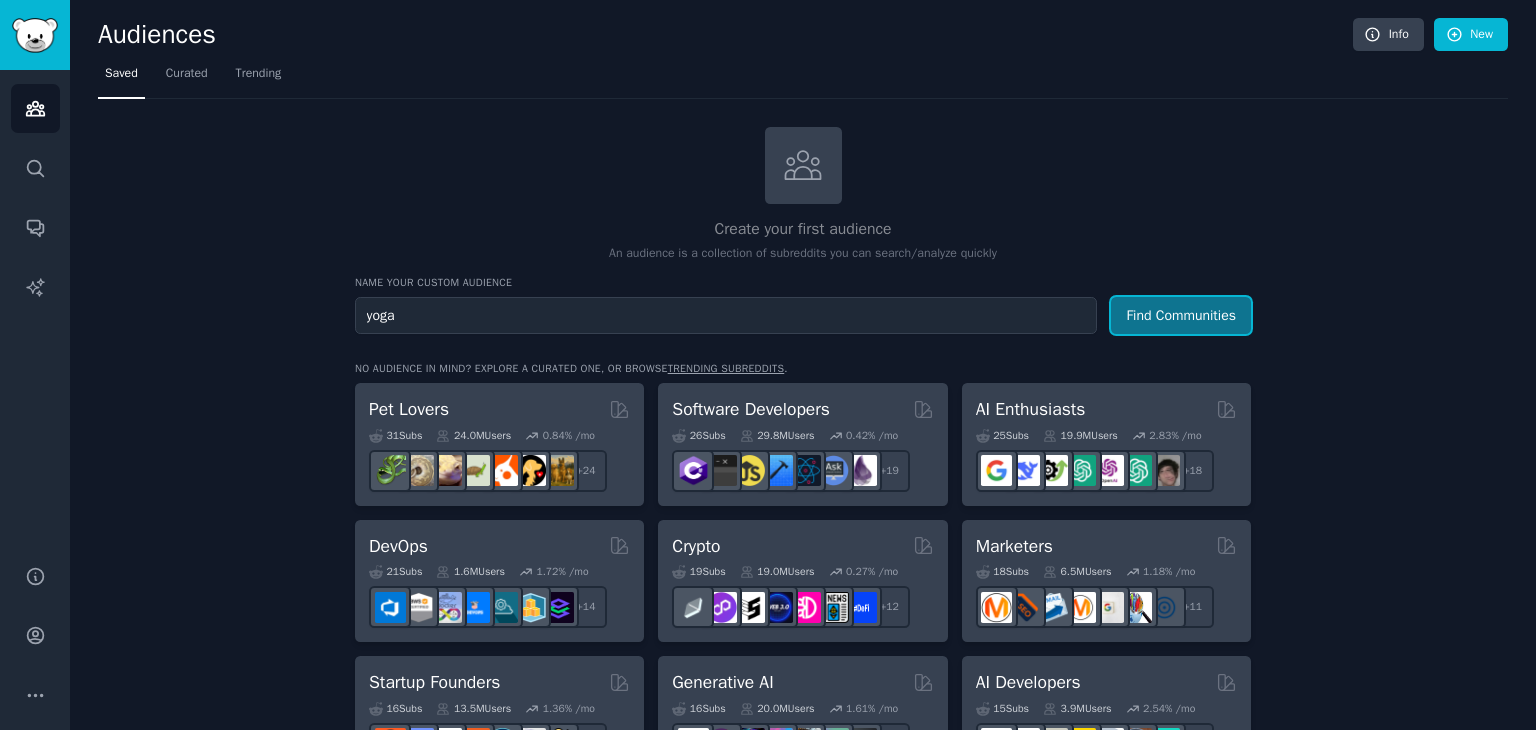 click on "Find Communities" at bounding box center [1181, 315] 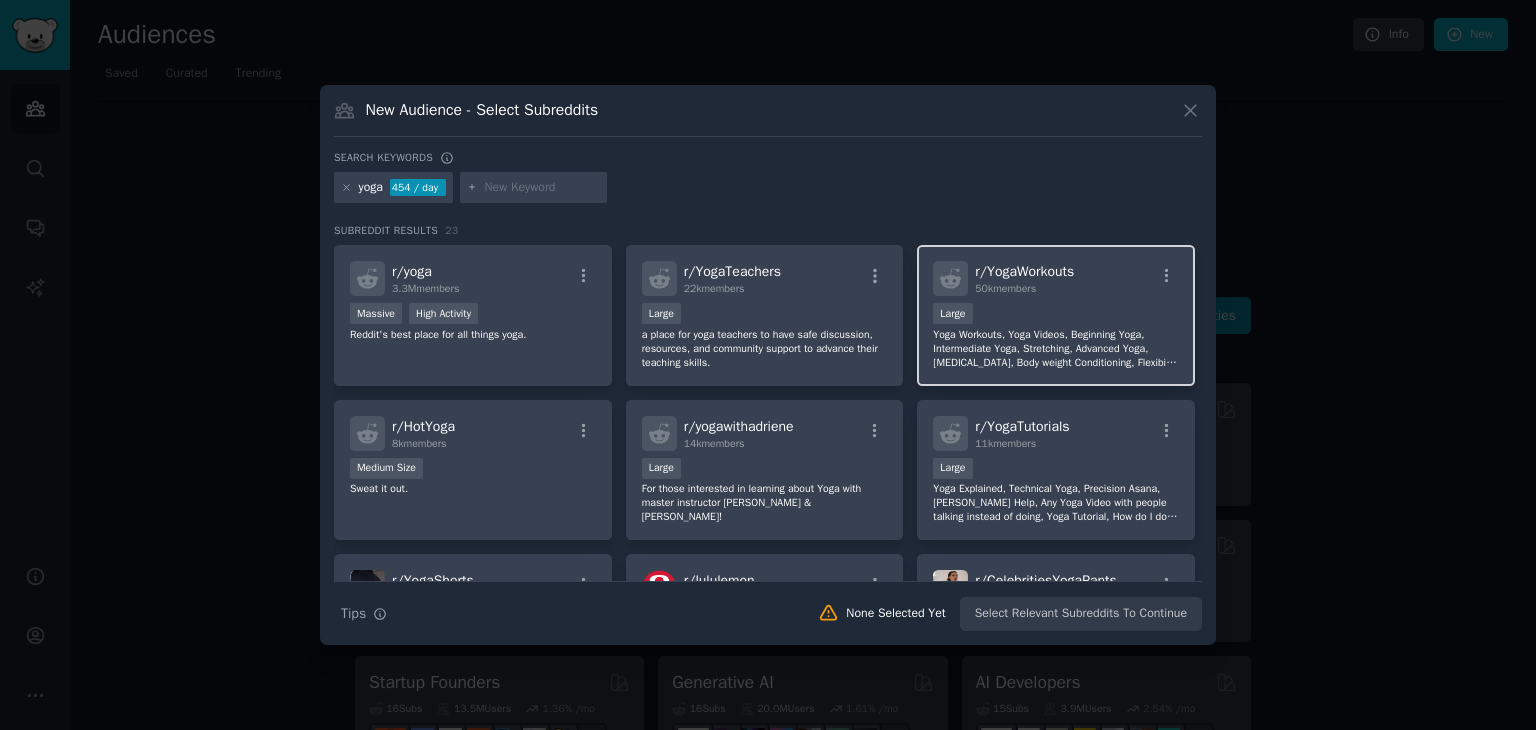 click on "10,000 - 100,000 members Large" at bounding box center [1056, 315] 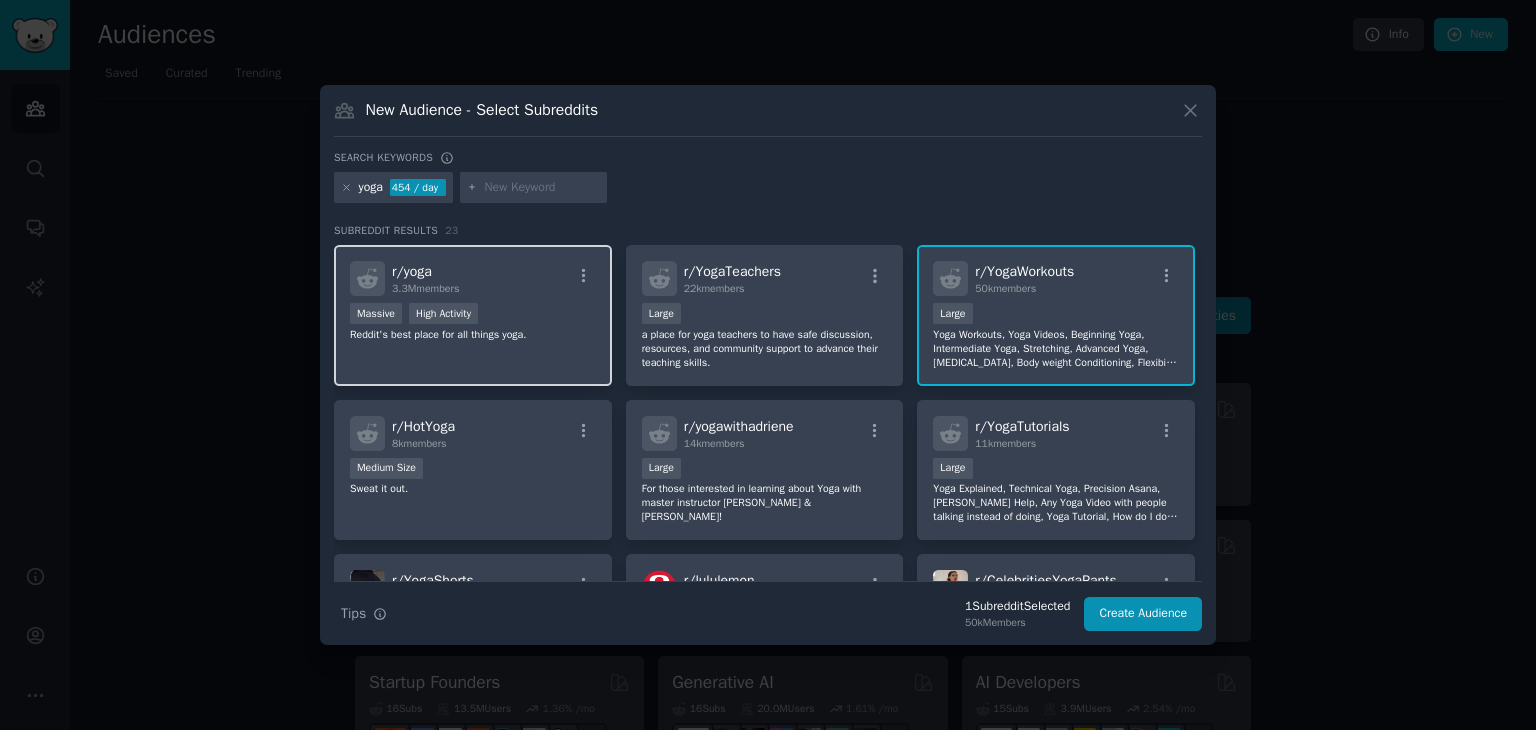 click on "r/ yoga 3.3M  members" at bounding box center [473, 278] 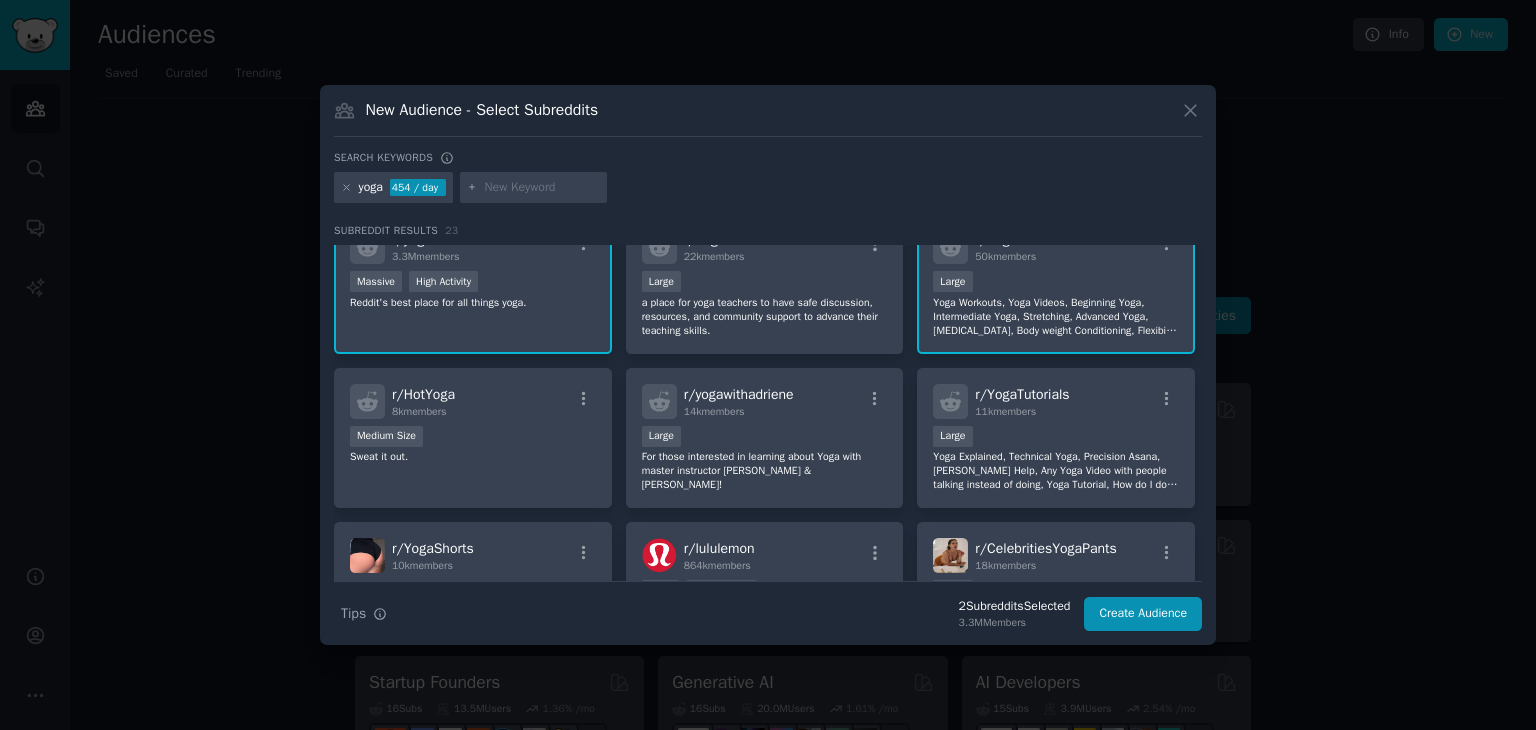 scroll, scrollTop: 0, scrollLeft: 0, axis: both 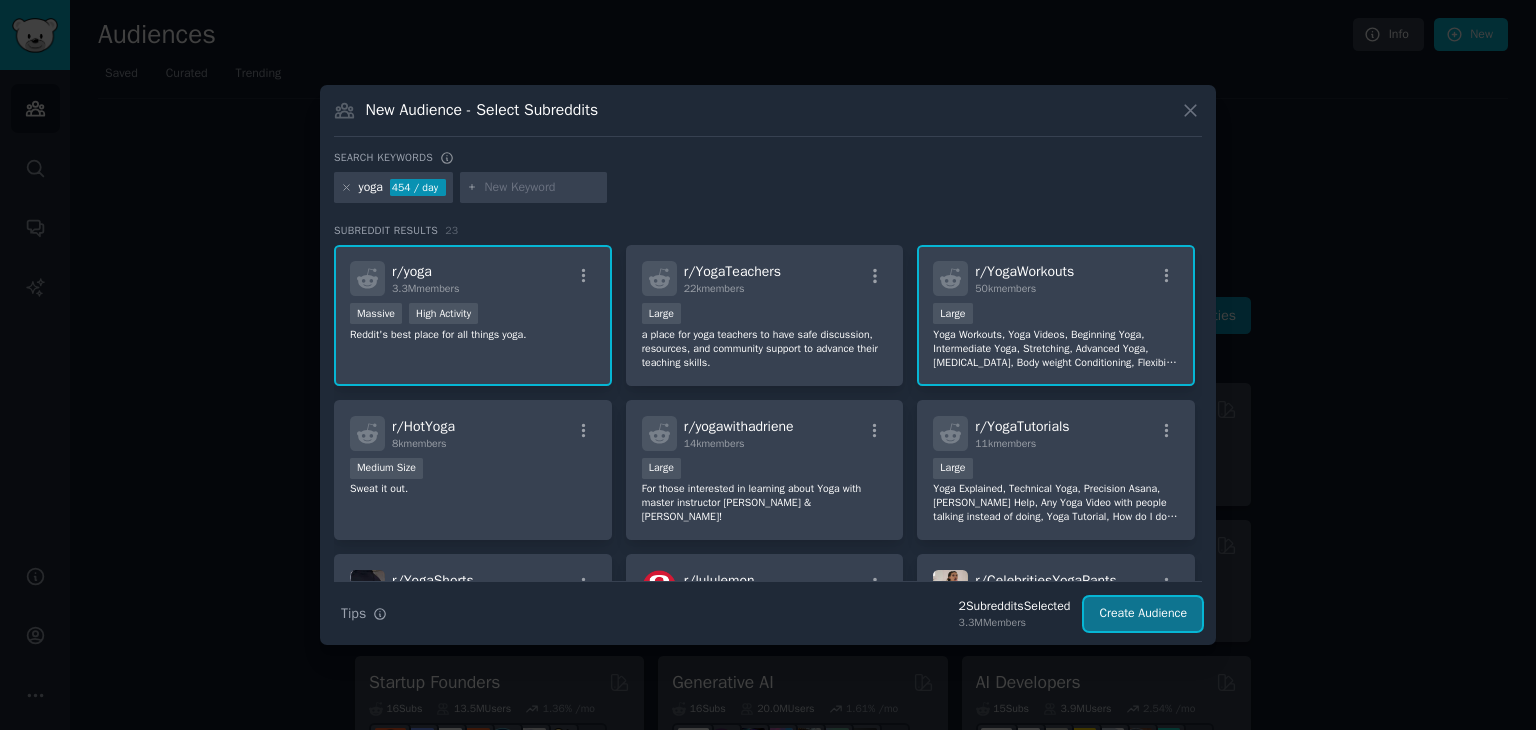 click on "Create Audience" at bounding box center (1143, 614) 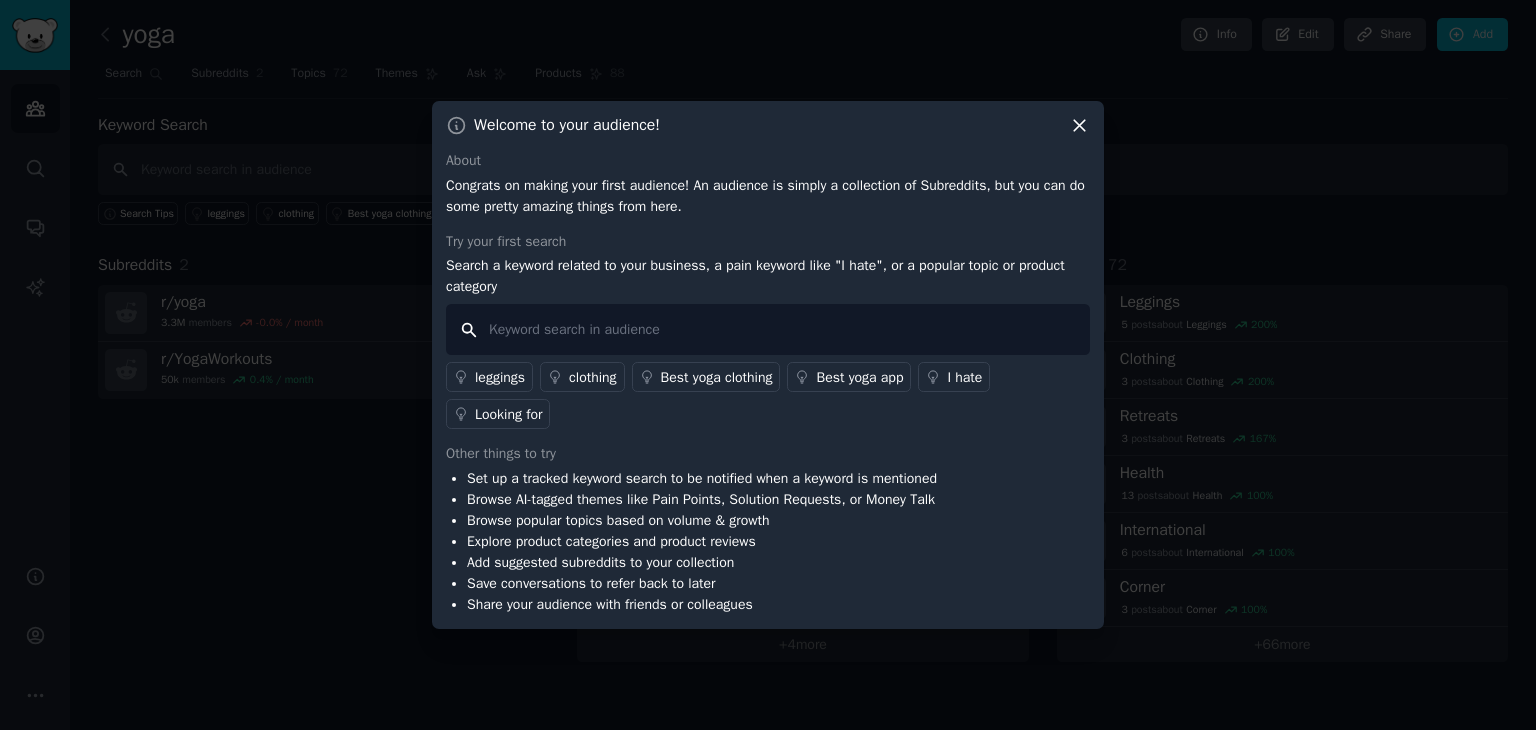 click at bounding box center (768, 329) 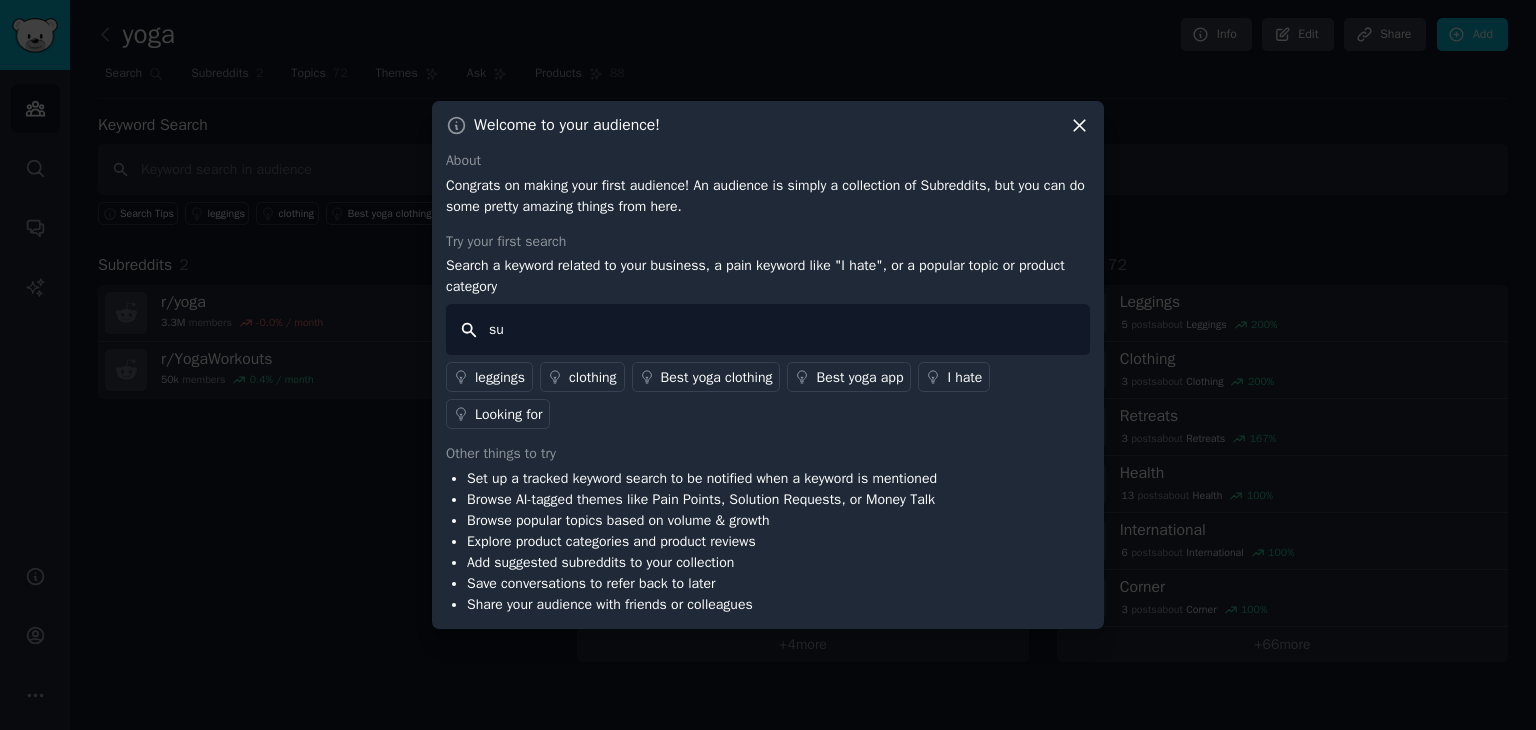 type on "s" 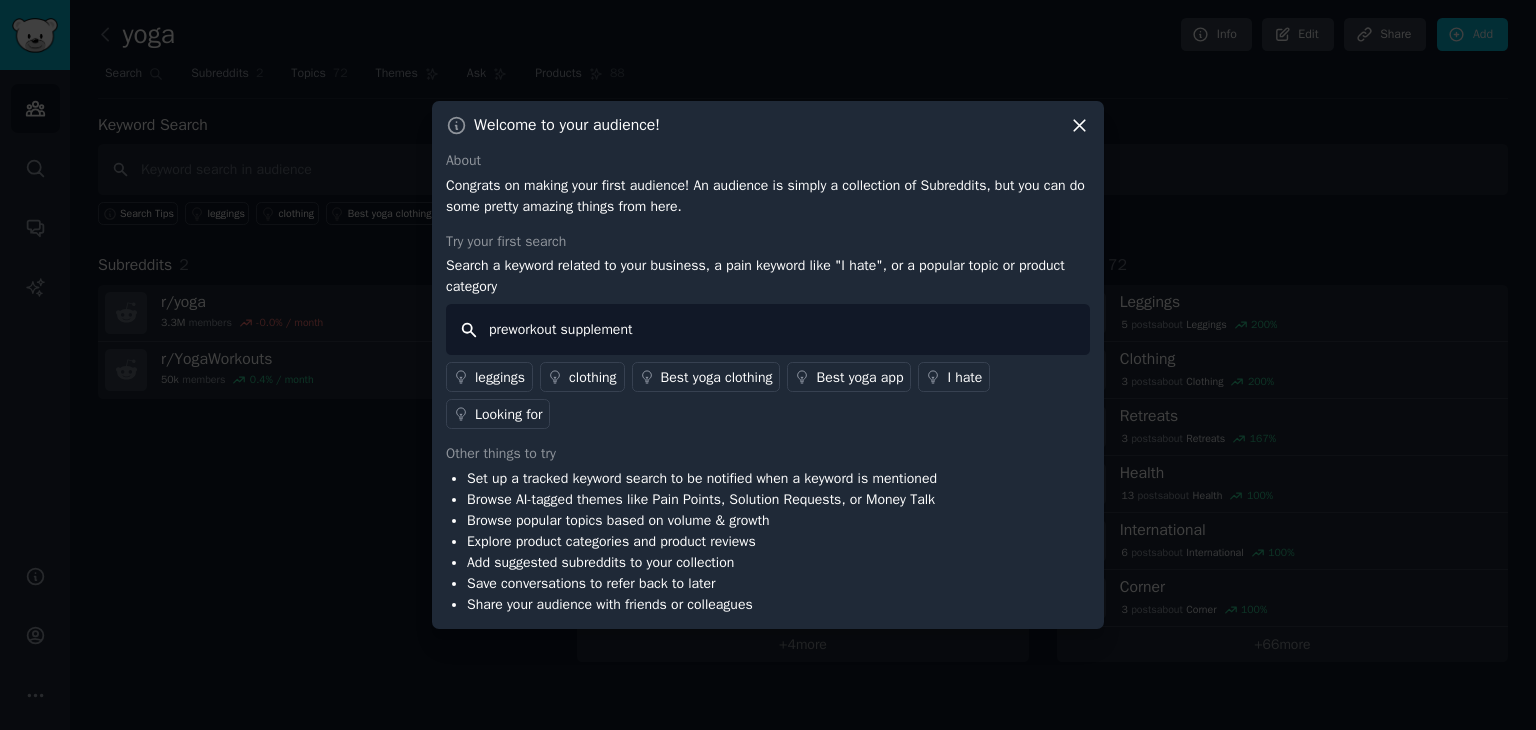 type on "preworkout supplement" 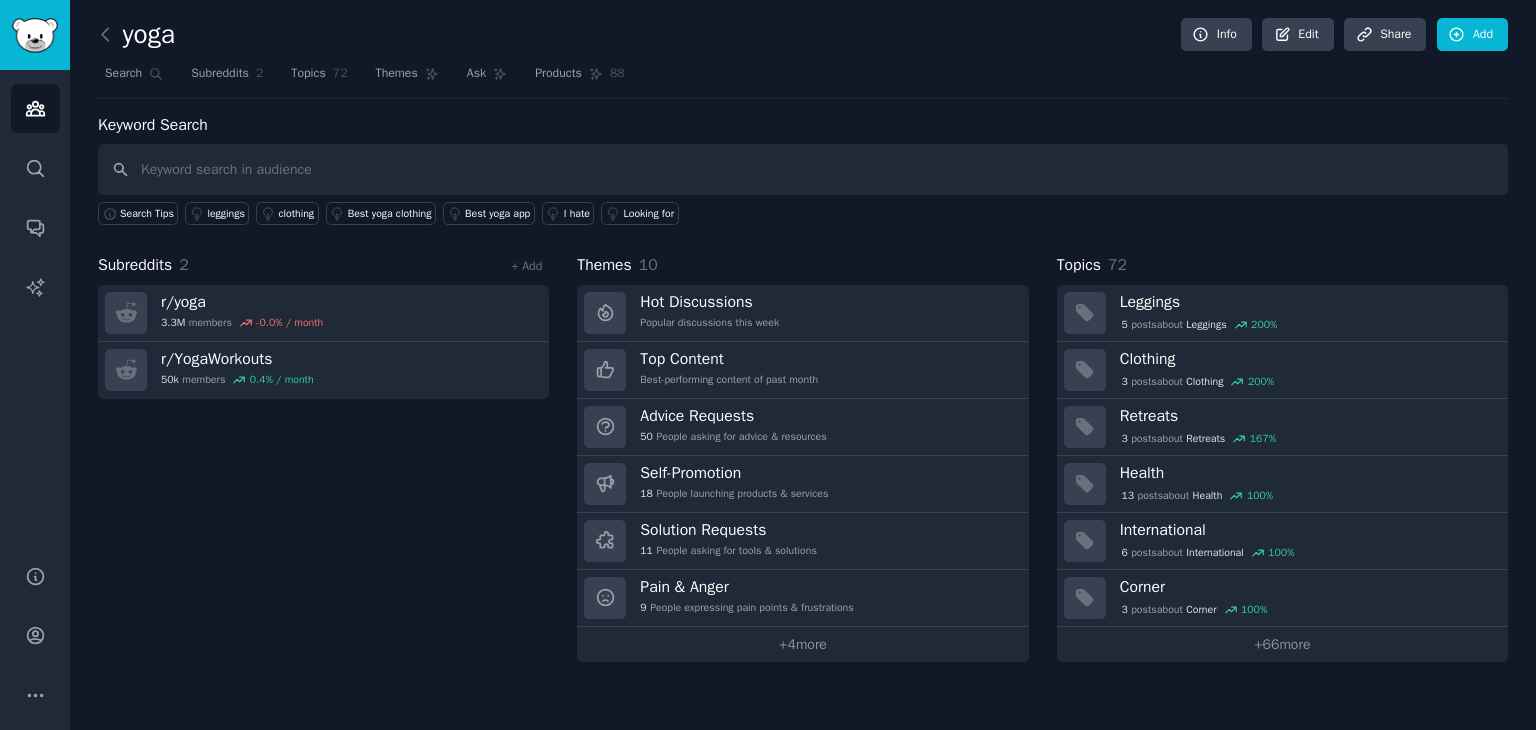 type 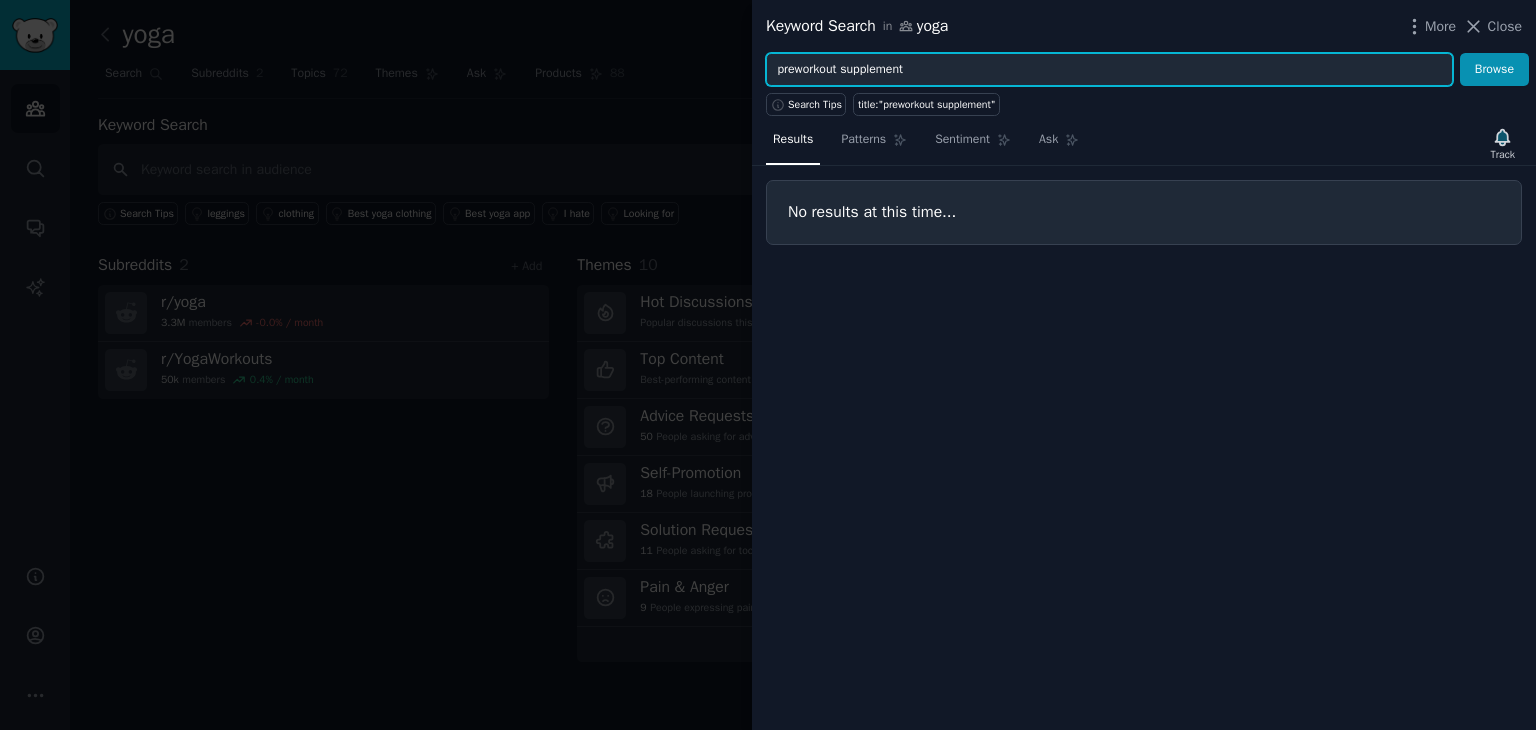 drag, startPoint x: 844, startPoint y: 65, endPoint x: 724, endPoint y: 63, distance: 120.01666 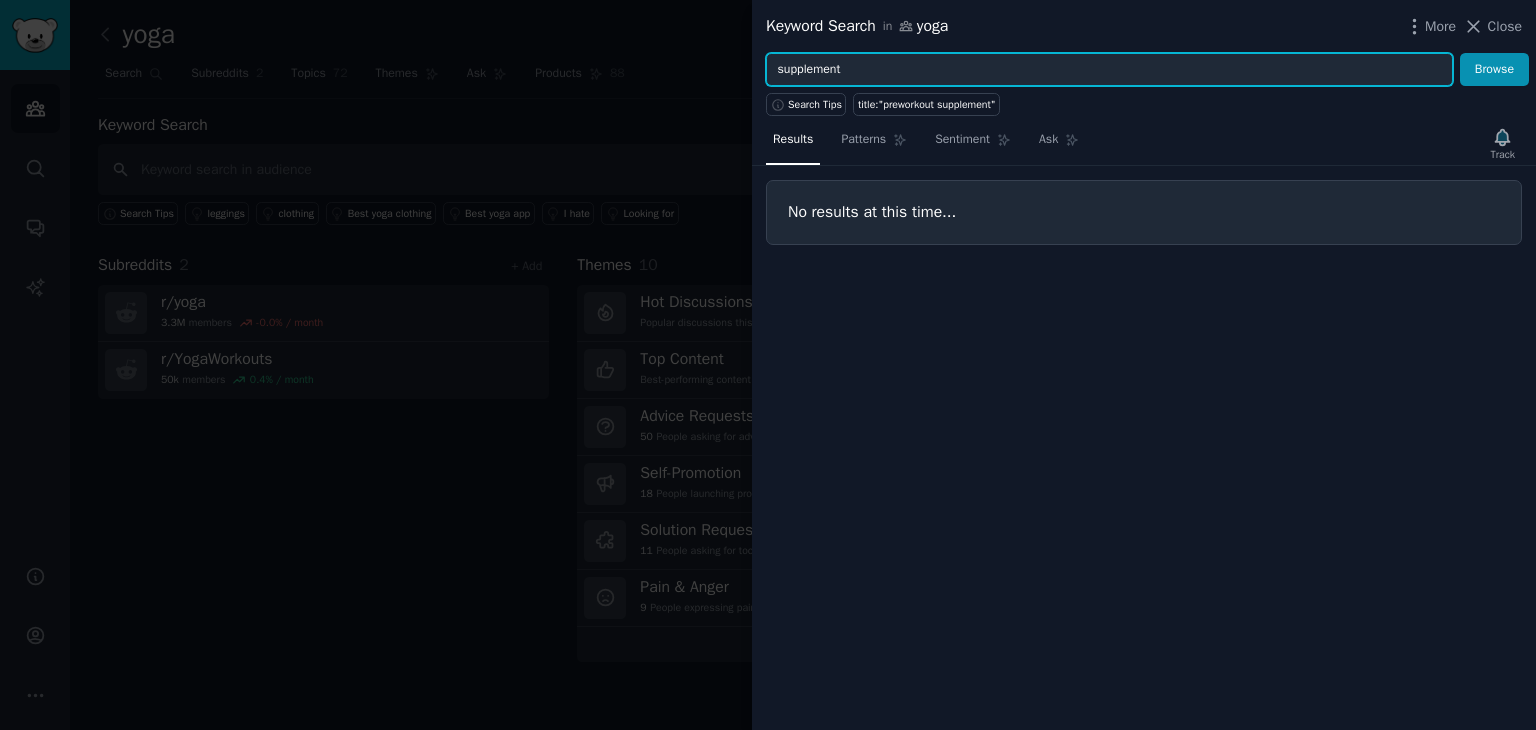 click on "supplement" at bounding box center [1109, 70] 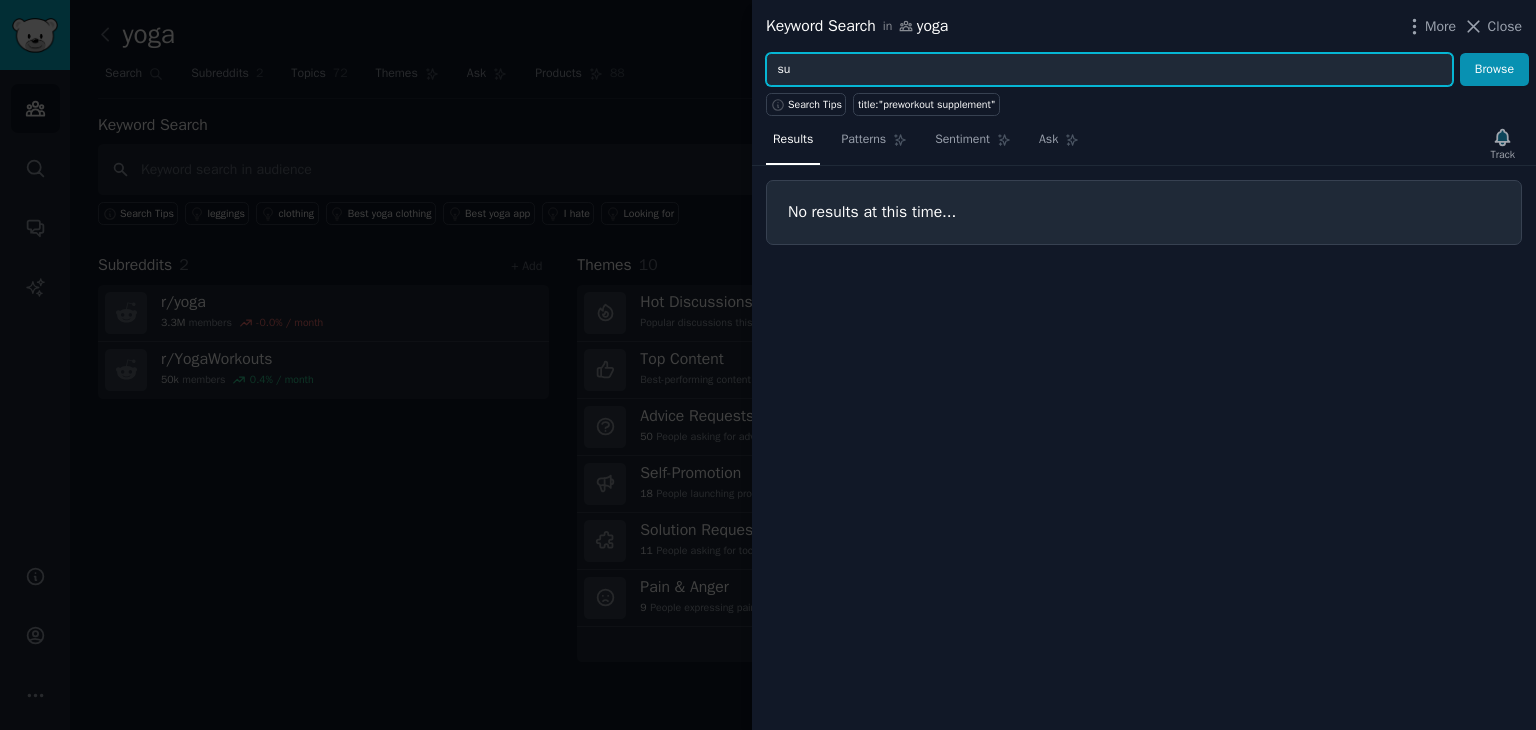 type on "s" 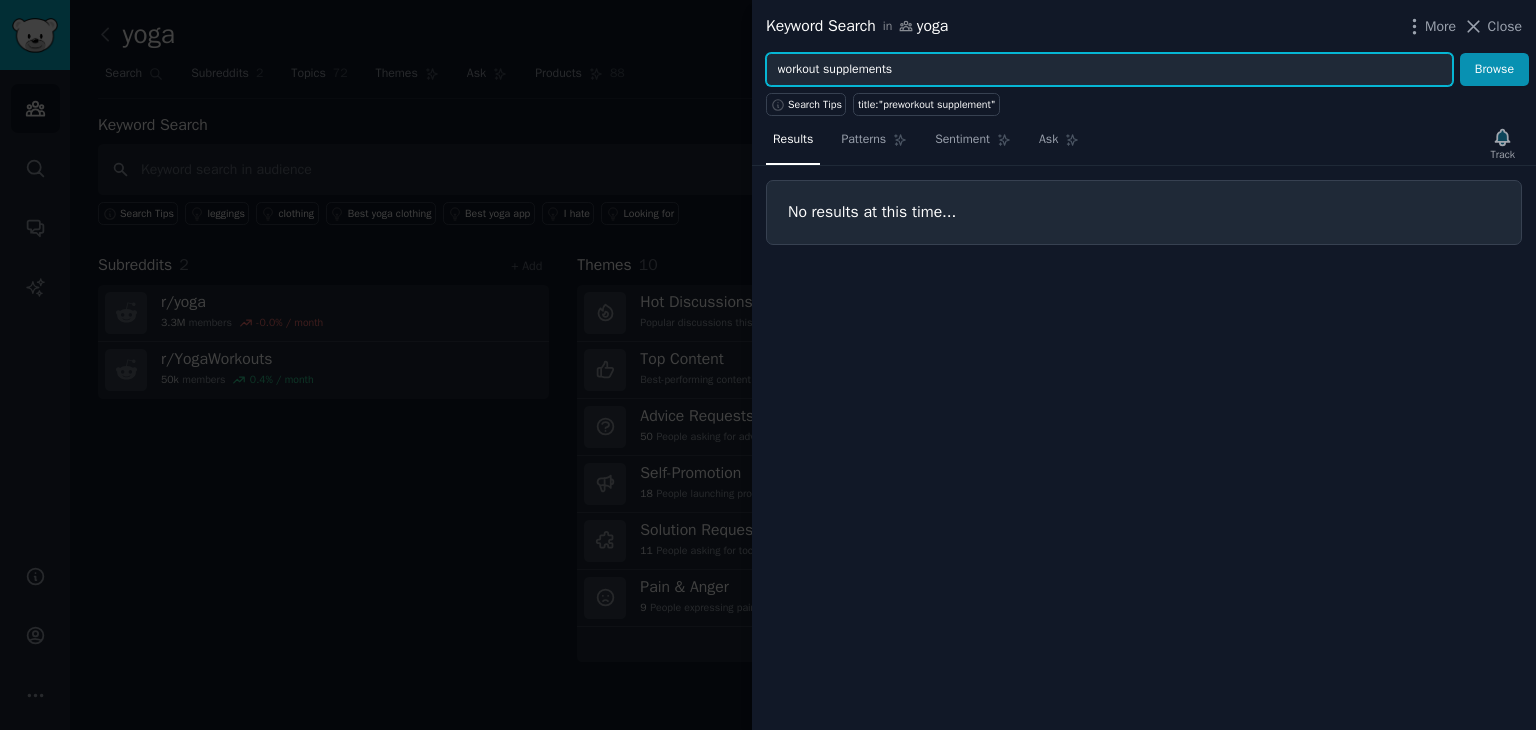 click on "Browse" at bounding box center [1494, 70] 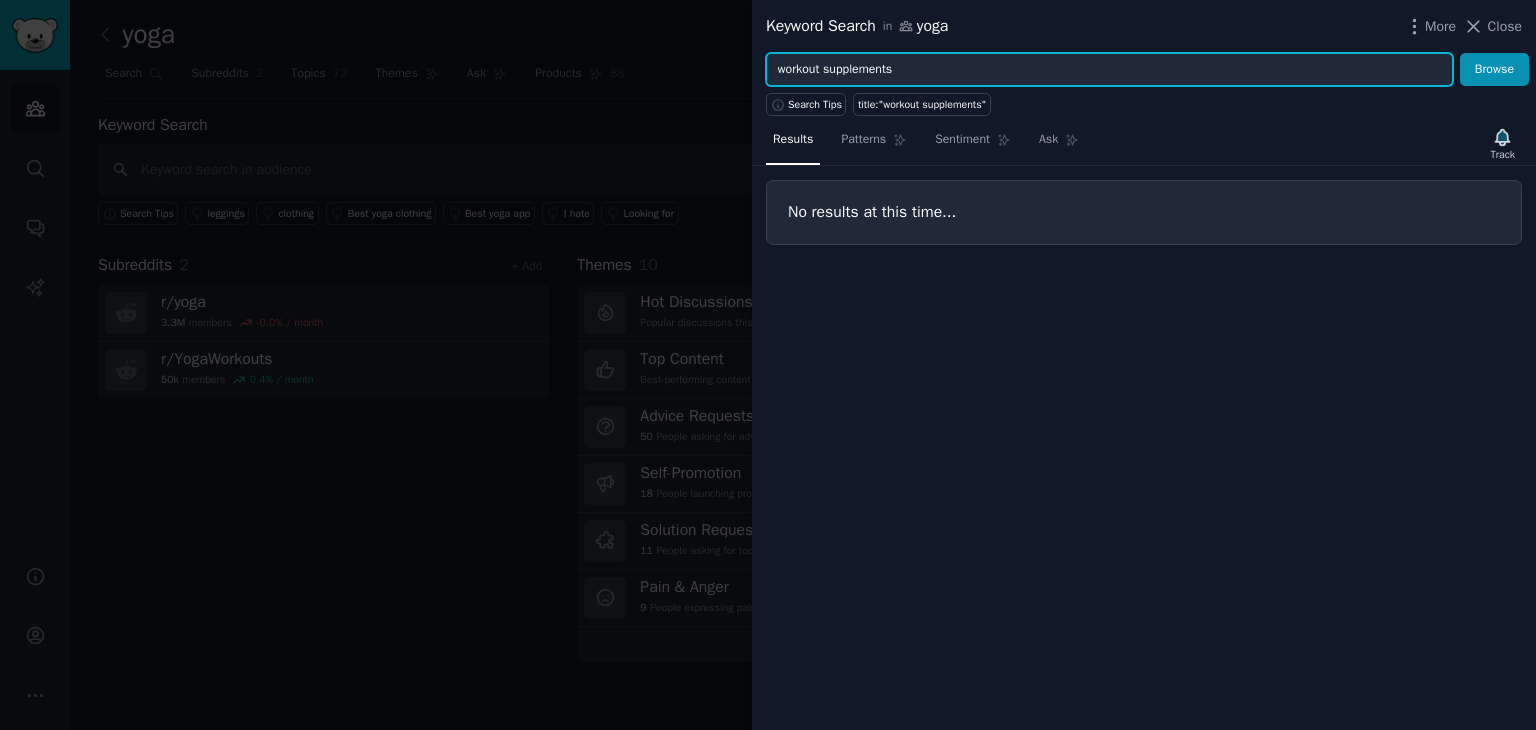 drag, startPoint x: 827, startPoint y: 65, endPoint x: 679, endPoint y: 55, distance: 148.33745 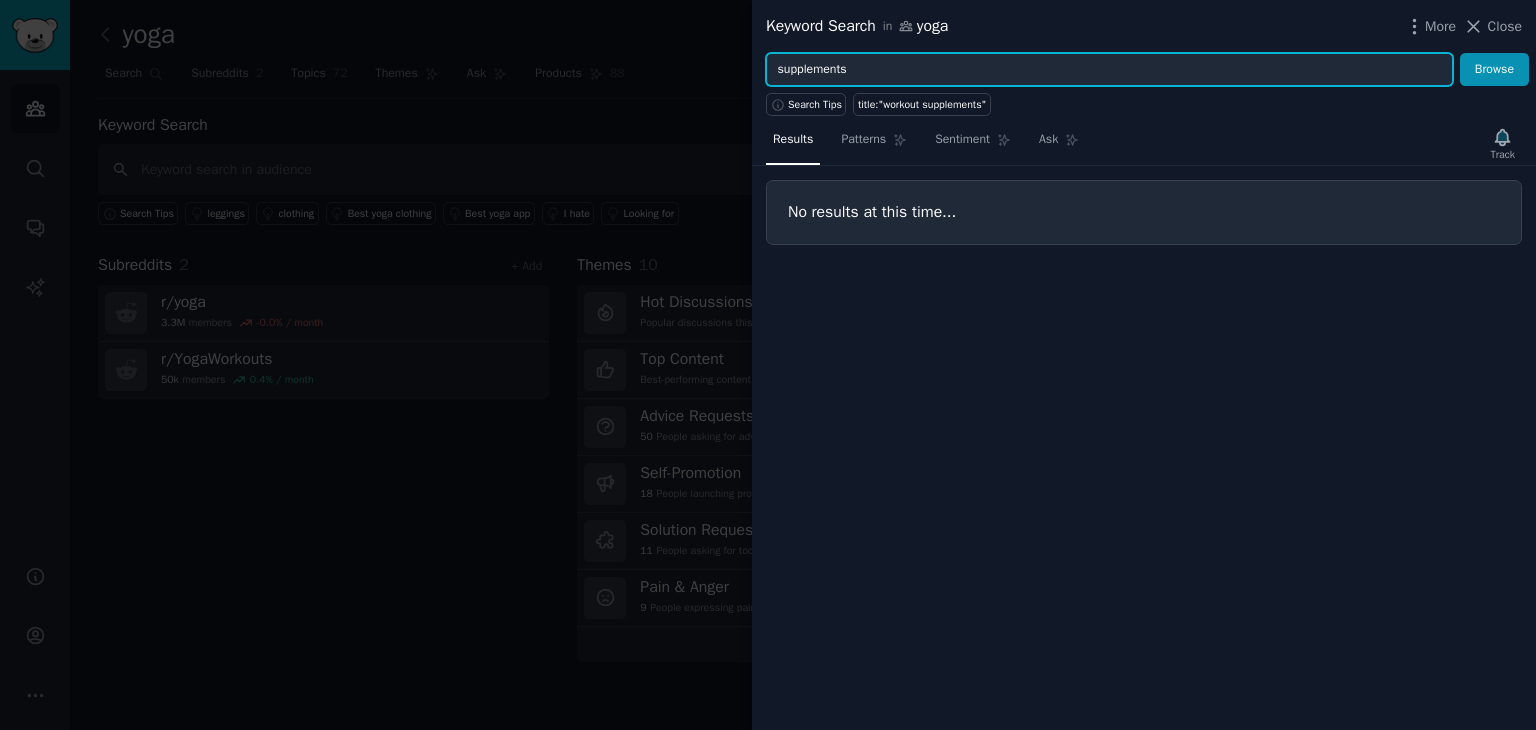 click on "Browse" at bounding box center [1494, 70] 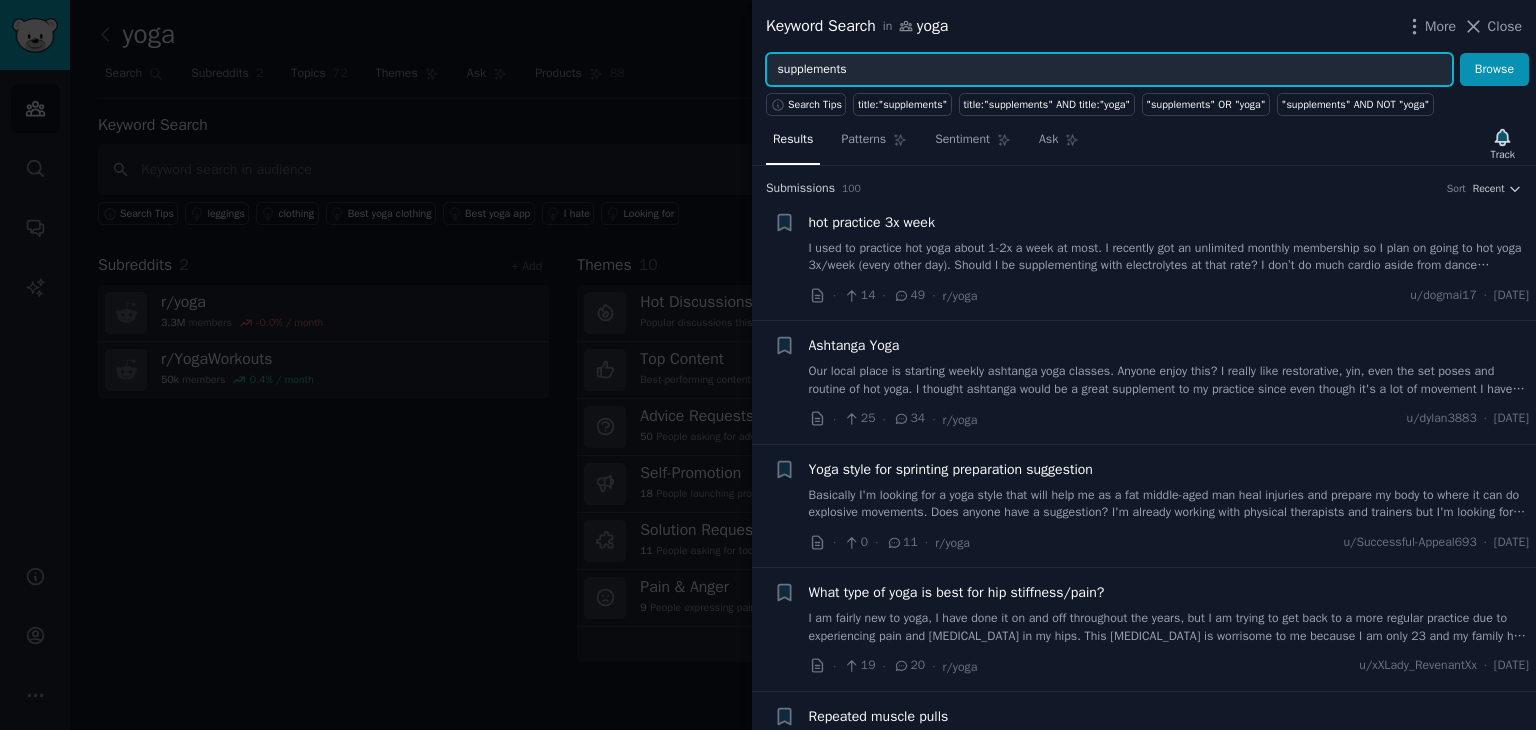 click on "supplements" at bounding box center (1109, 70) 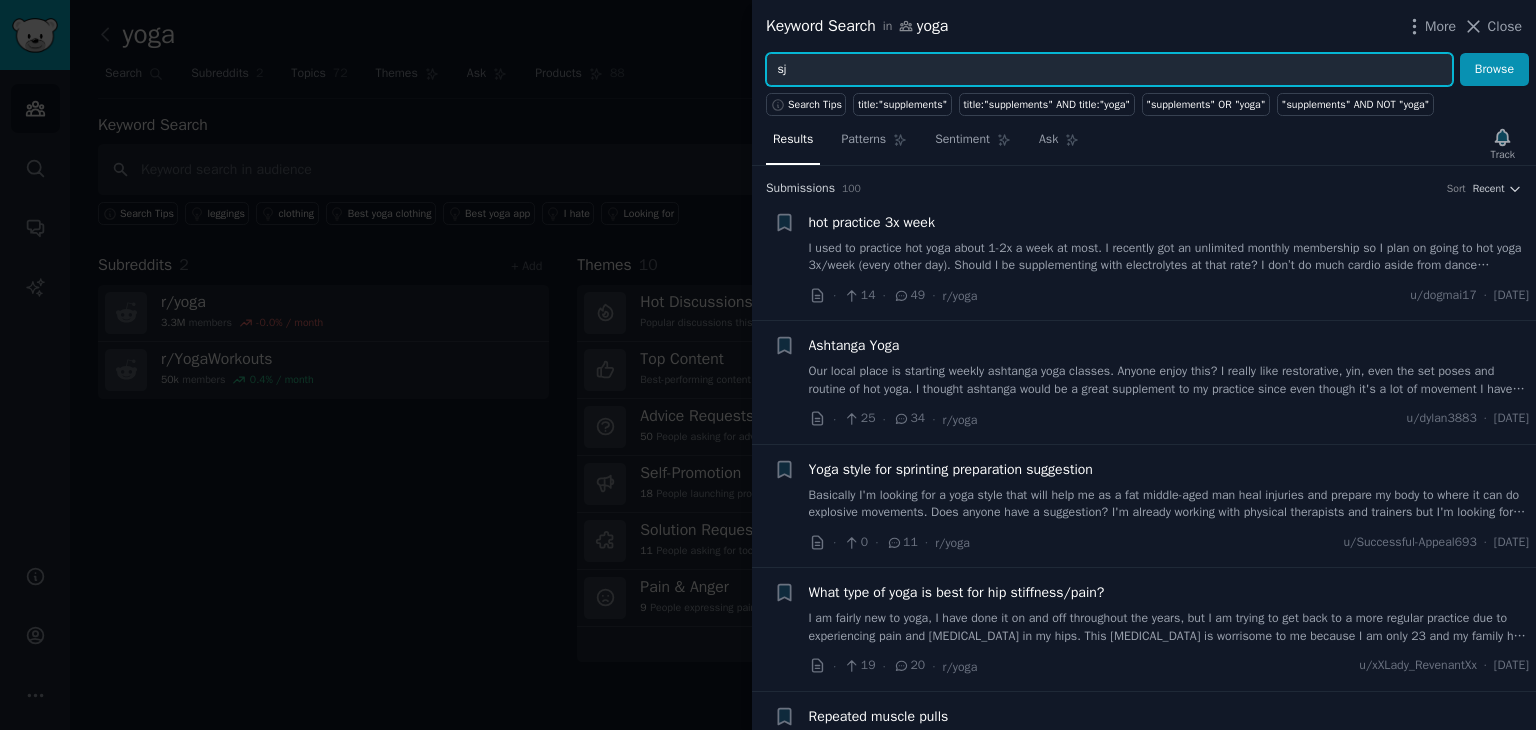 type on "s" 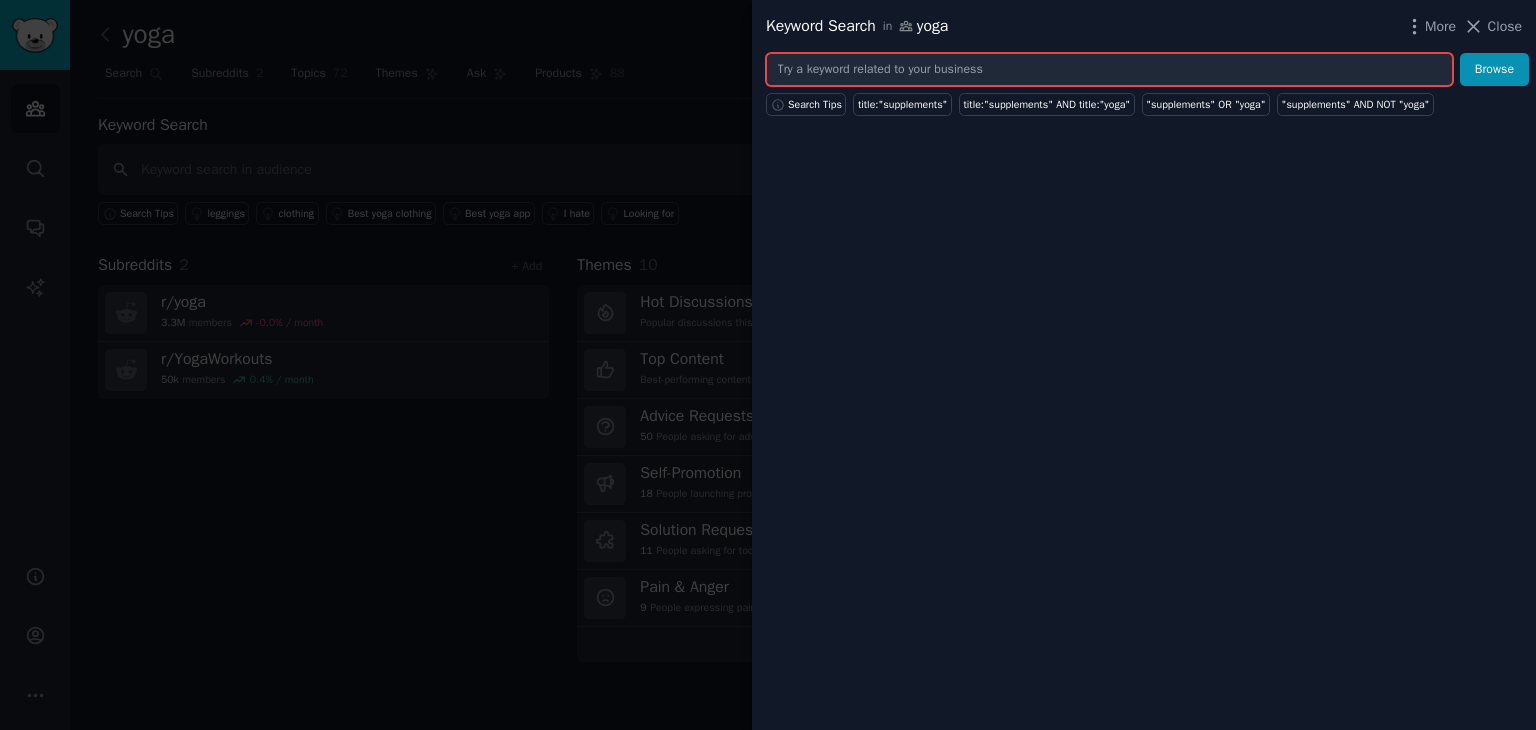 type on "s" 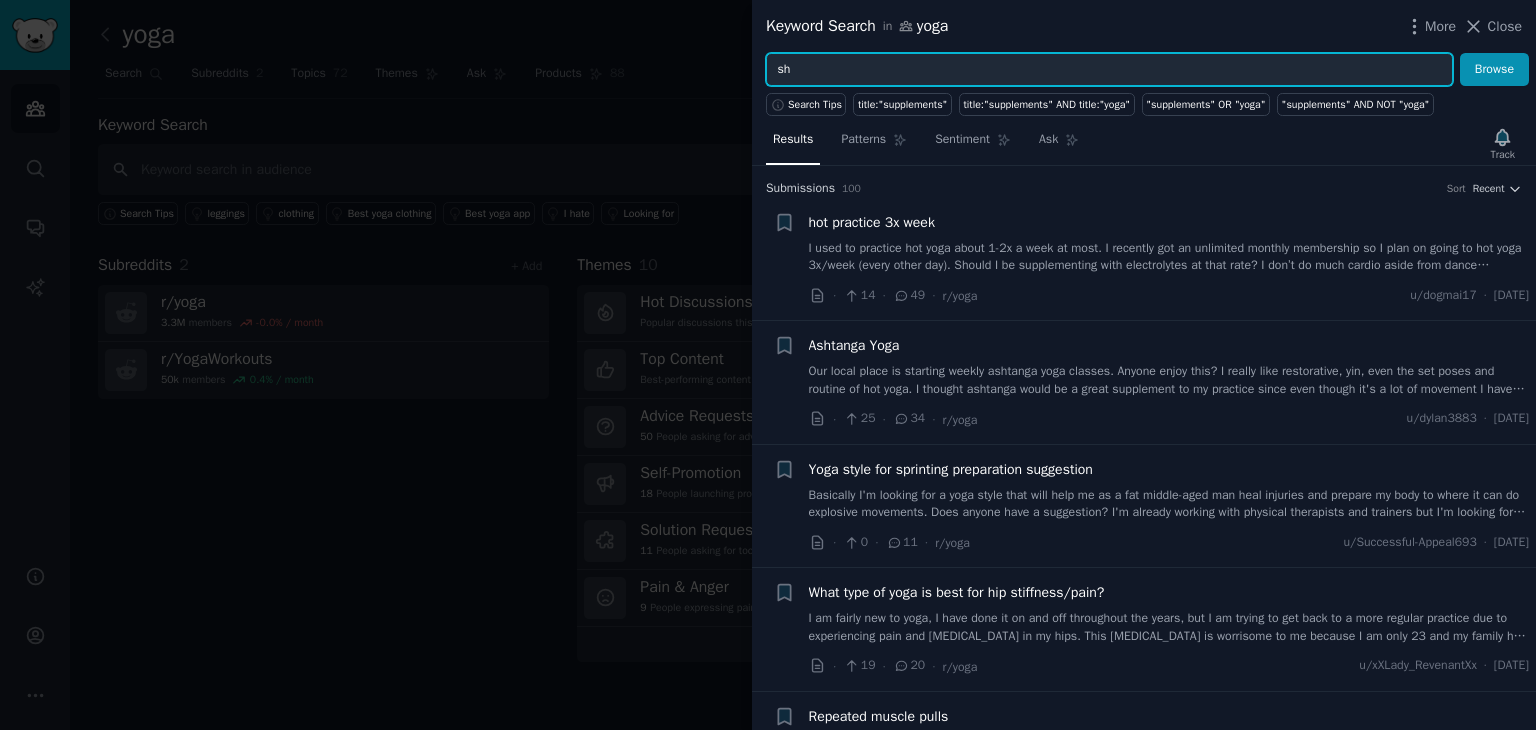 type on "s" 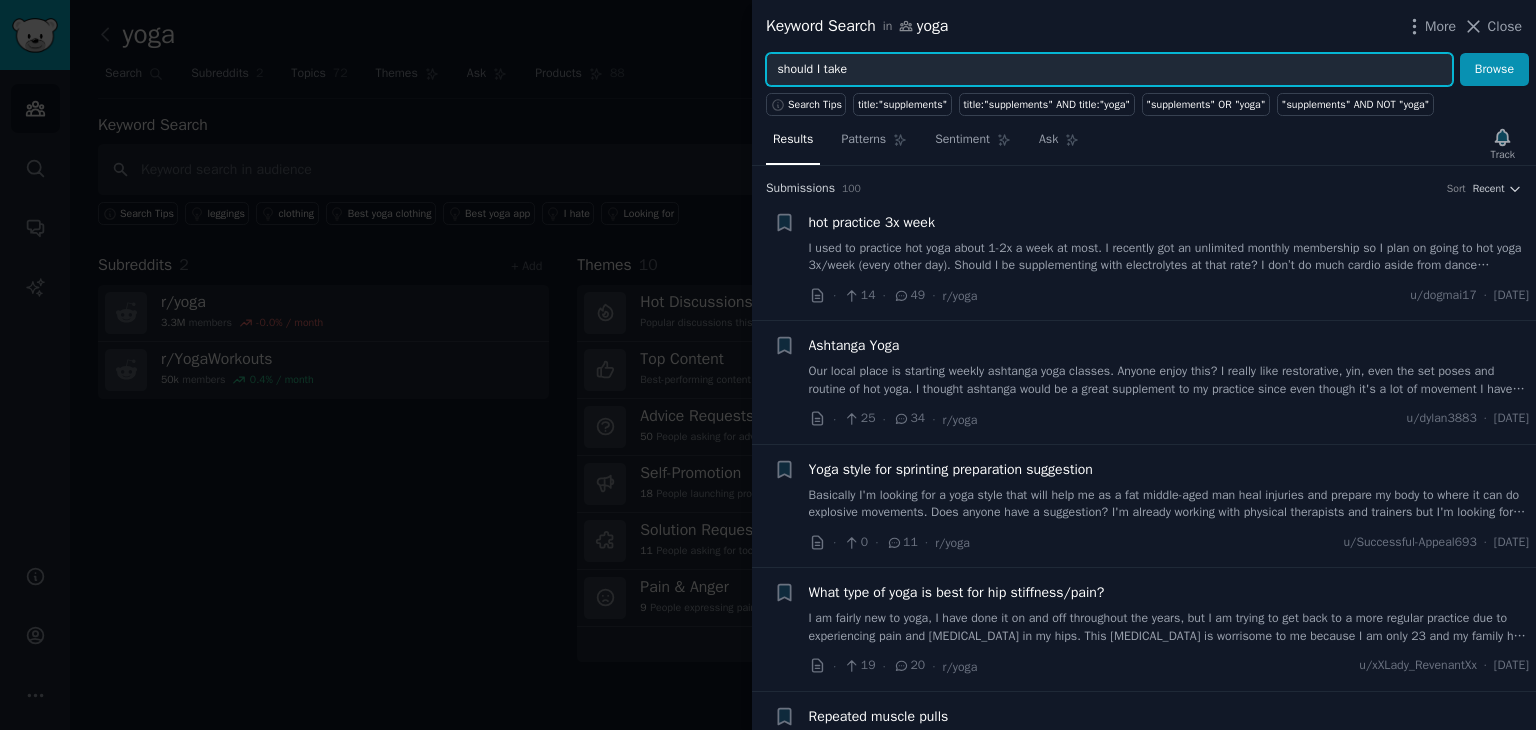 click on "Browse" at bounding box center (1494, 70) 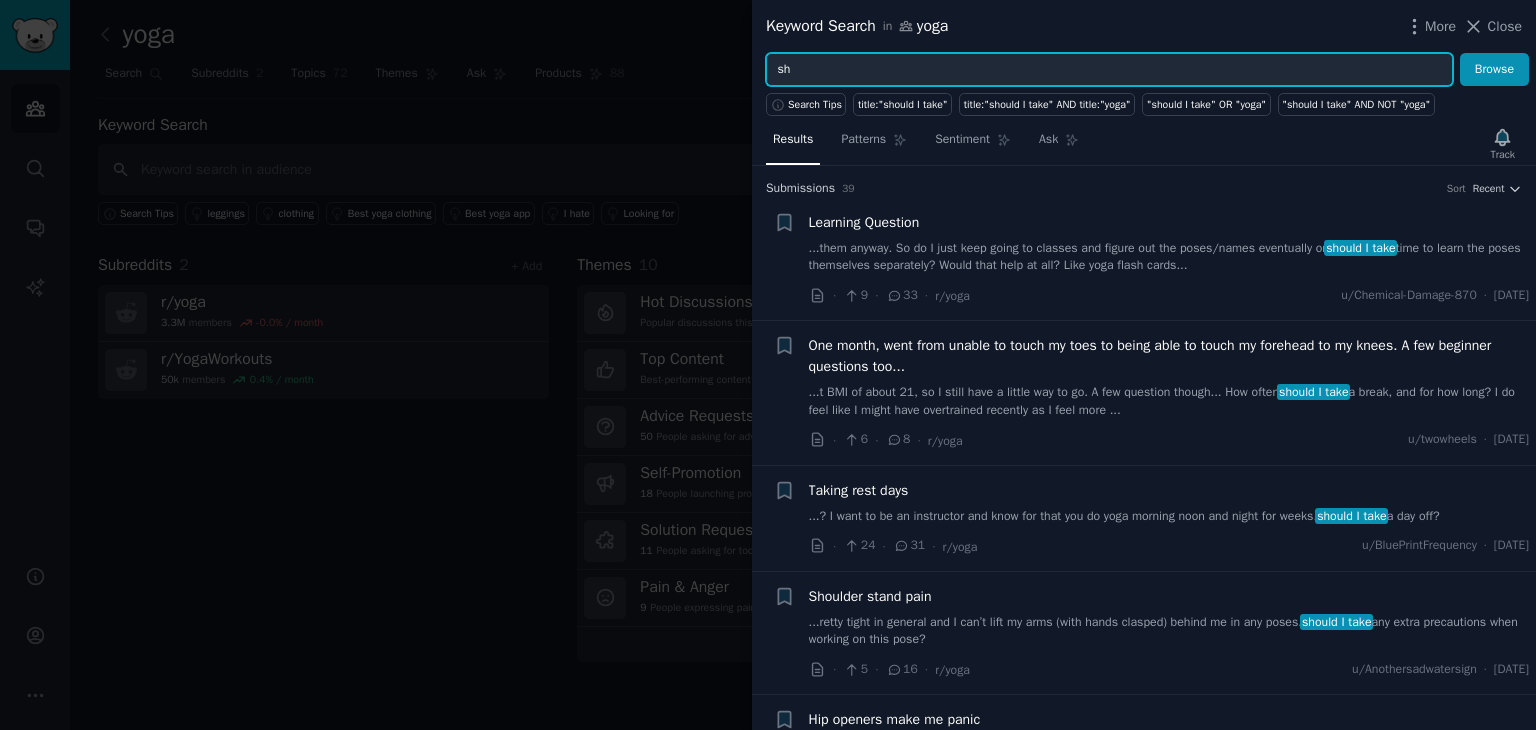 type on "s" 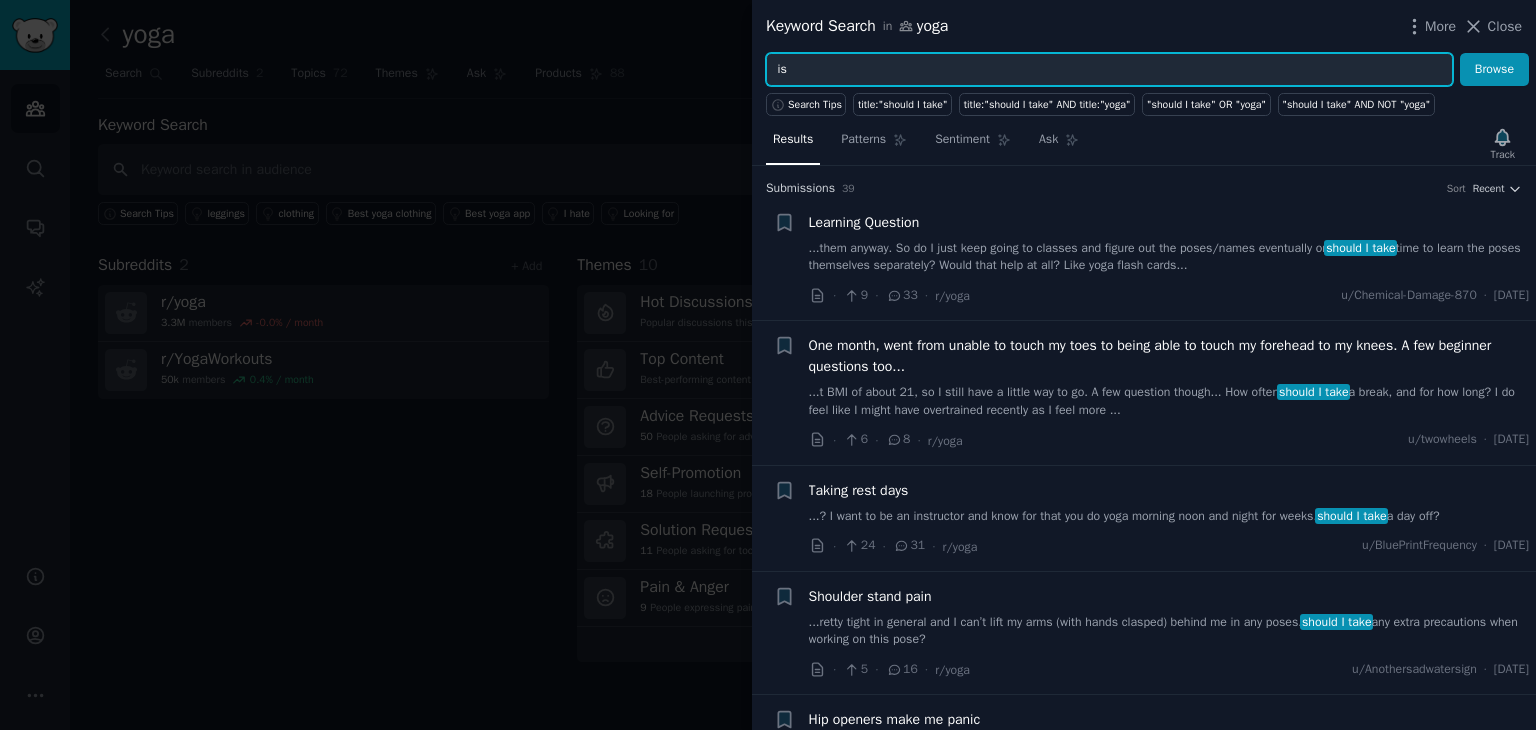 type on "i" 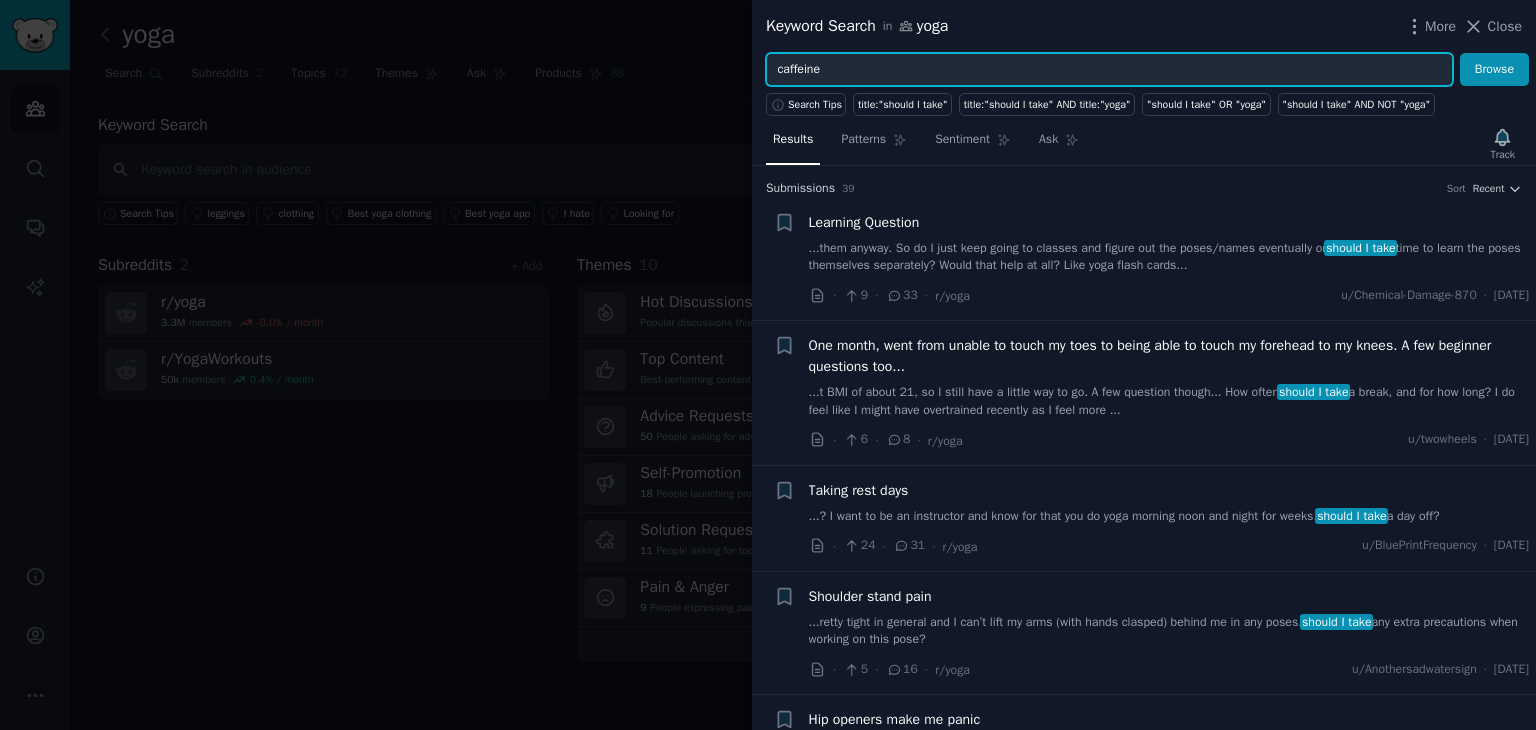 click on "Browse" at bounding box center [1494, 70] 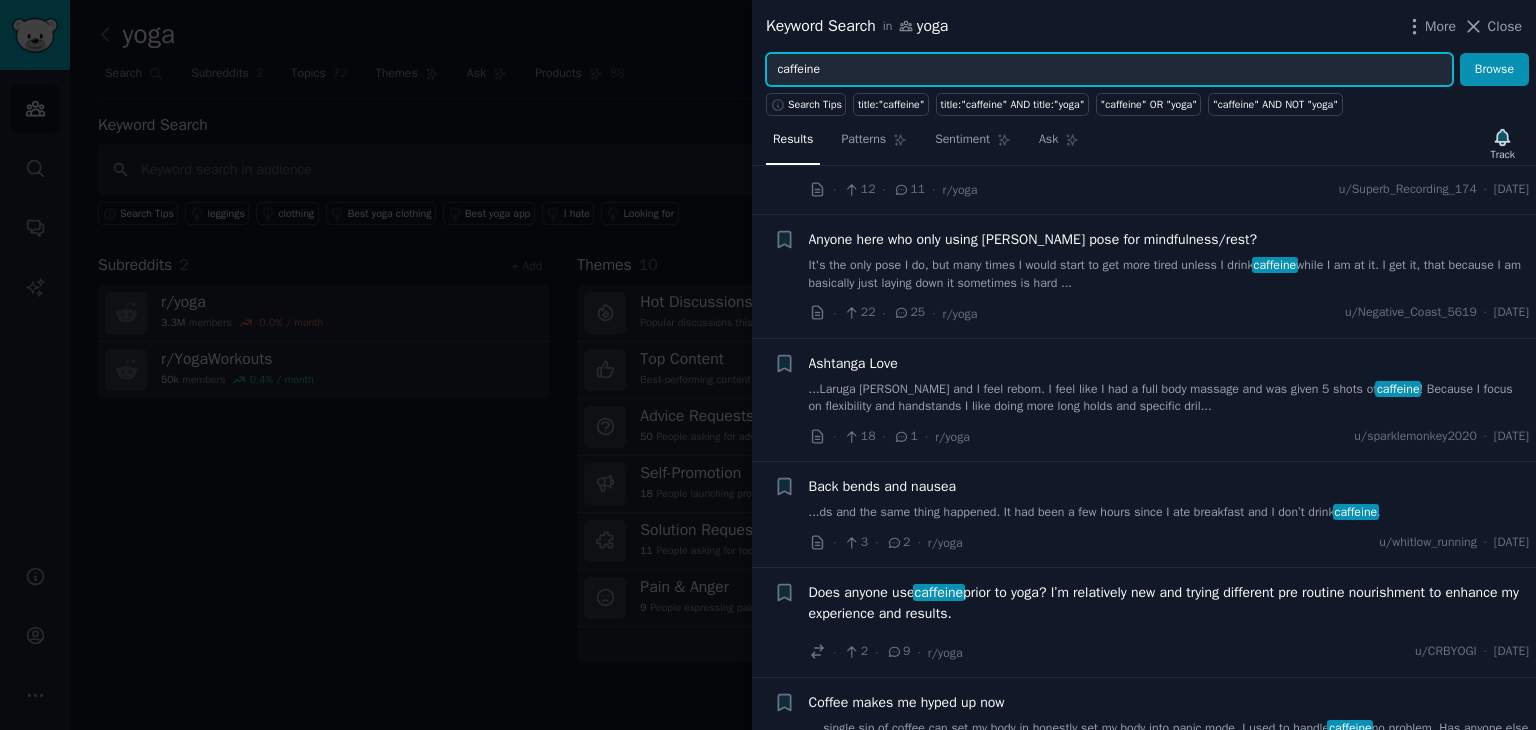 scroll, scrollTop: 0, scrollLeft: 0, axis: both 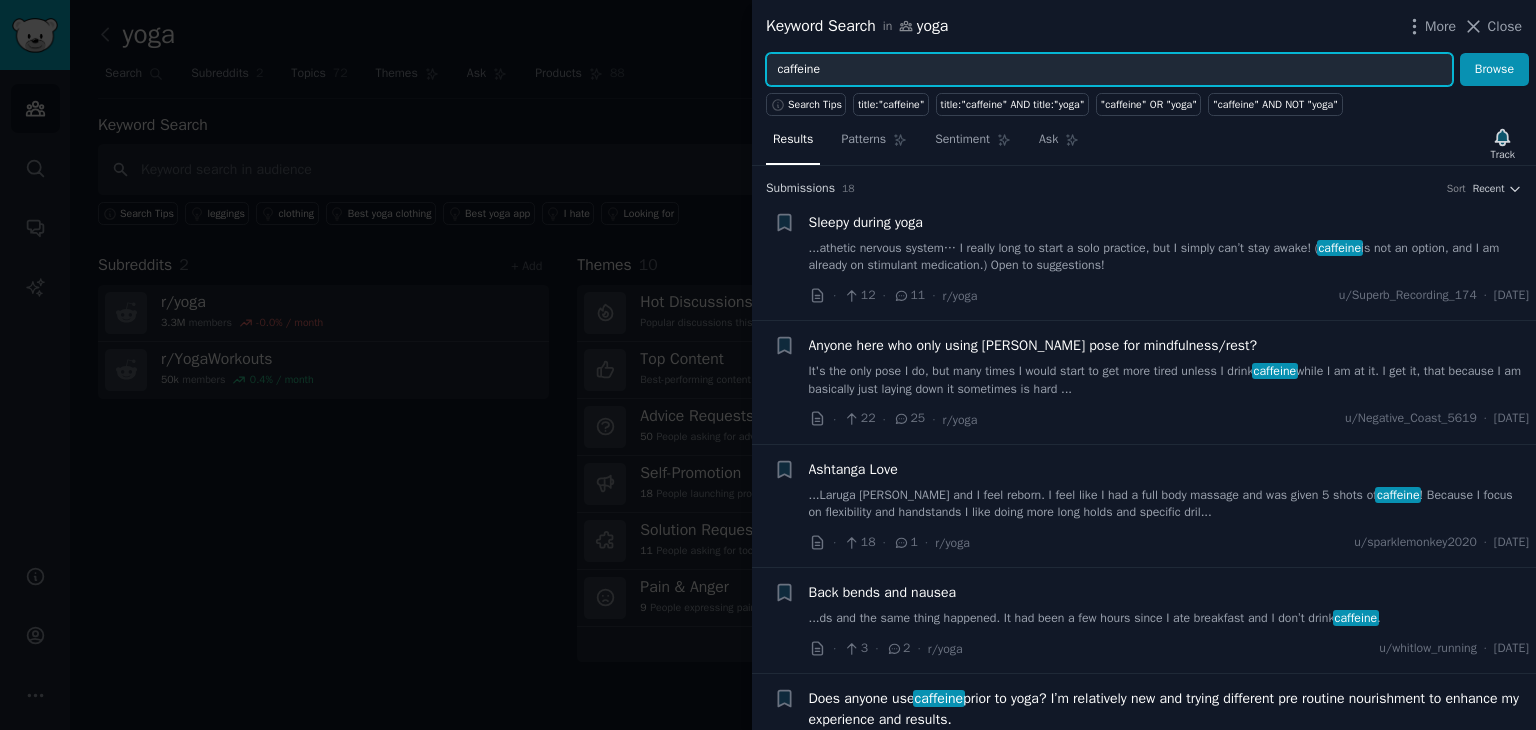 click on "caffeine" at bounding box center (1109, 70) 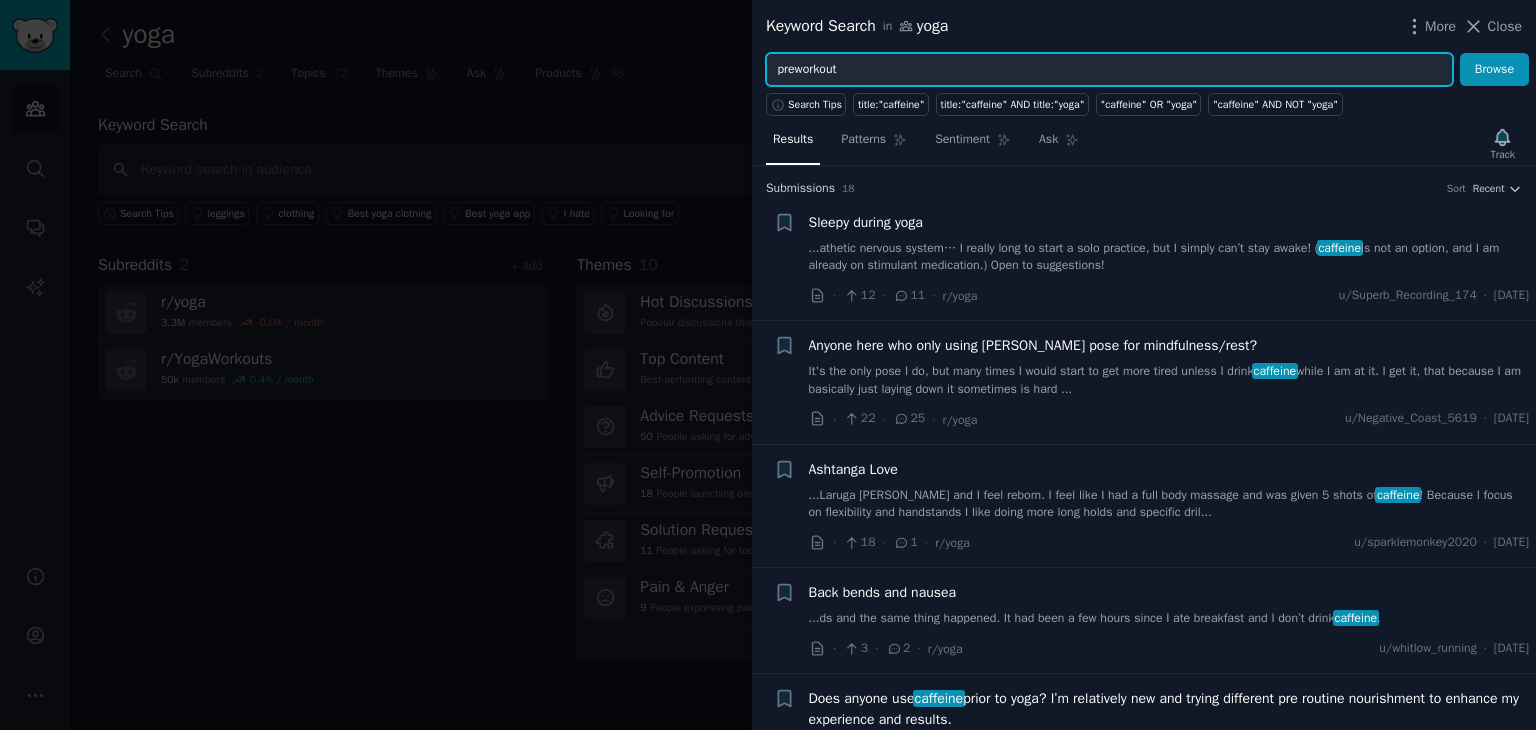 type on "preworkout" 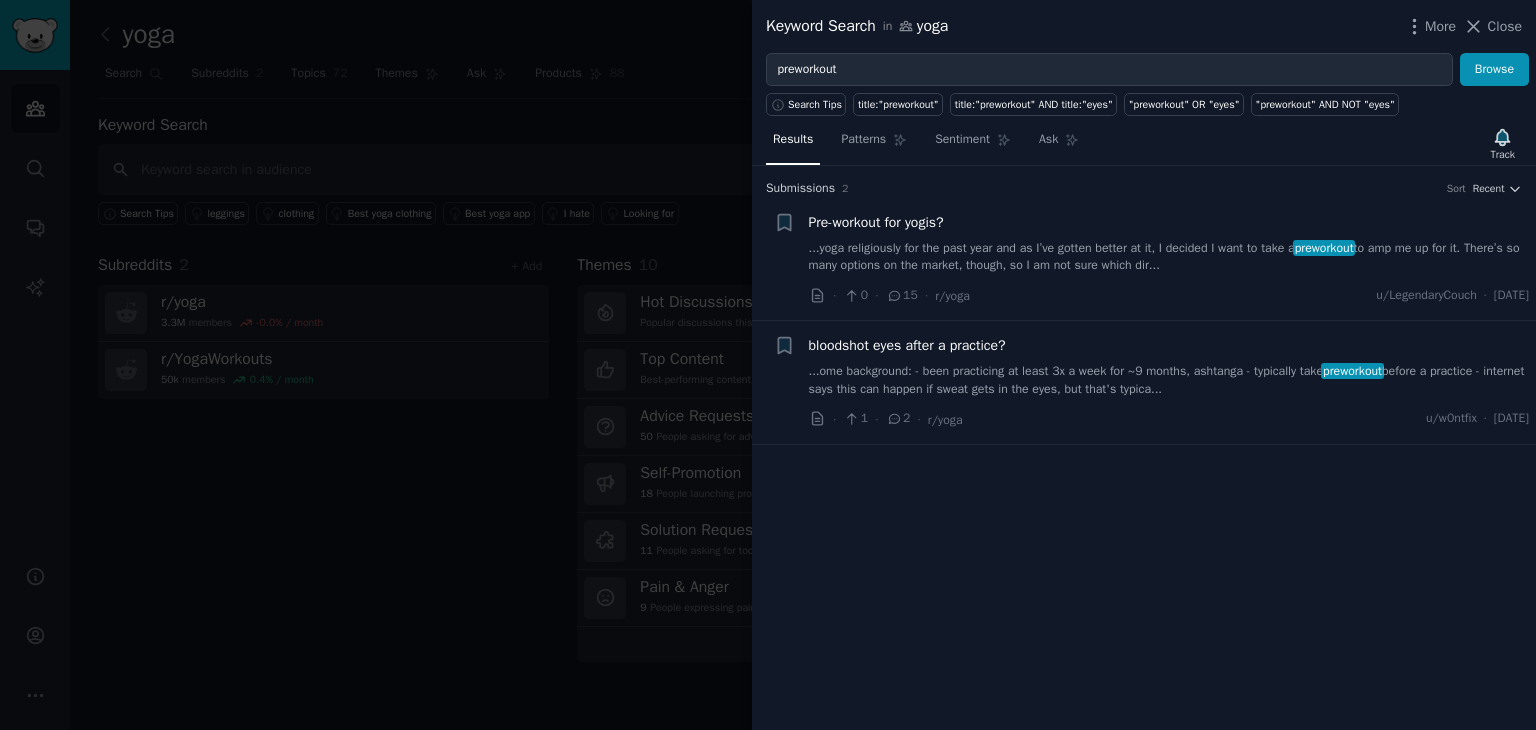 click on "...yoga religiously for the past year and as I’ve gotten better at it, I decided I want to take a  preworkout  to amp me up for it. There’s so many options on the market, though, so I am not sure which dir..." at bounding box center (1169, 257) 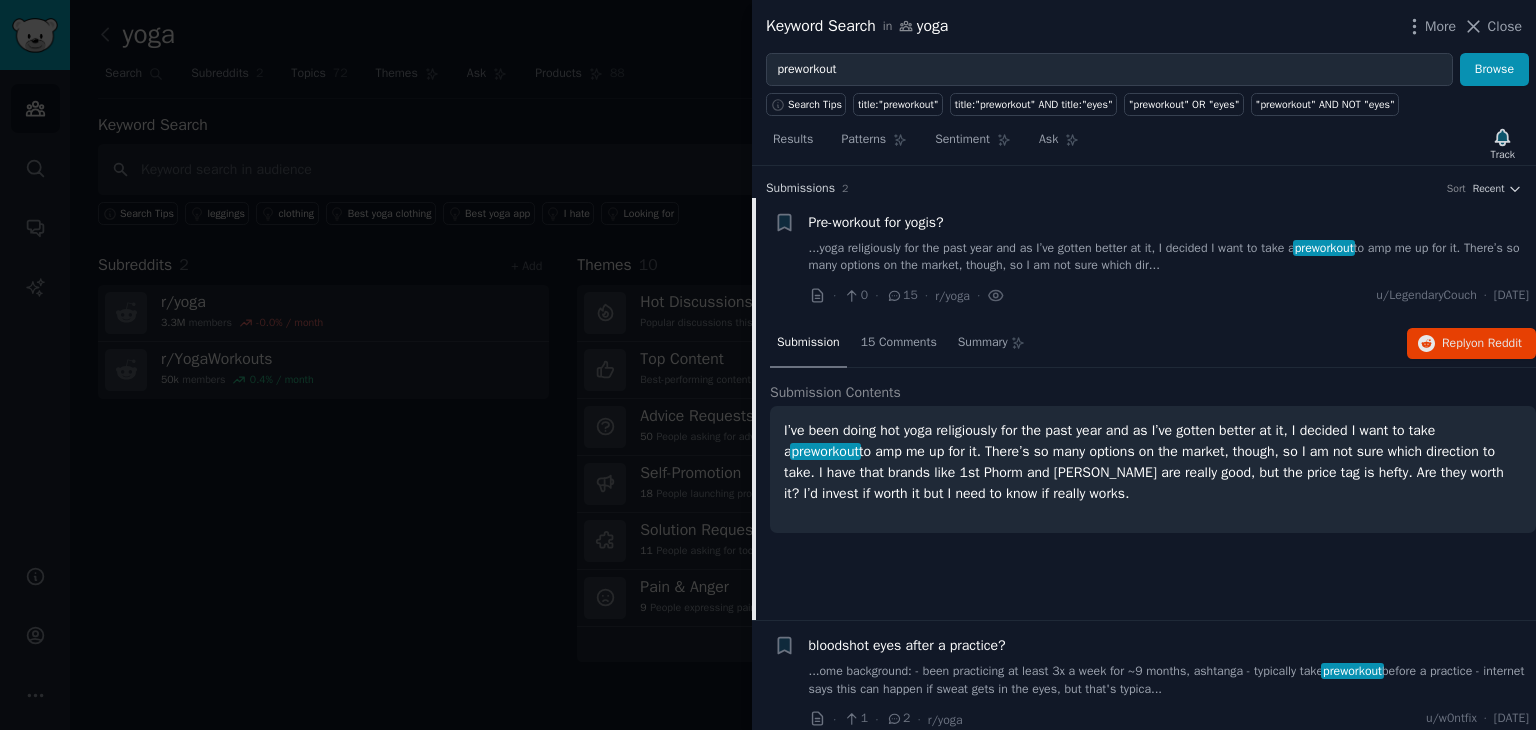 scroll, scrollTop: 13, scrollLeft: 0, axis: vertical 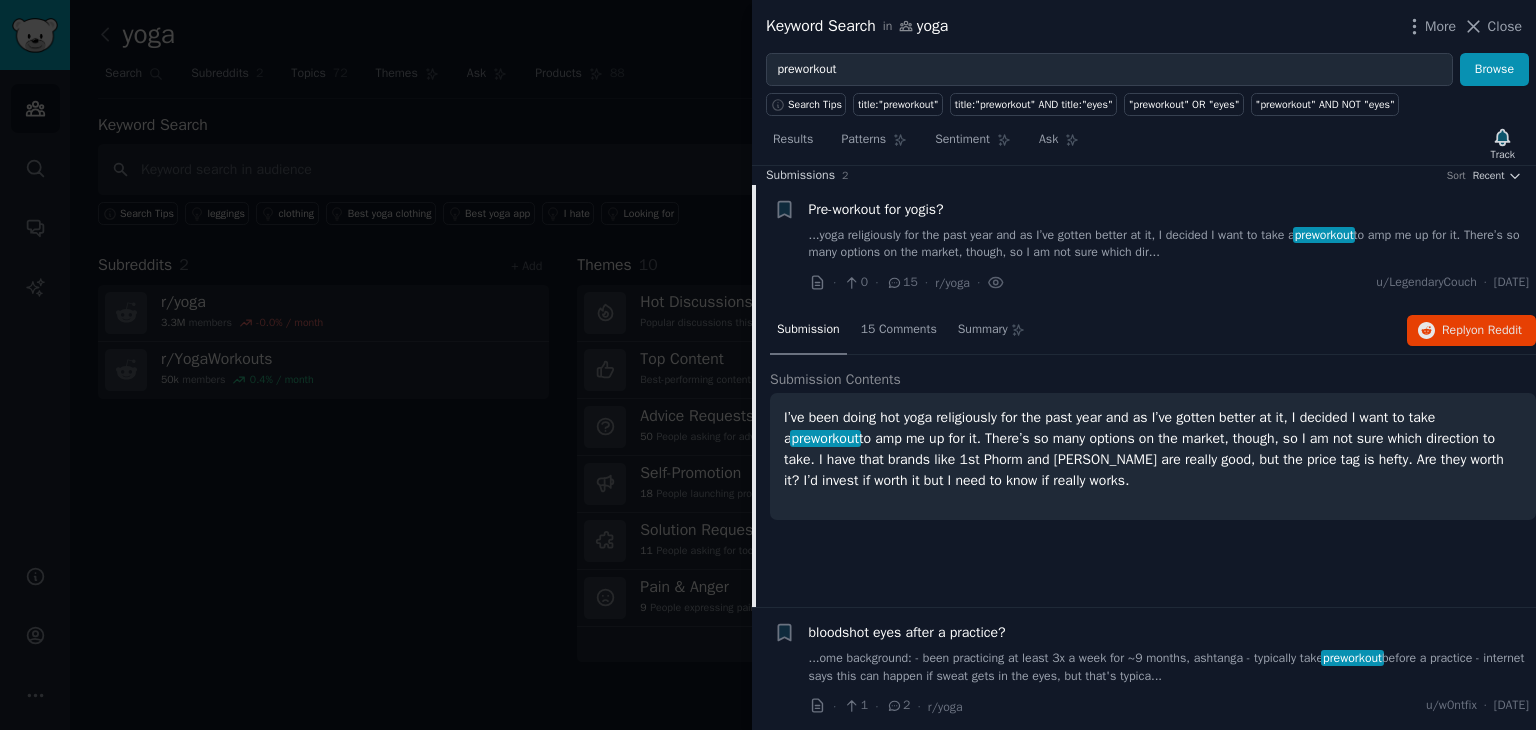 click on "I’ve been doing hot yoga religiously for the past year and as I’ve gotten better at it, I decided I want to take a  preworkout  to amp me up for it. There’s so many options on the market, though, so I am not sure which direction to take. I have that brands like 1st Phorm and Thorne are really good, but the price tag is hefty. Are they worth it? I’d invest if worth it but I need to know if really works." at bounding box center (1153, 449) 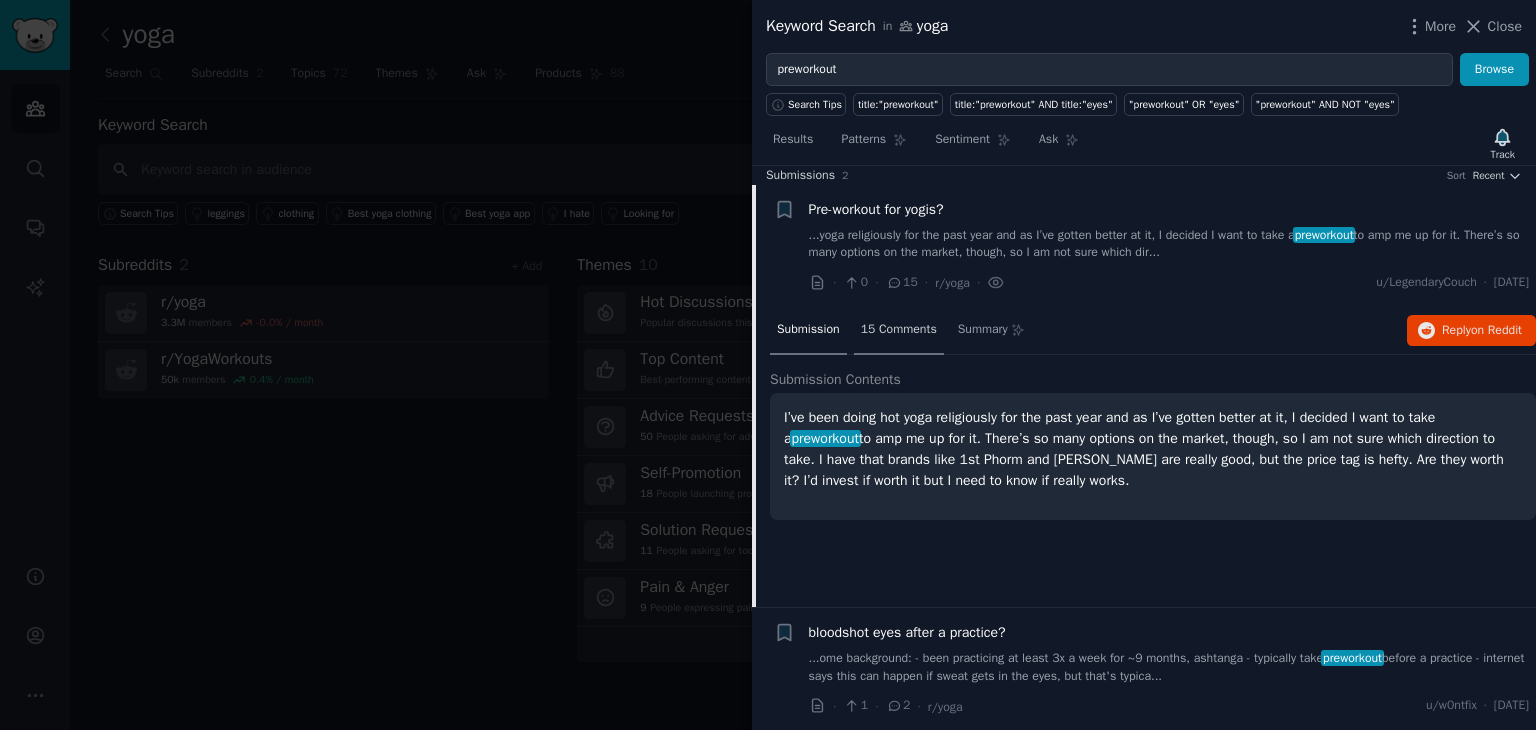 click on "15 Comments" at bounding box center [899, 330] 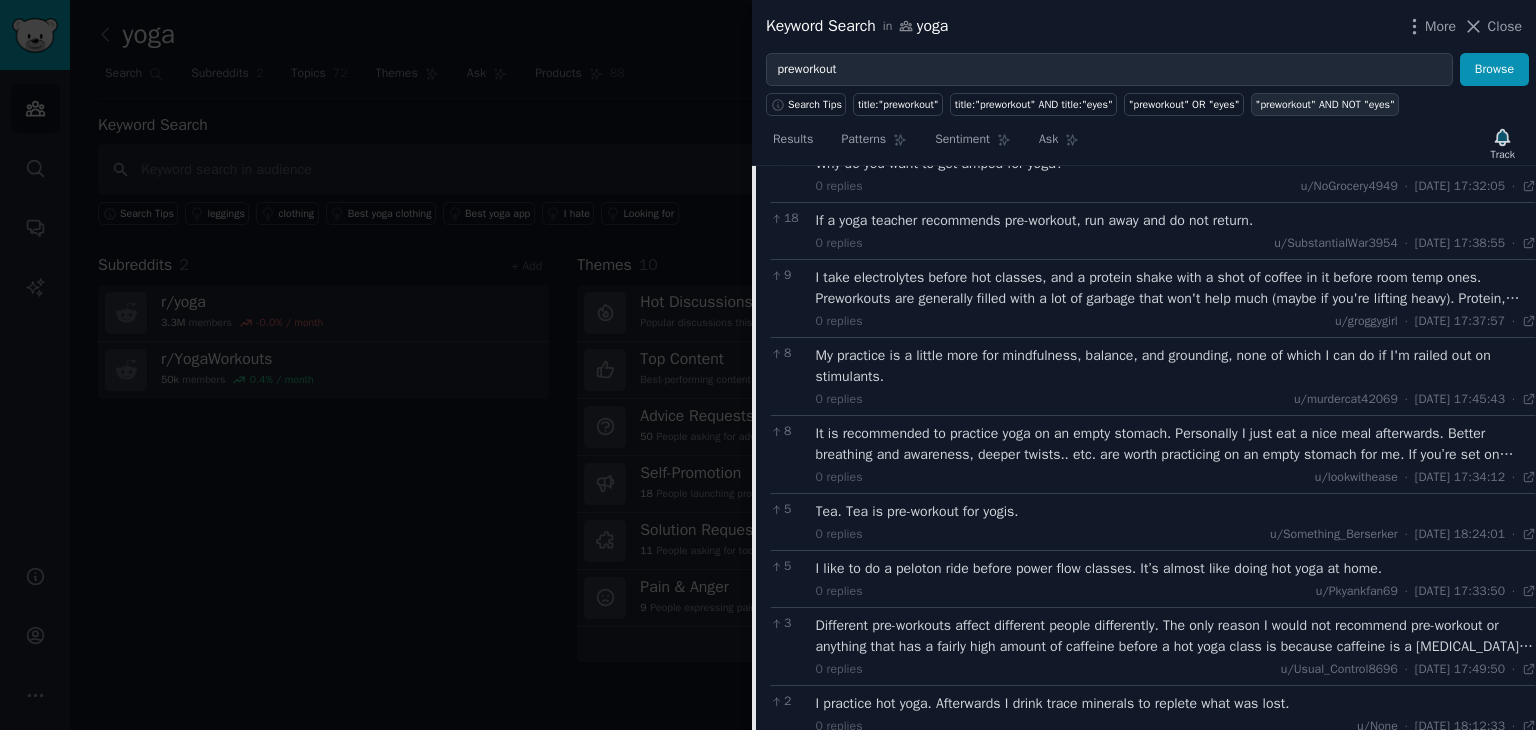 scroll, scrollTop: 213, scrollLeft: 0, axis: vertical 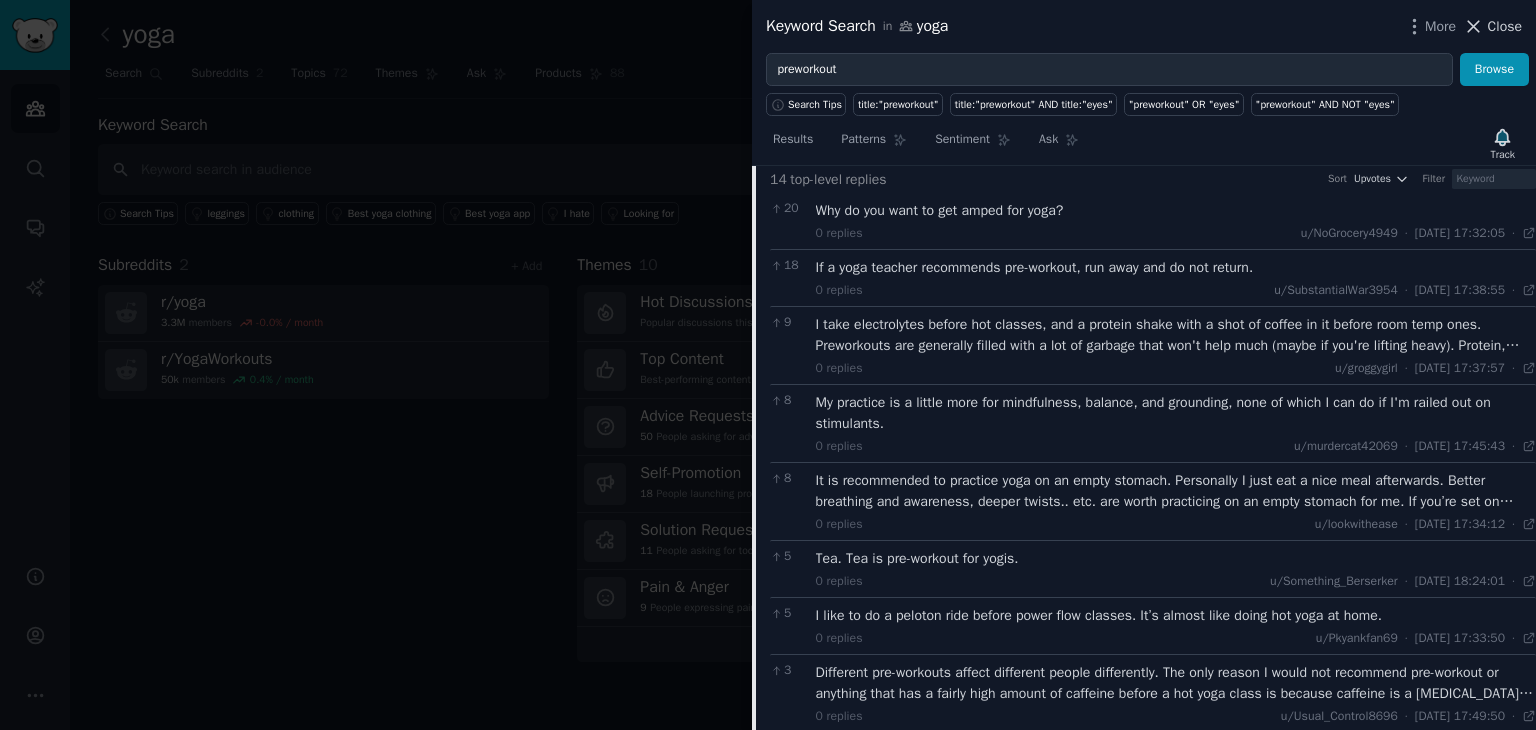 click 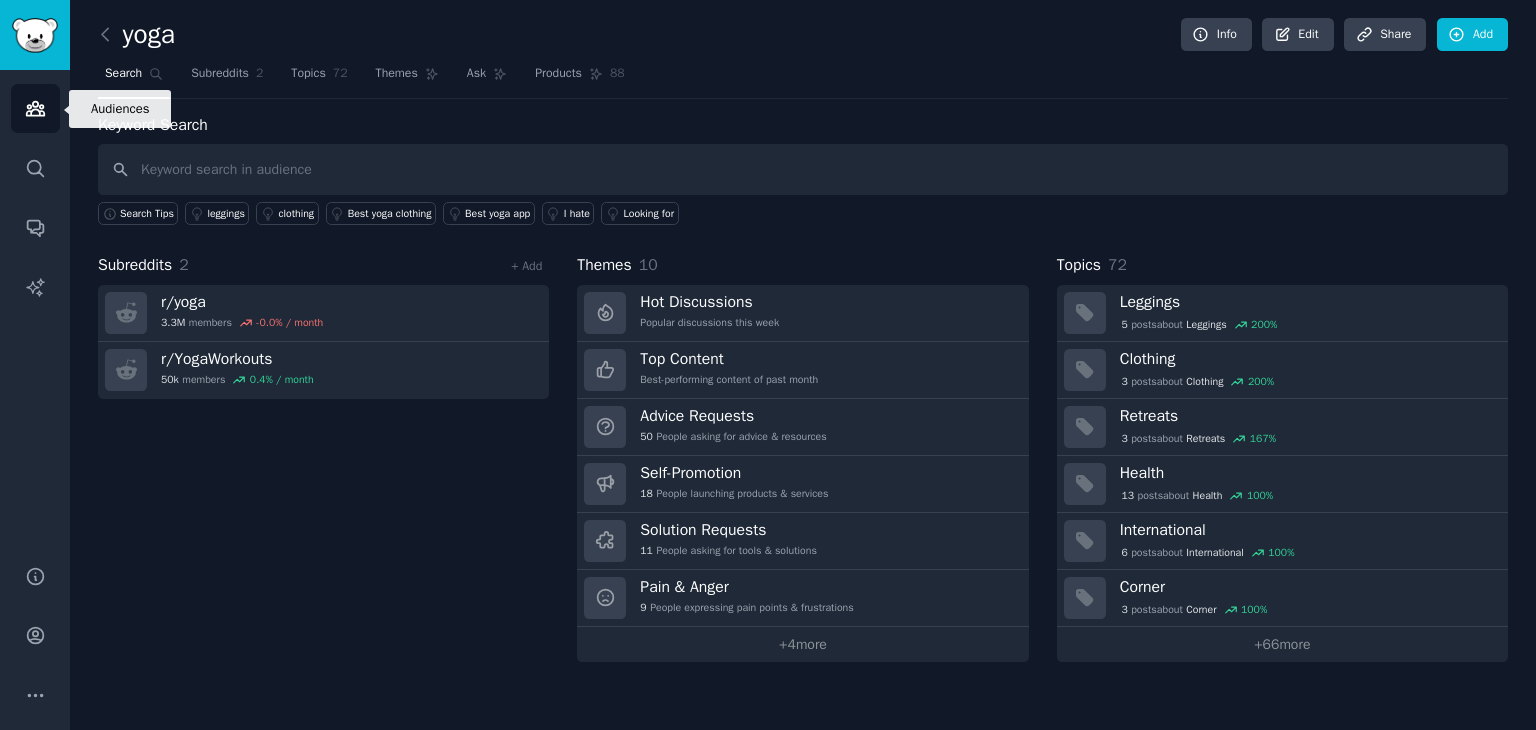 click 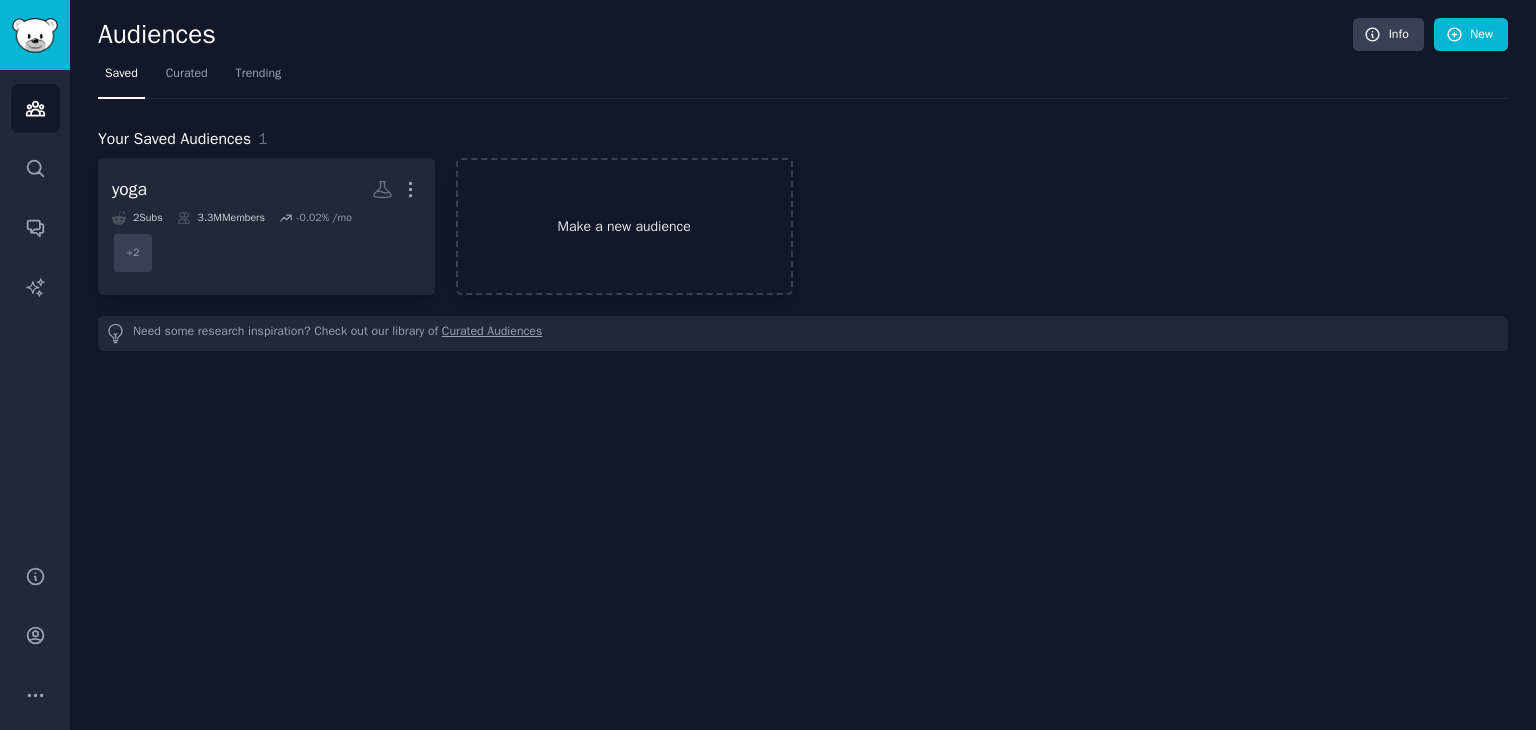 click on "Make a new audience" at bounding box center [624, 226] 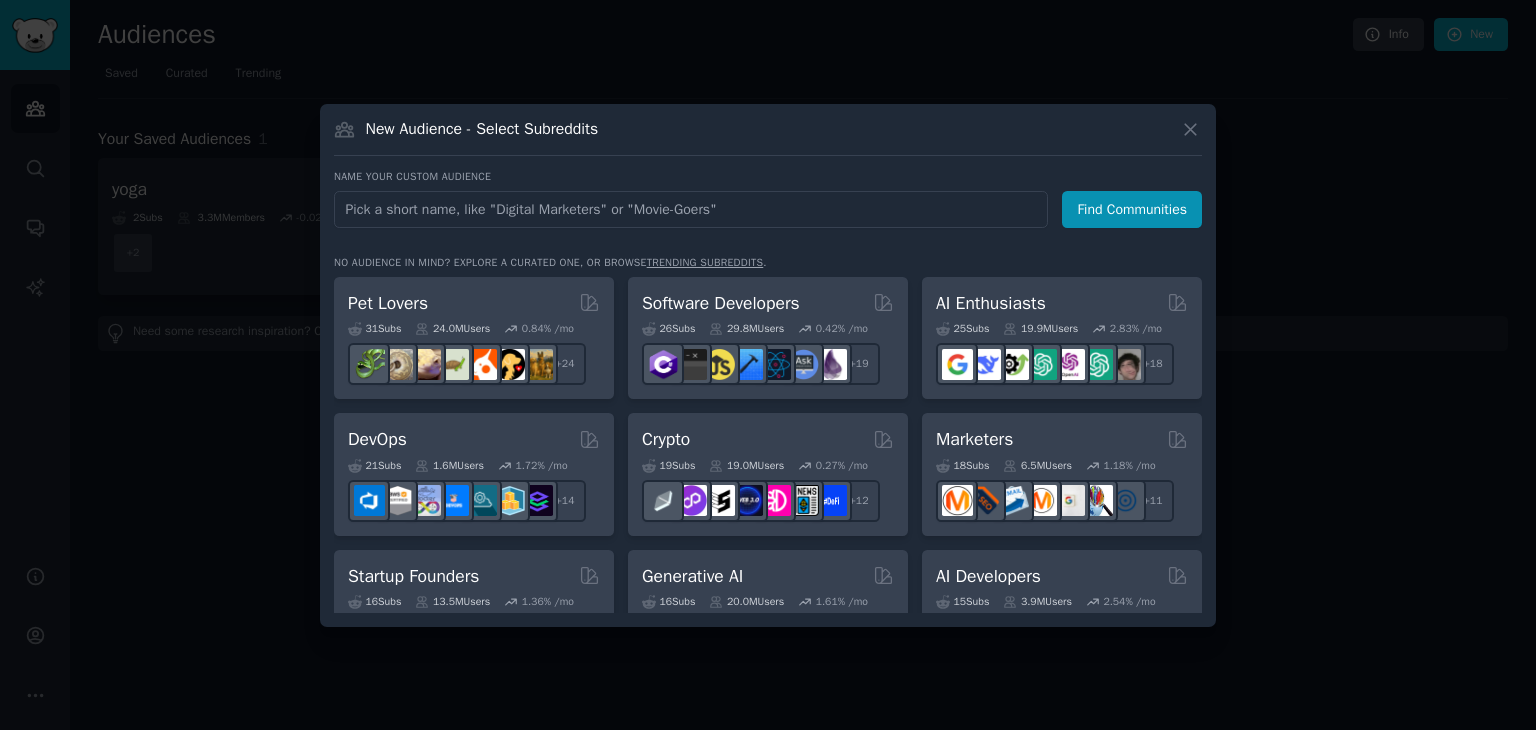 type on "p" 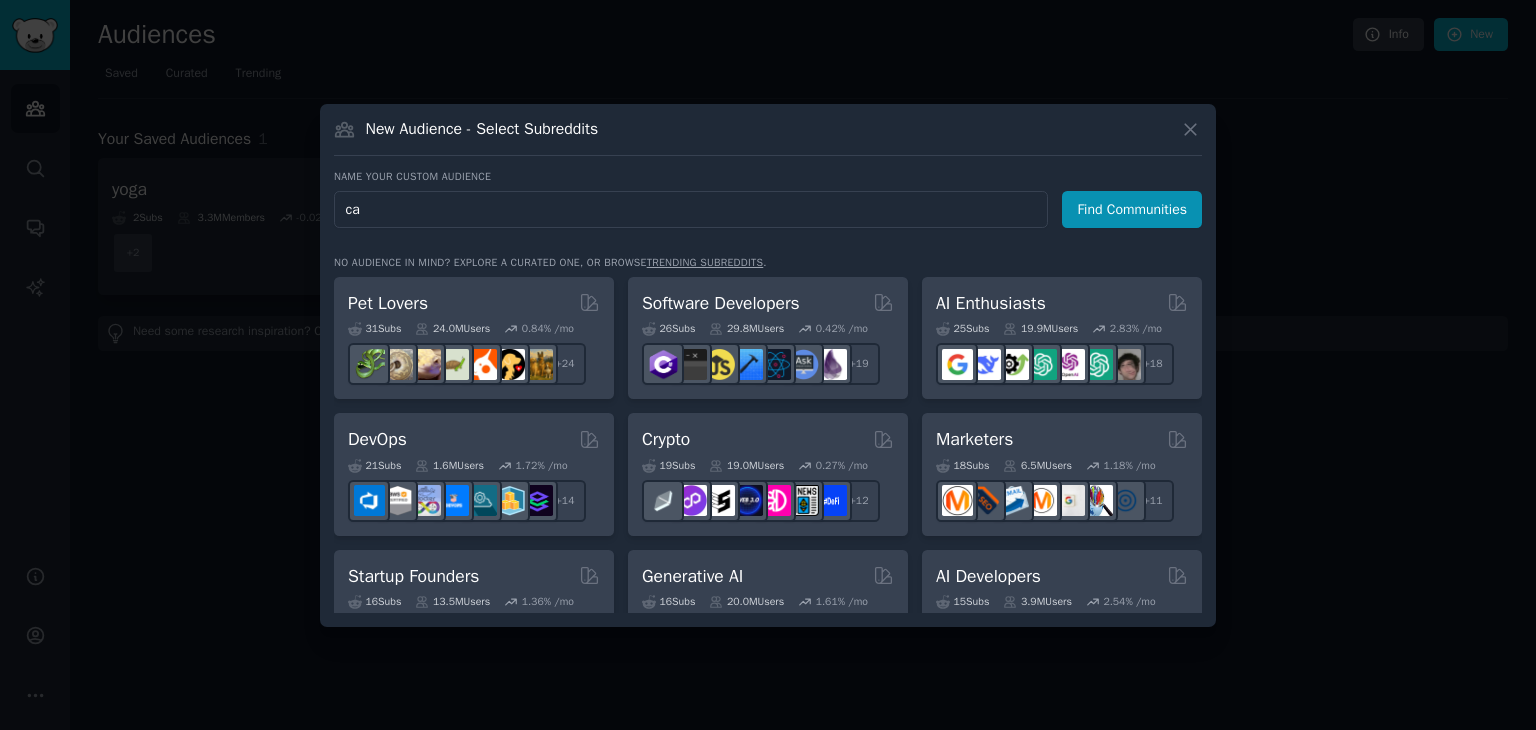type on "c" 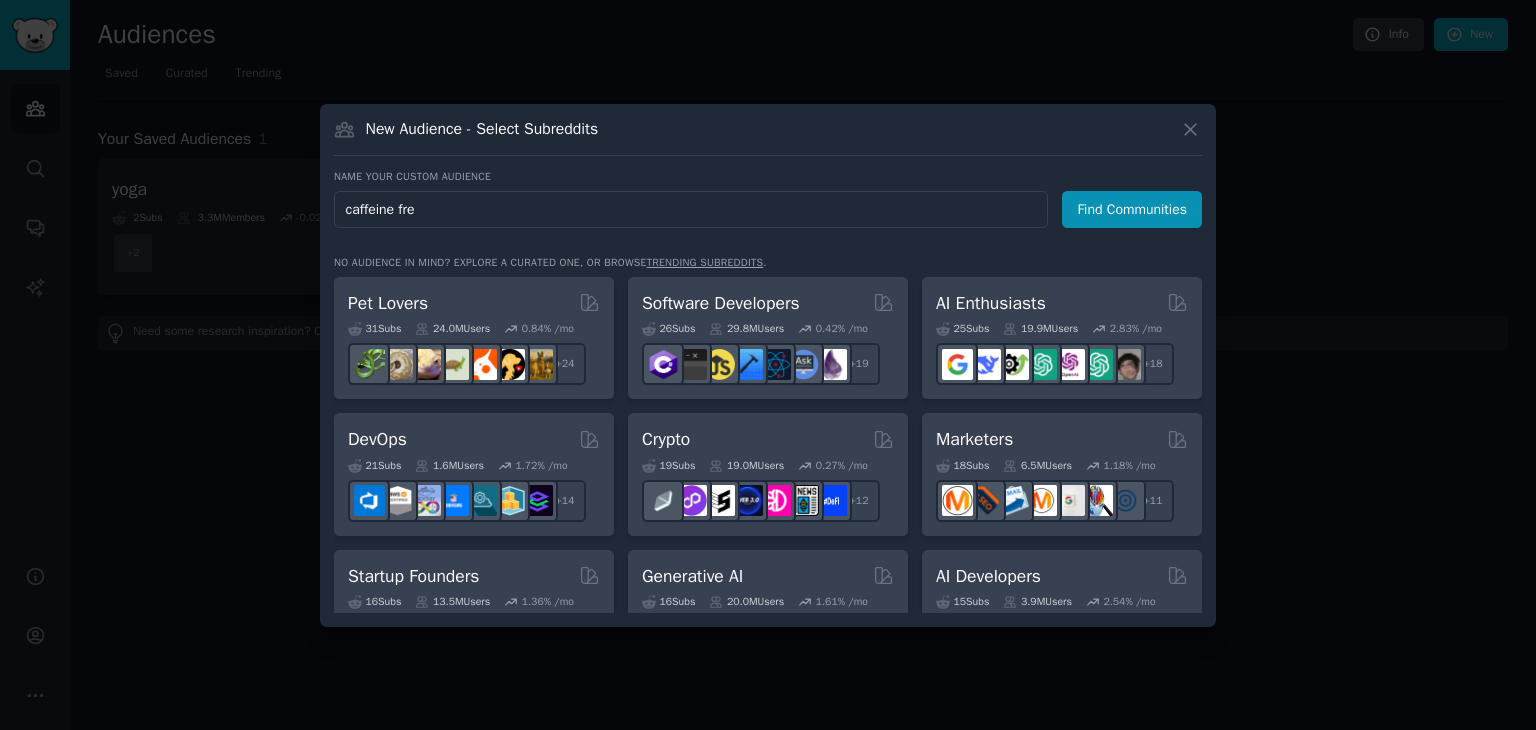 type on "caffeine free" 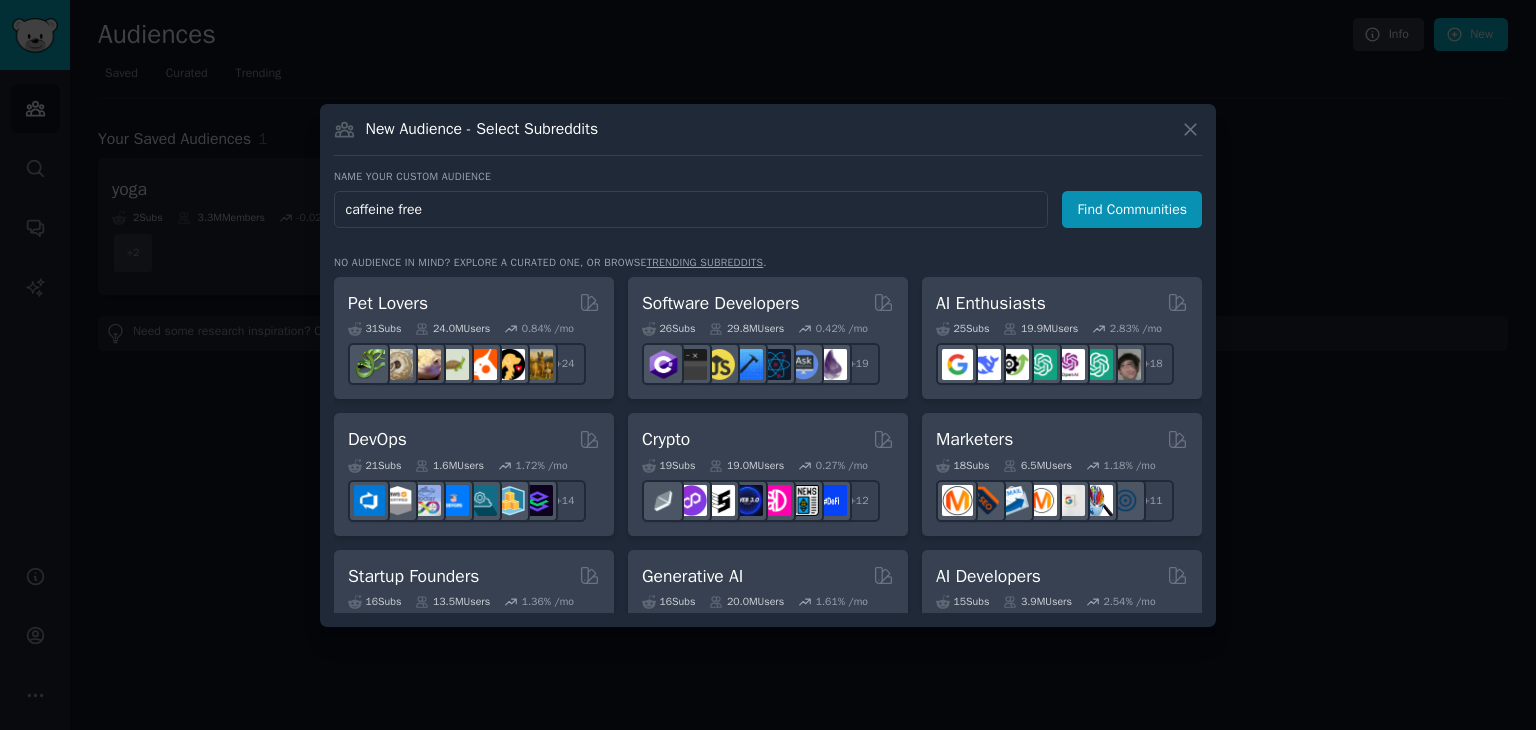click on "Find Communities" at bounding box center (1132, 209) 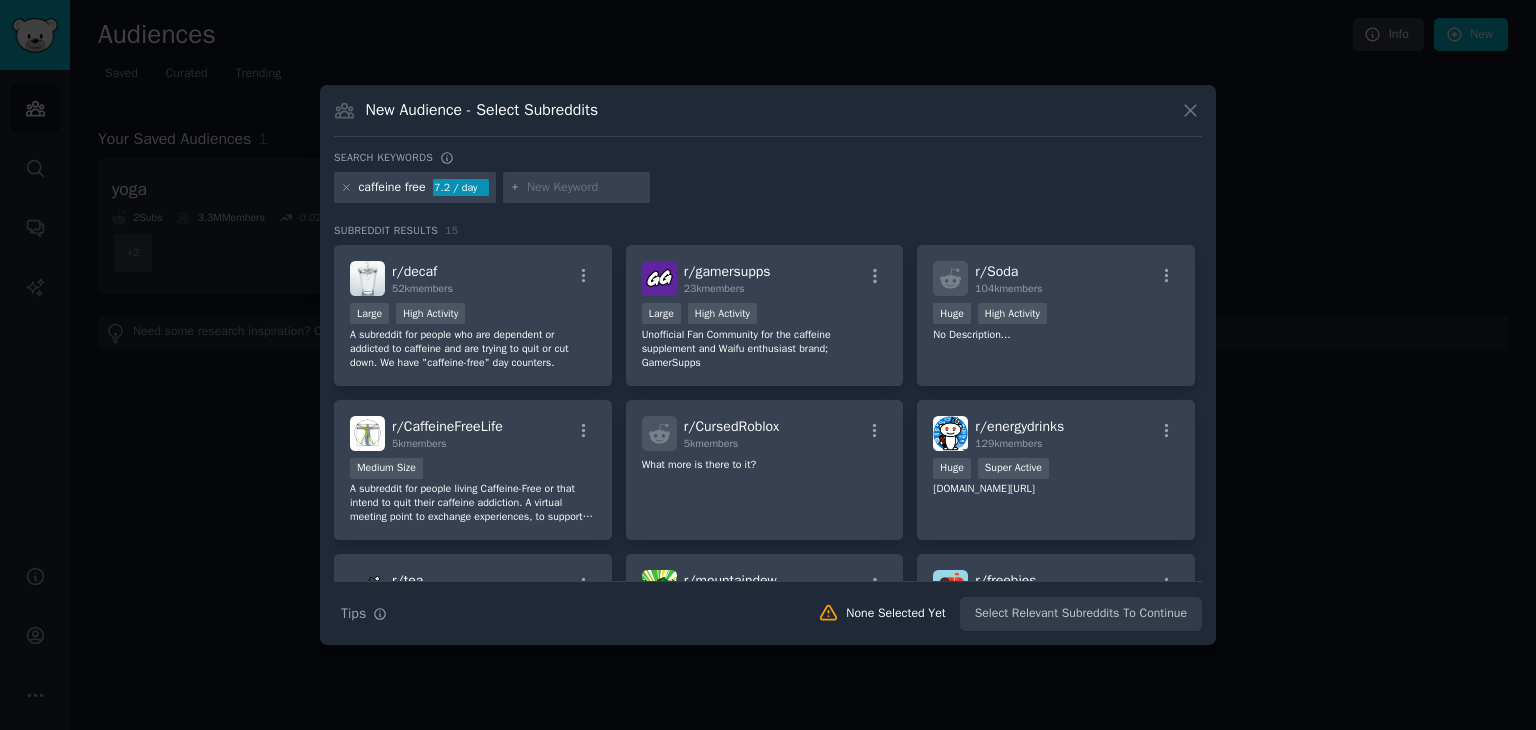 click at bounding box center (585, 188) 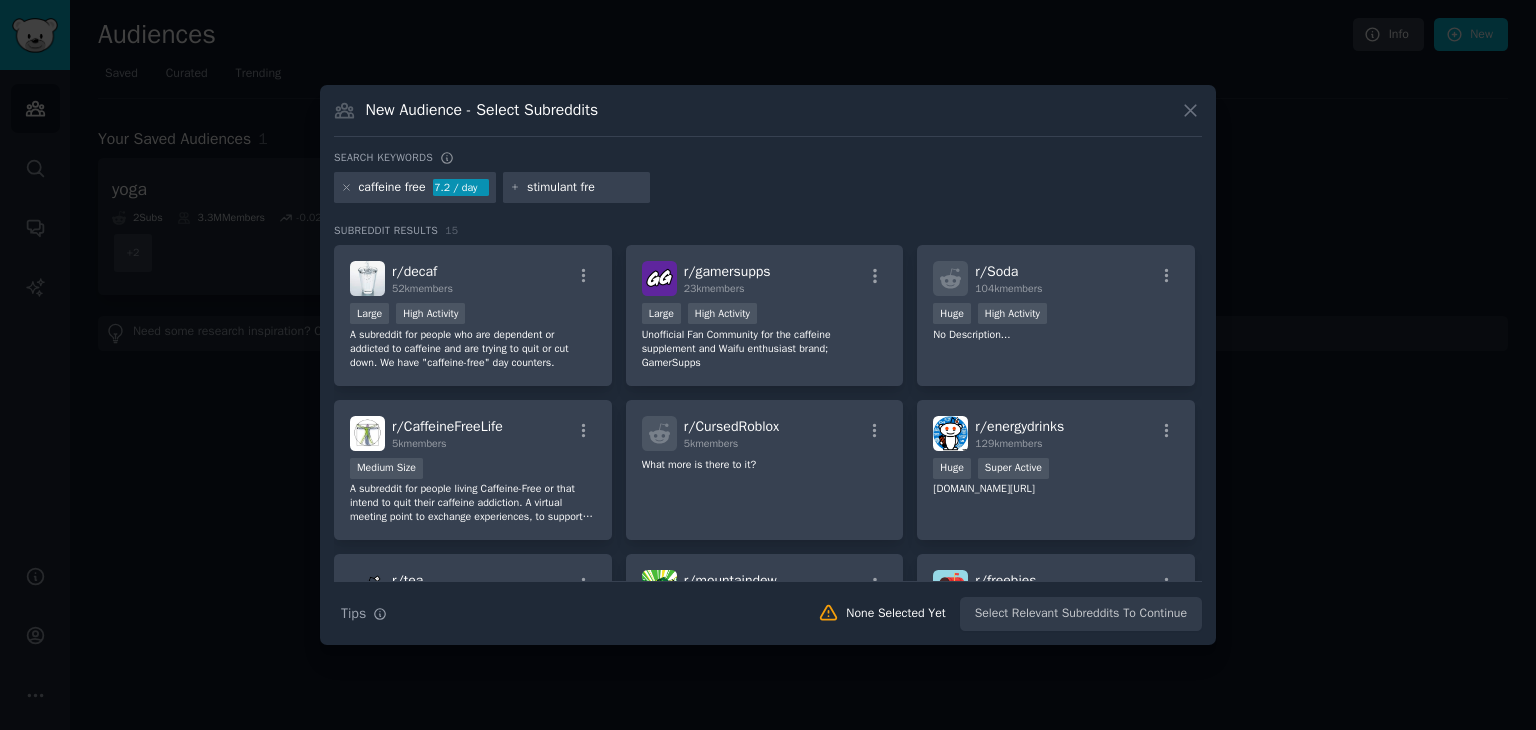 type on "stimulant free" 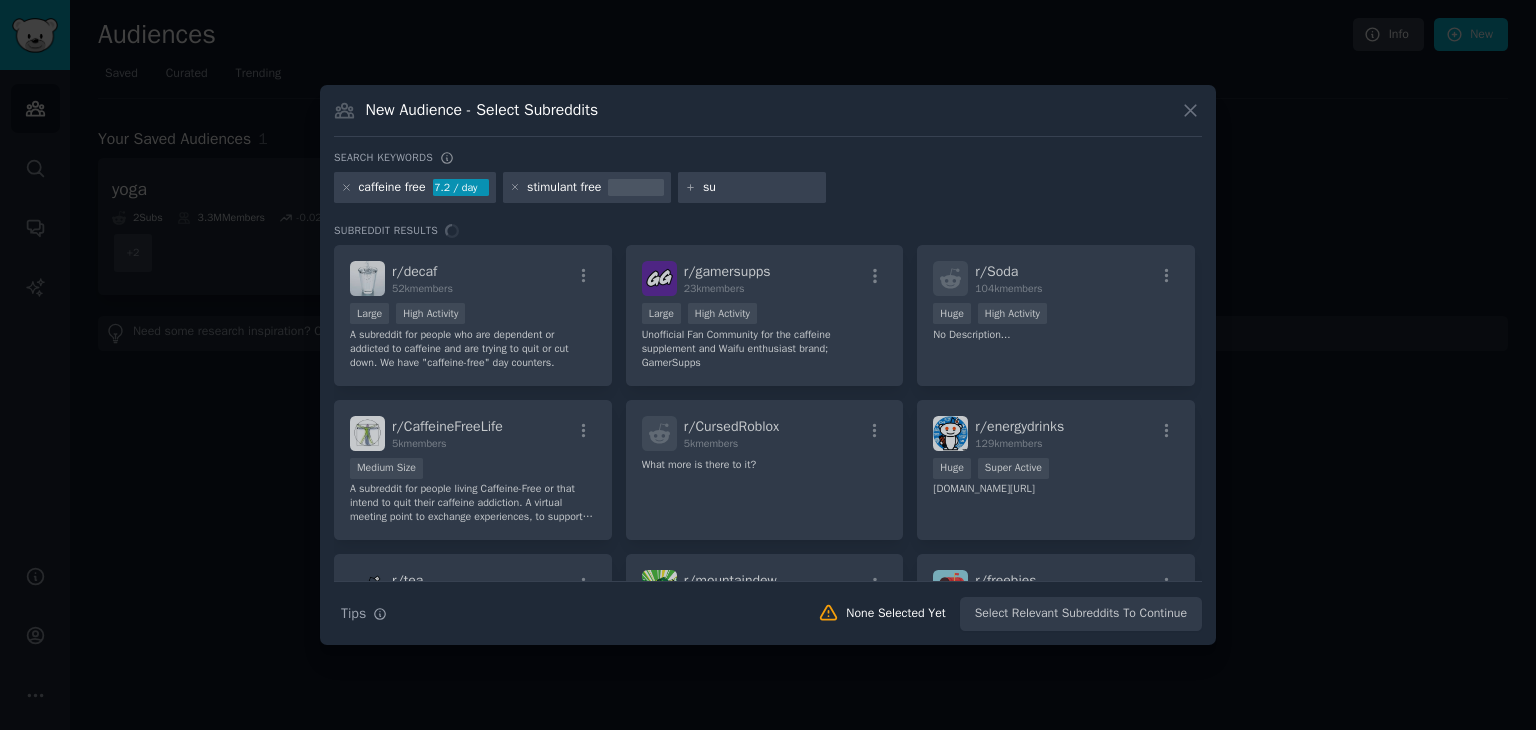 type on "s" 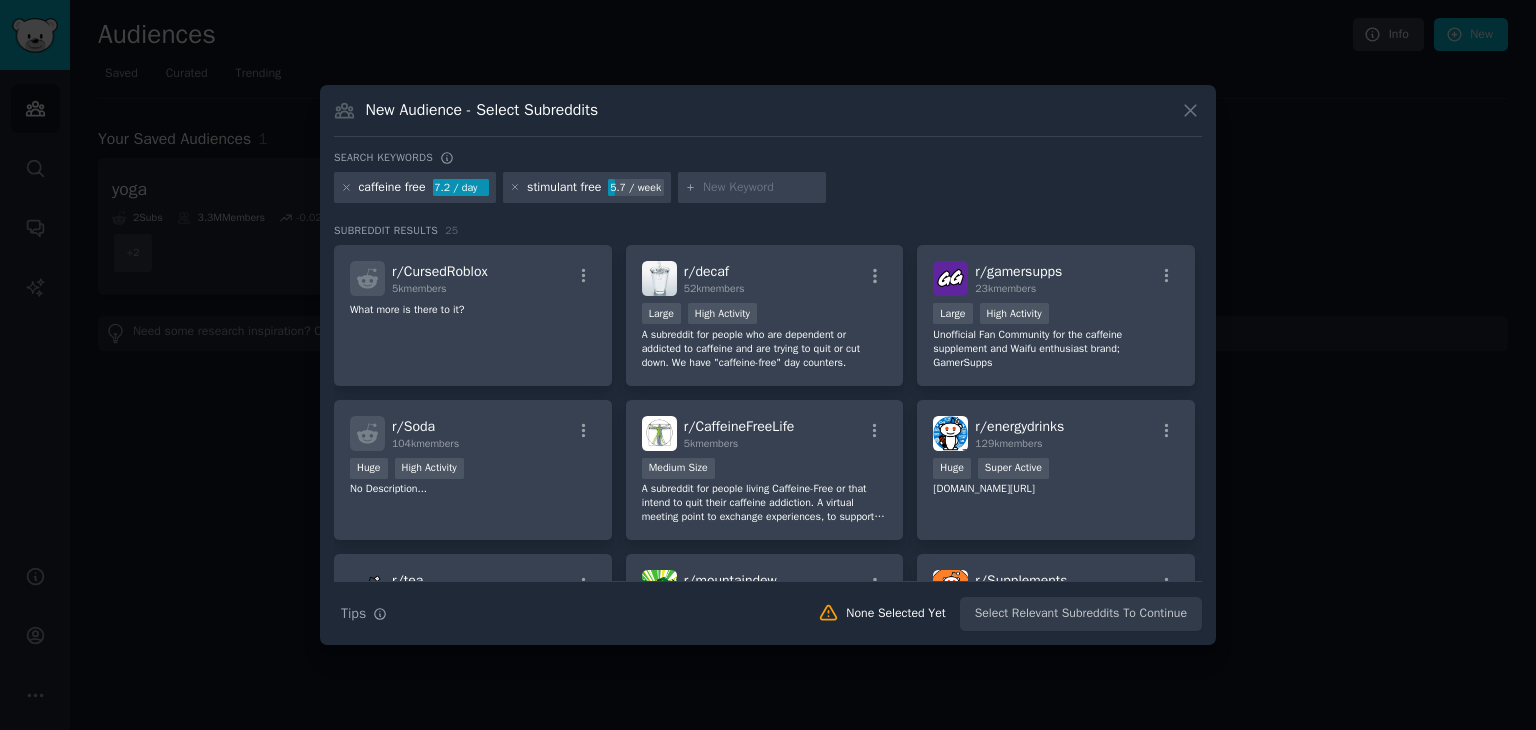 type on "p" 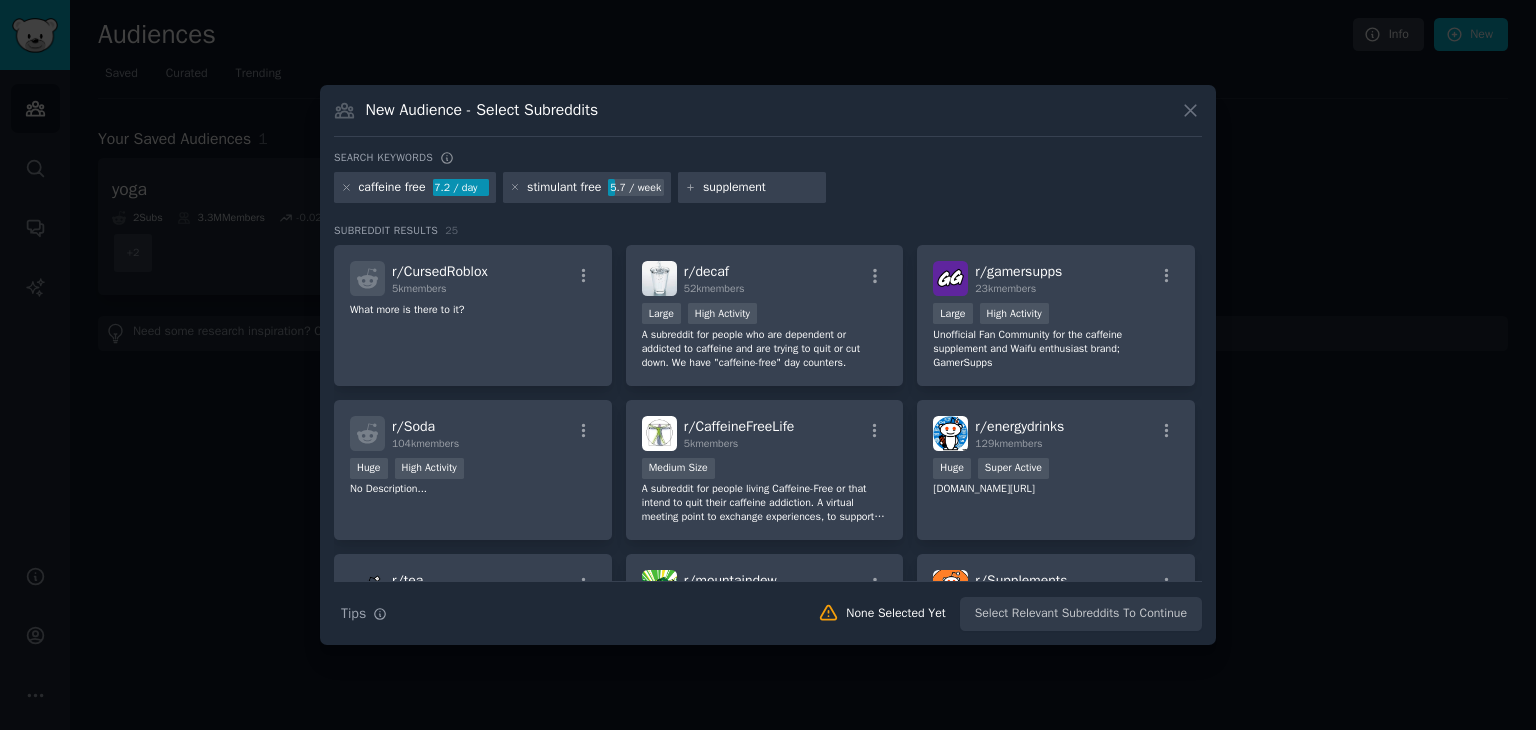 type on "supplements" 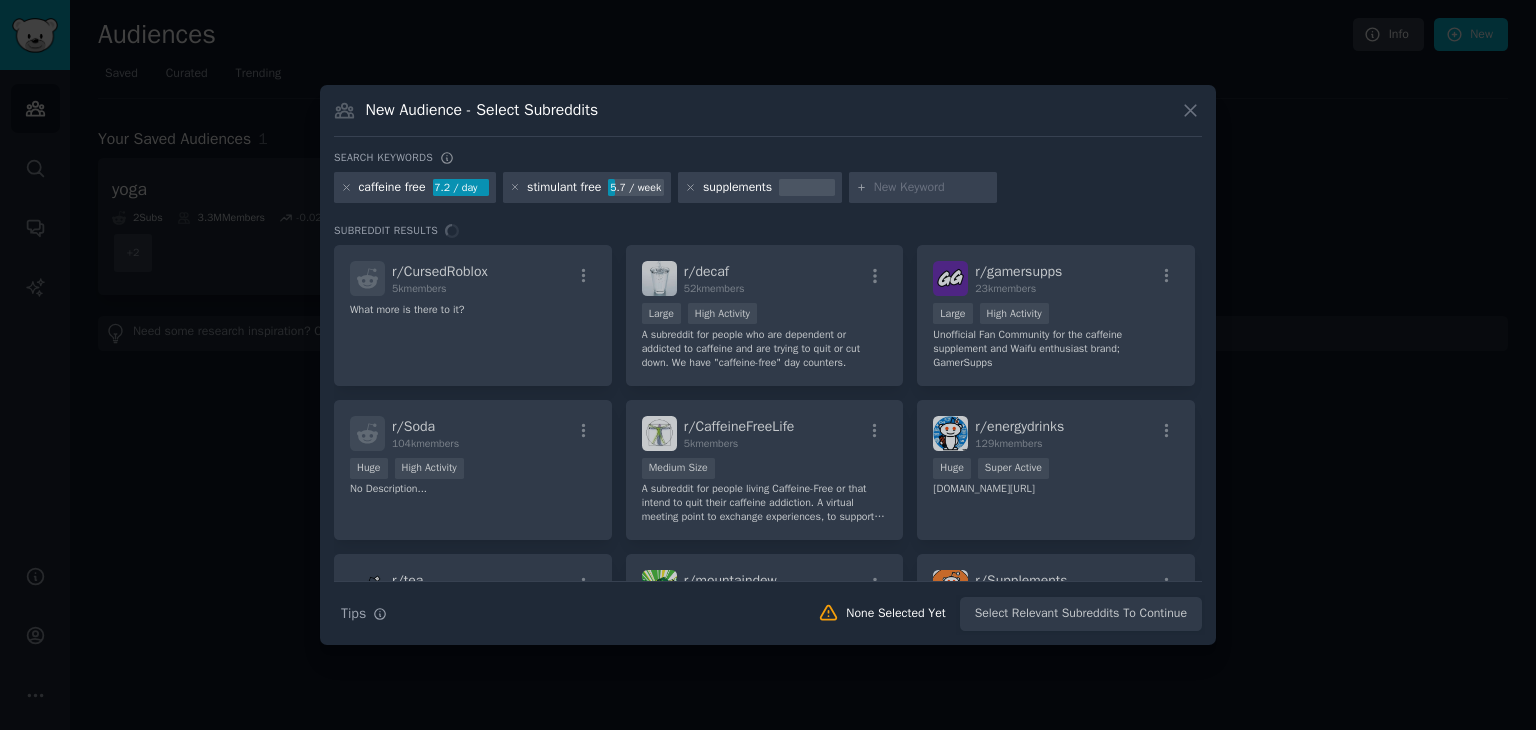 click on "caffeine free" at bounding box center [392, 188] 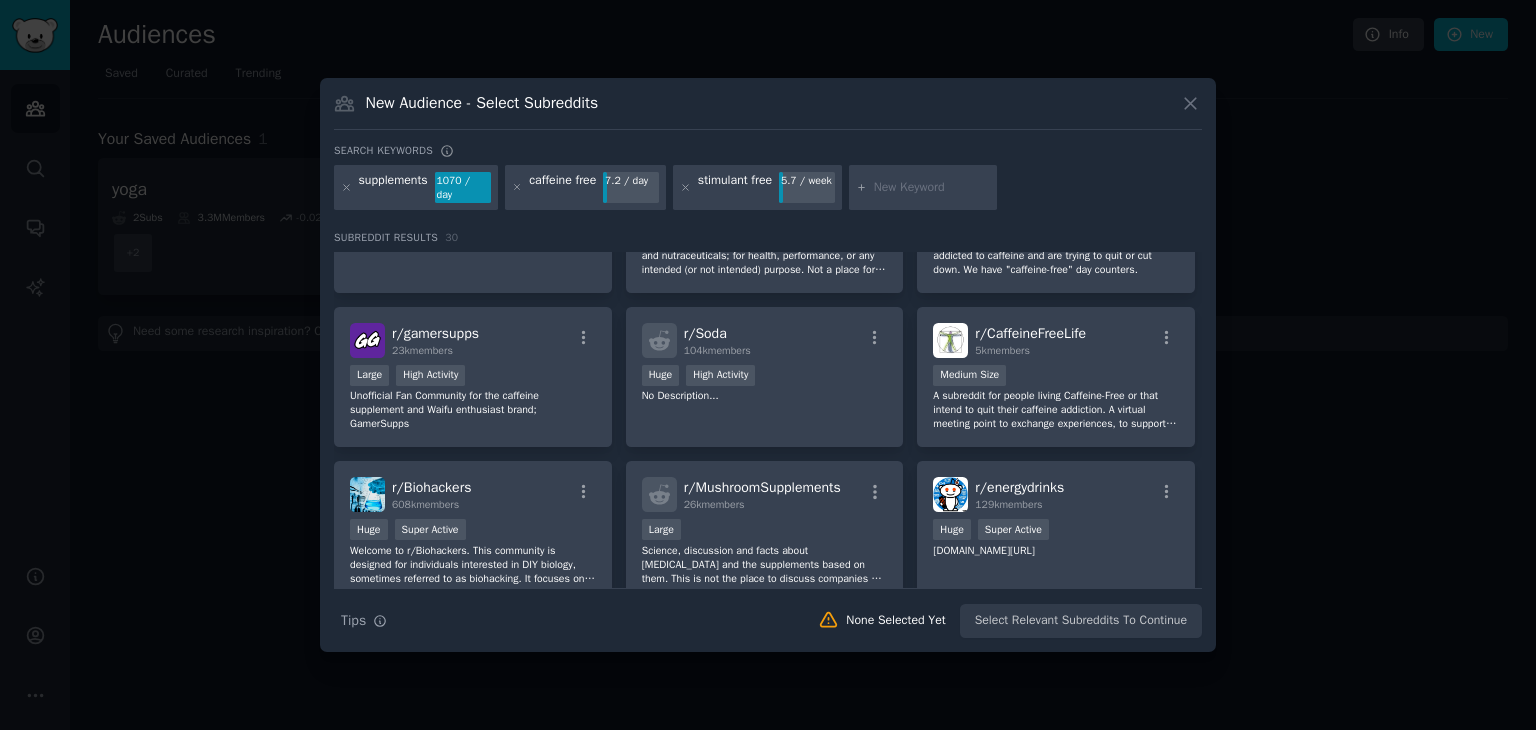 scroll, scrollTop: 0, scrollLeft: 0, axis: both 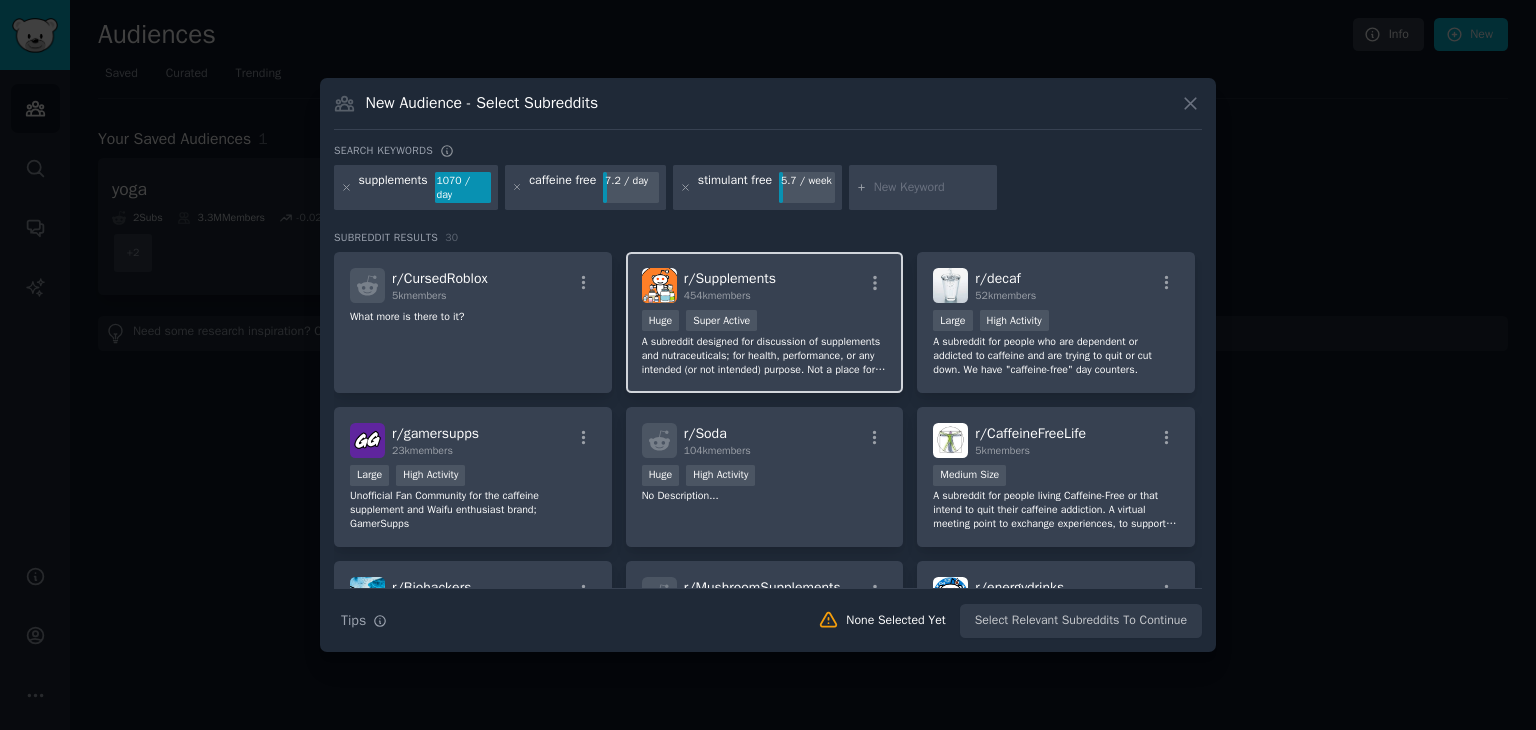 click on "Huge Super Active" at bounding box center (765, 322) 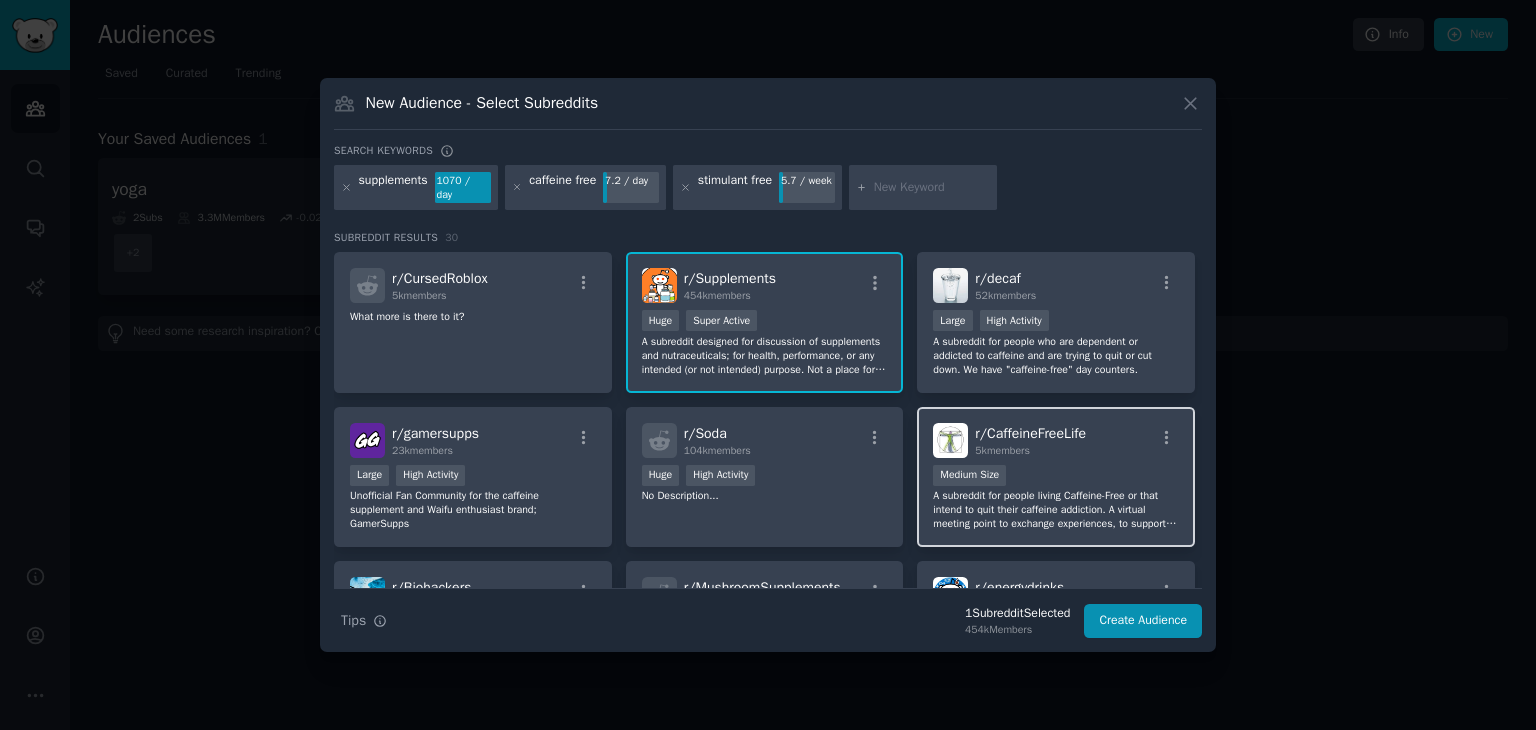 click on "Medium Size" at bounding box center (1056, 477) 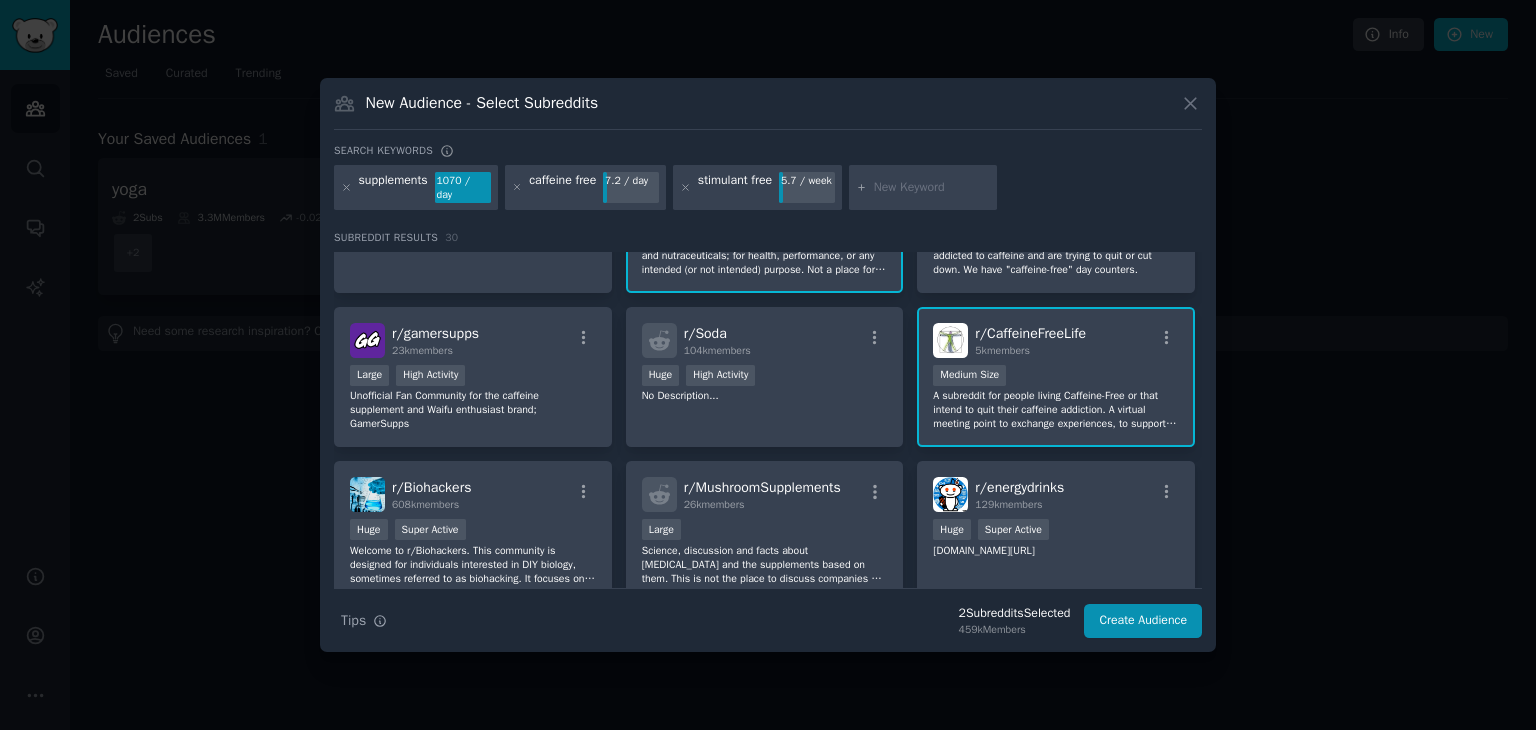 scroll, scrollTop: 200, scrollLeft: 0, axis: vertical 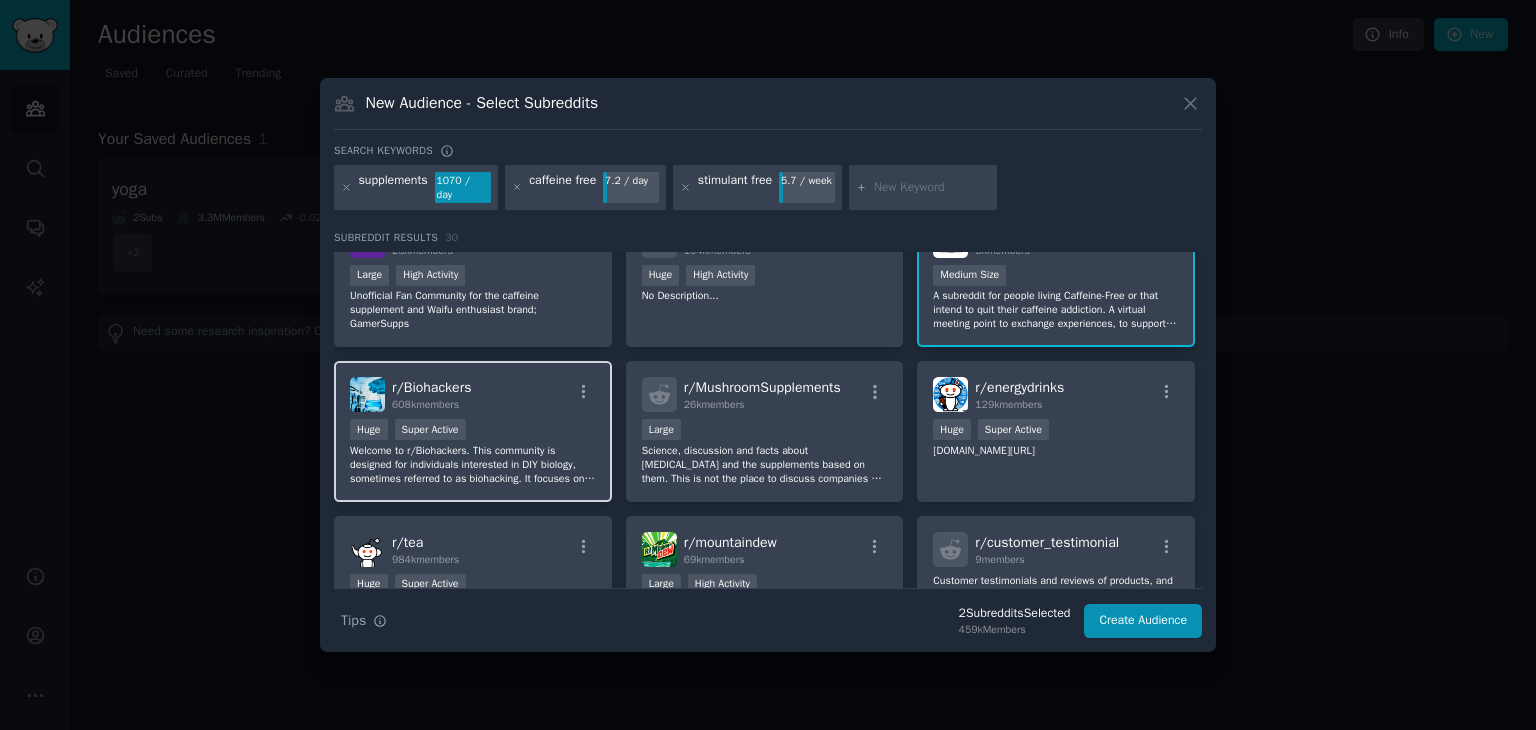 click on "Huge Super Active" at bounding box center [473, 431] 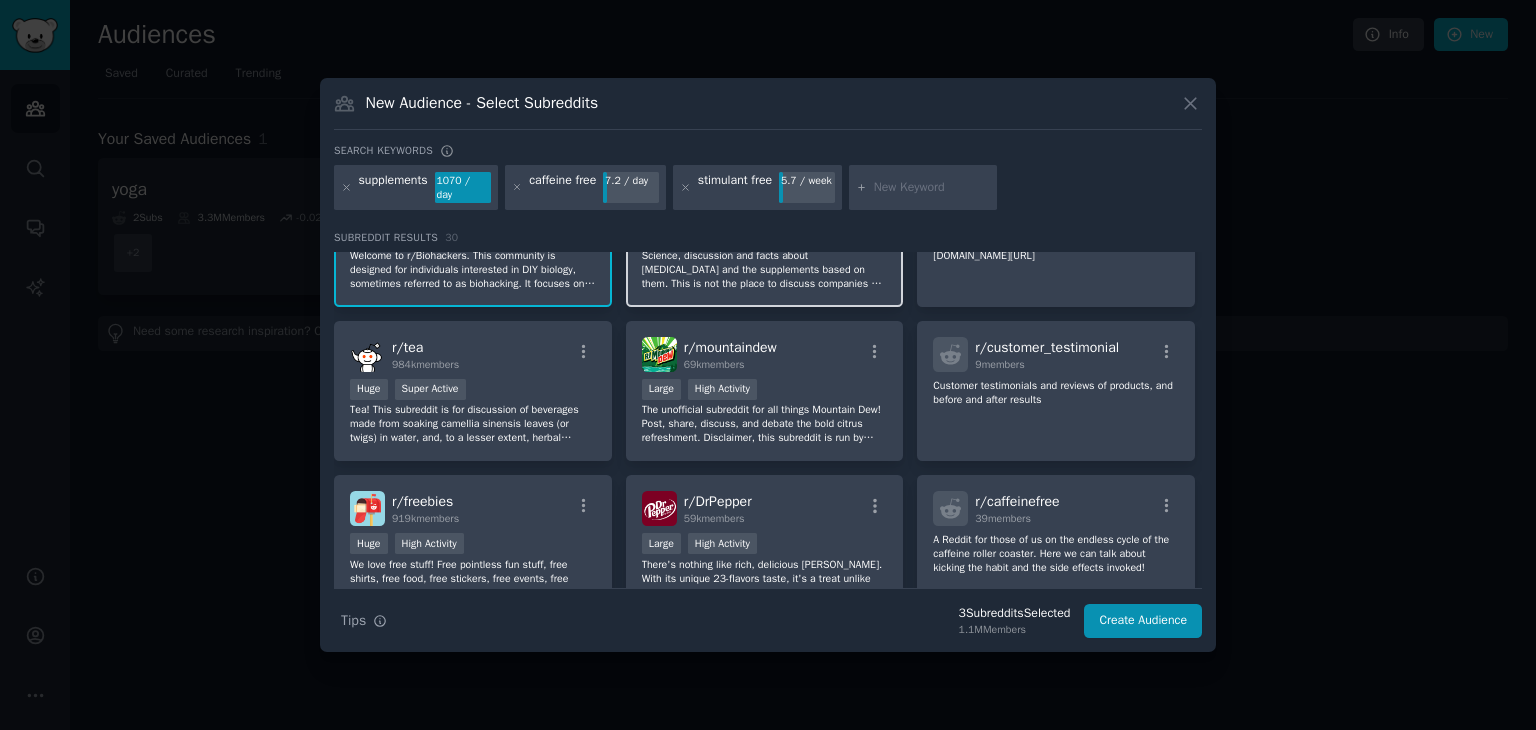 scroll, scrollTop: 400, scrollLeft: 0, axis: vertical 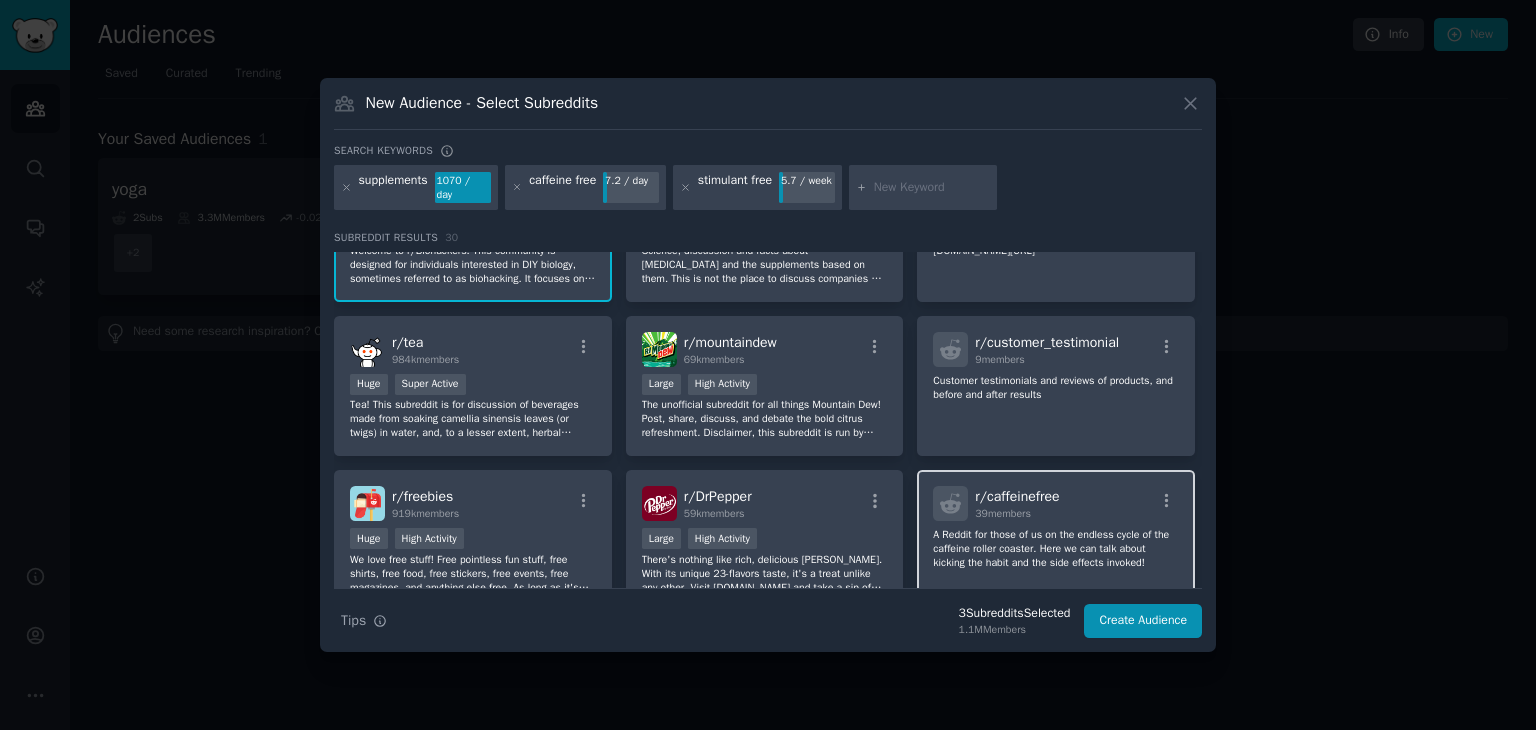 click on "r/ caffeinefree 39  members" at bounding box center (1056, 503) 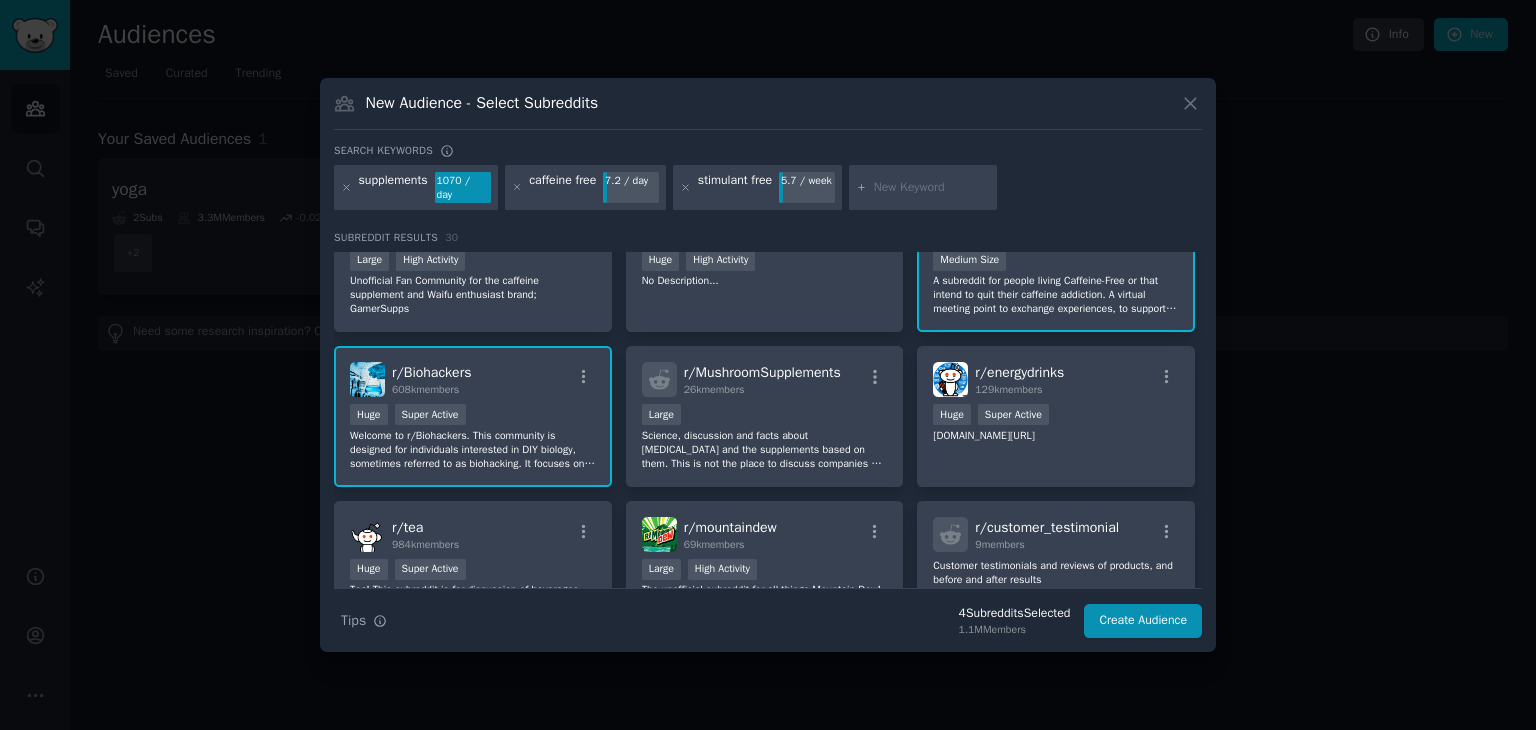 scroll, scrollTop: 0, scrollLeft: 0, axis: both 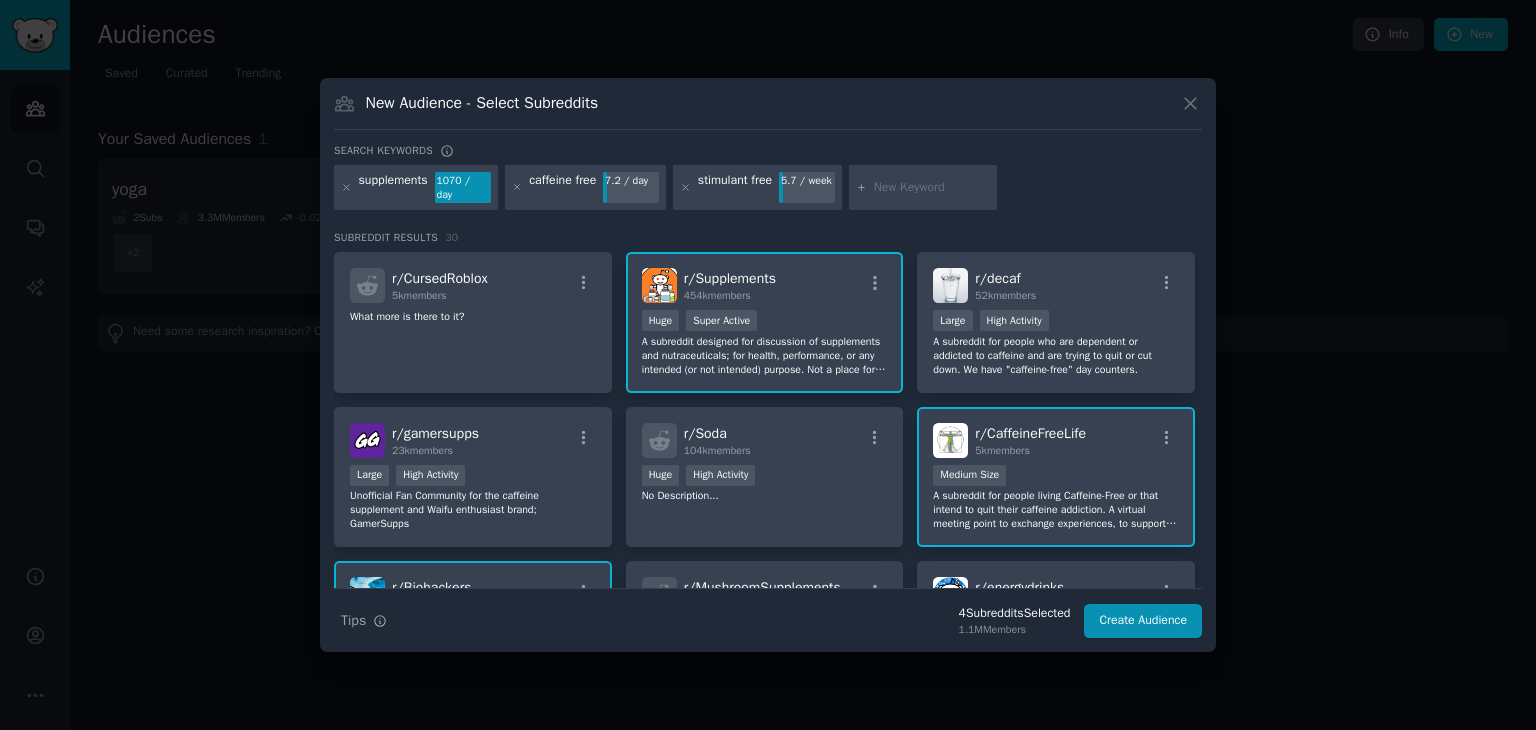 click at bounding box center (932, 188) 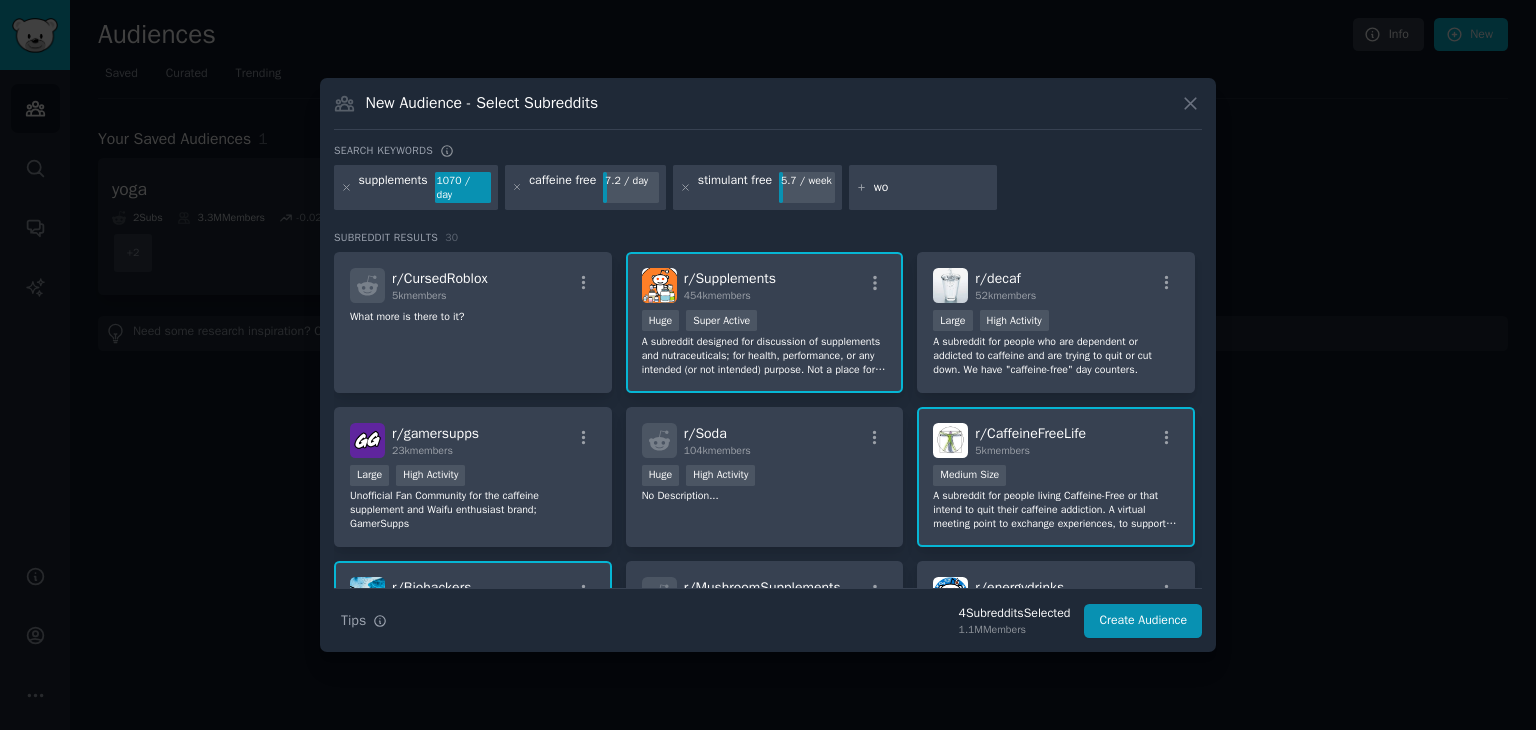 type on "w" 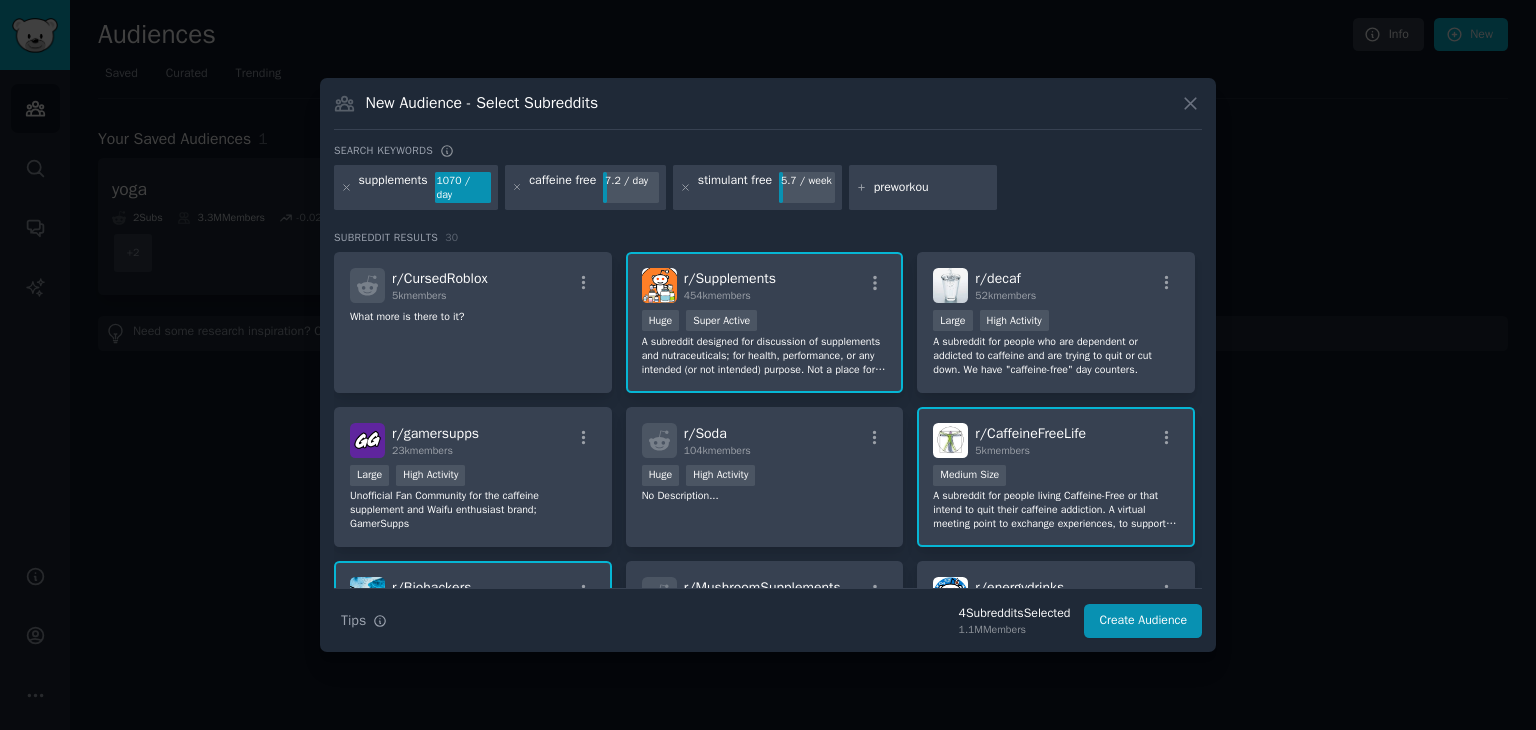 type on "preworkout" 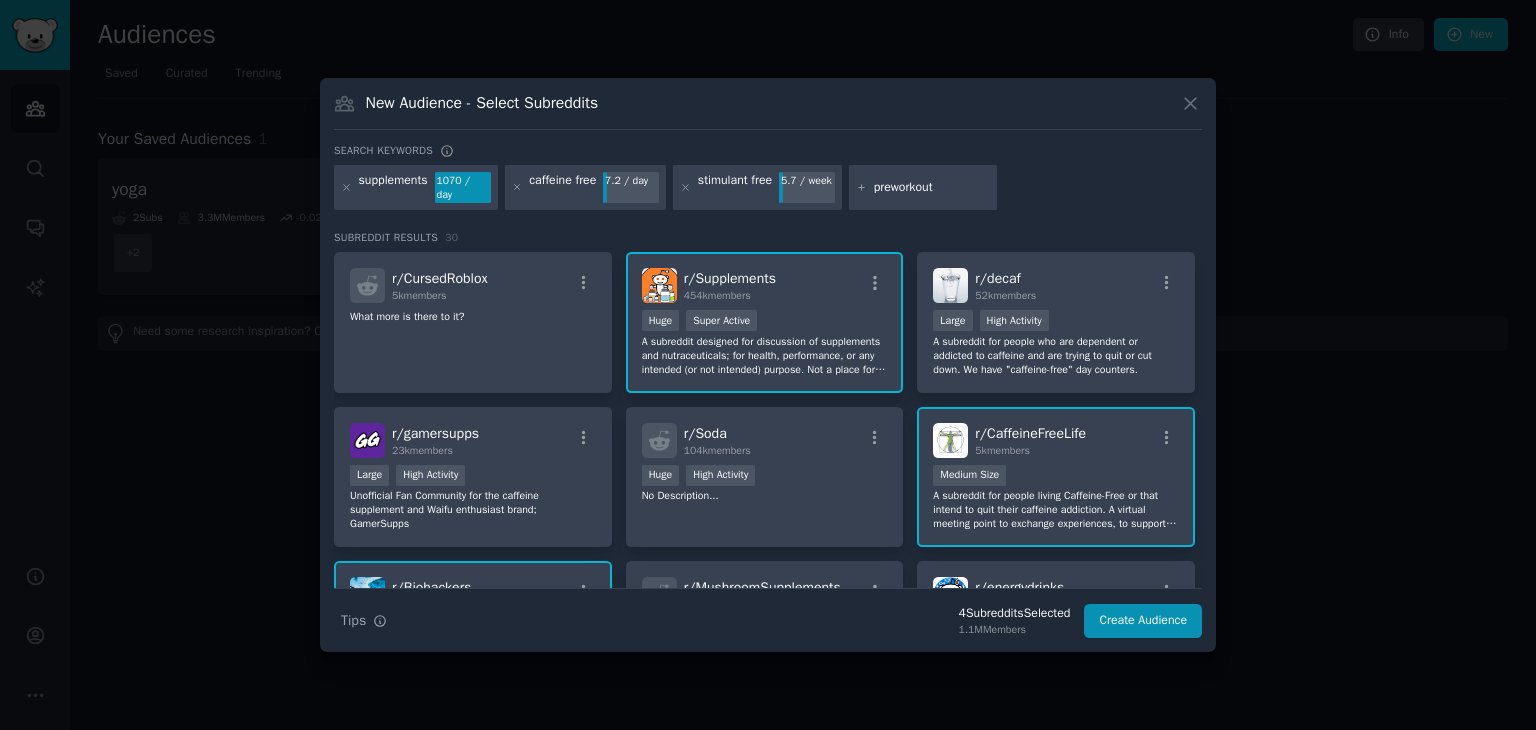 type 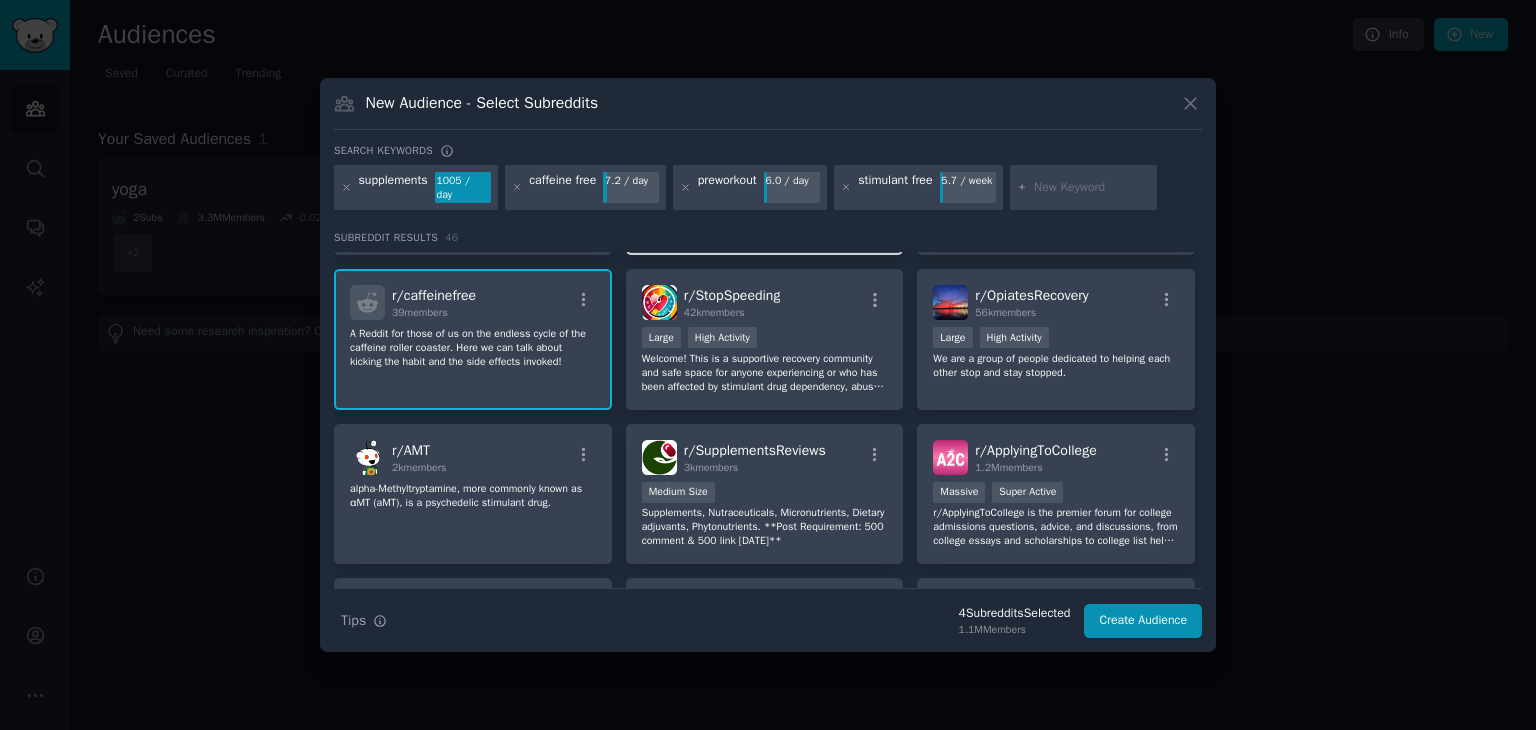 scroll, scrollTop: 956, scrollLeft: 0, axis: vertical 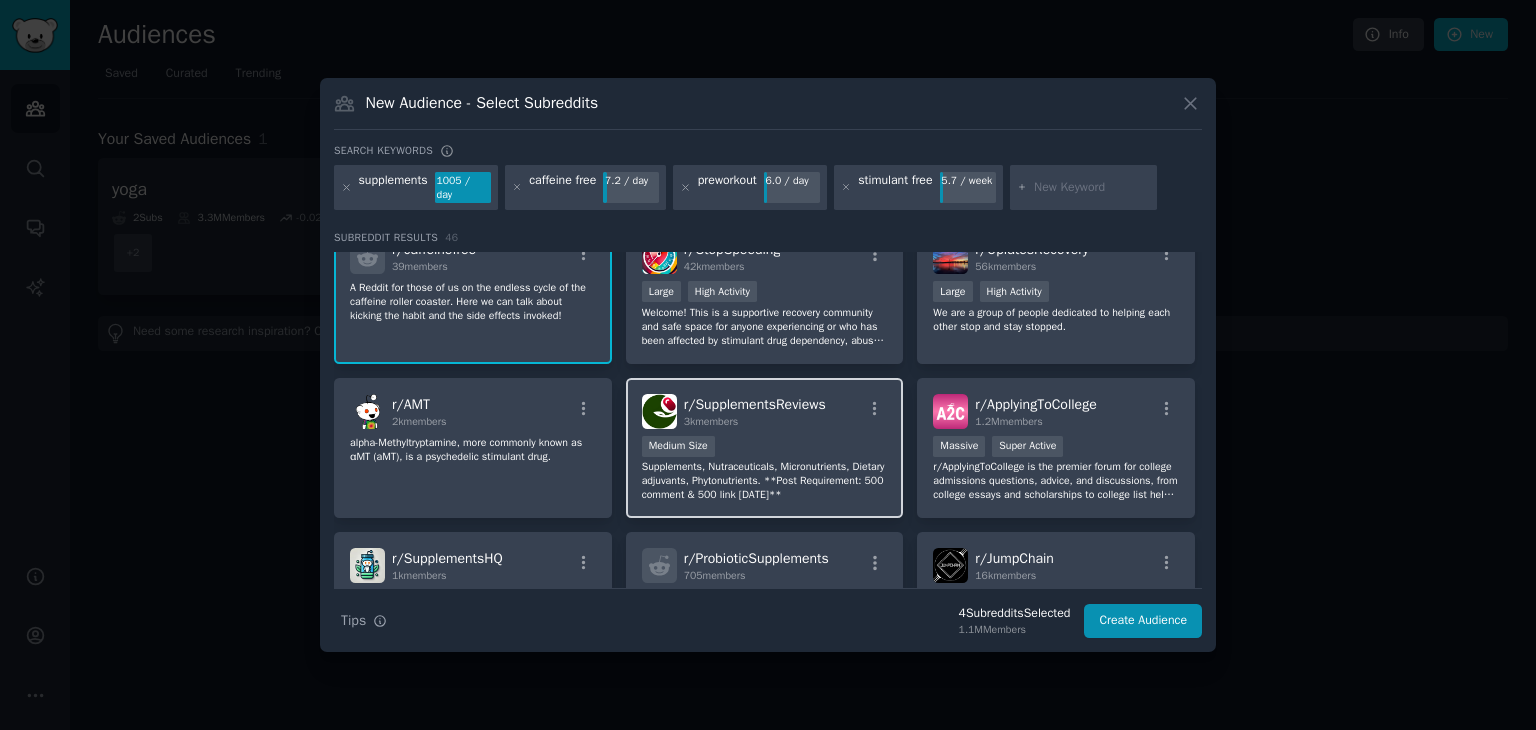 click on "3k  members" at bounding box center [755, 422] 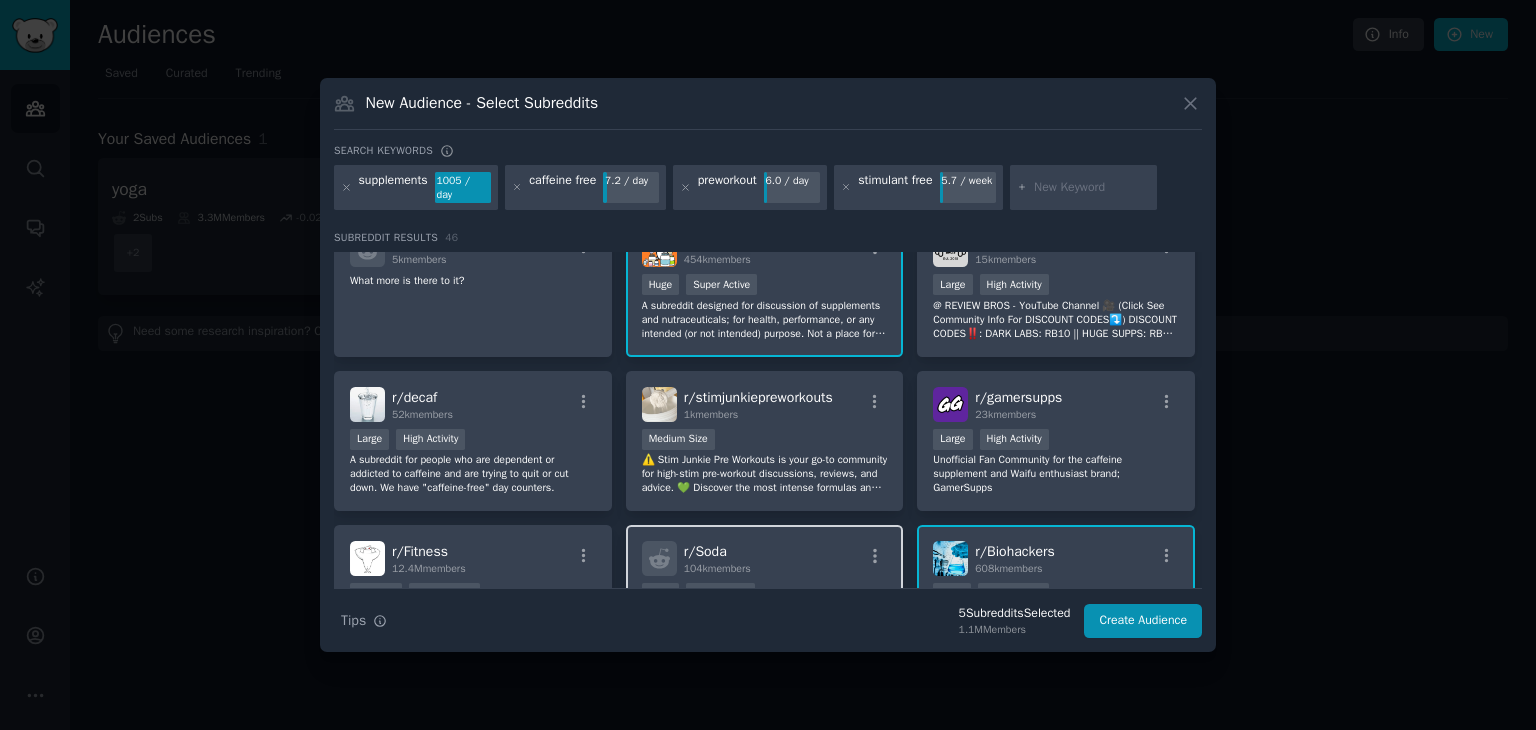 scroll, scrollTop: 0, scrollLeft: 0, axis: both 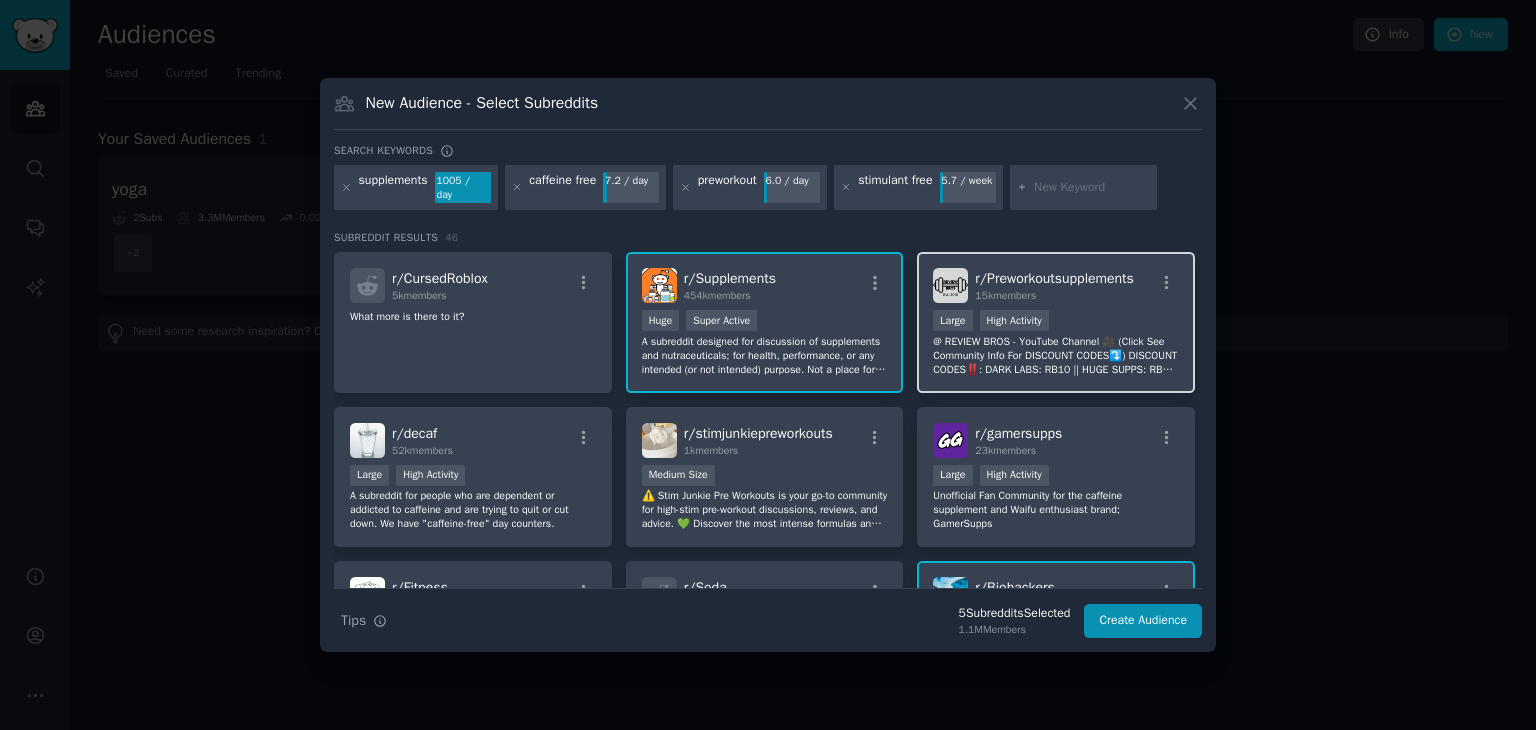 click on "15k  members" at bounding box center (1054, 296) 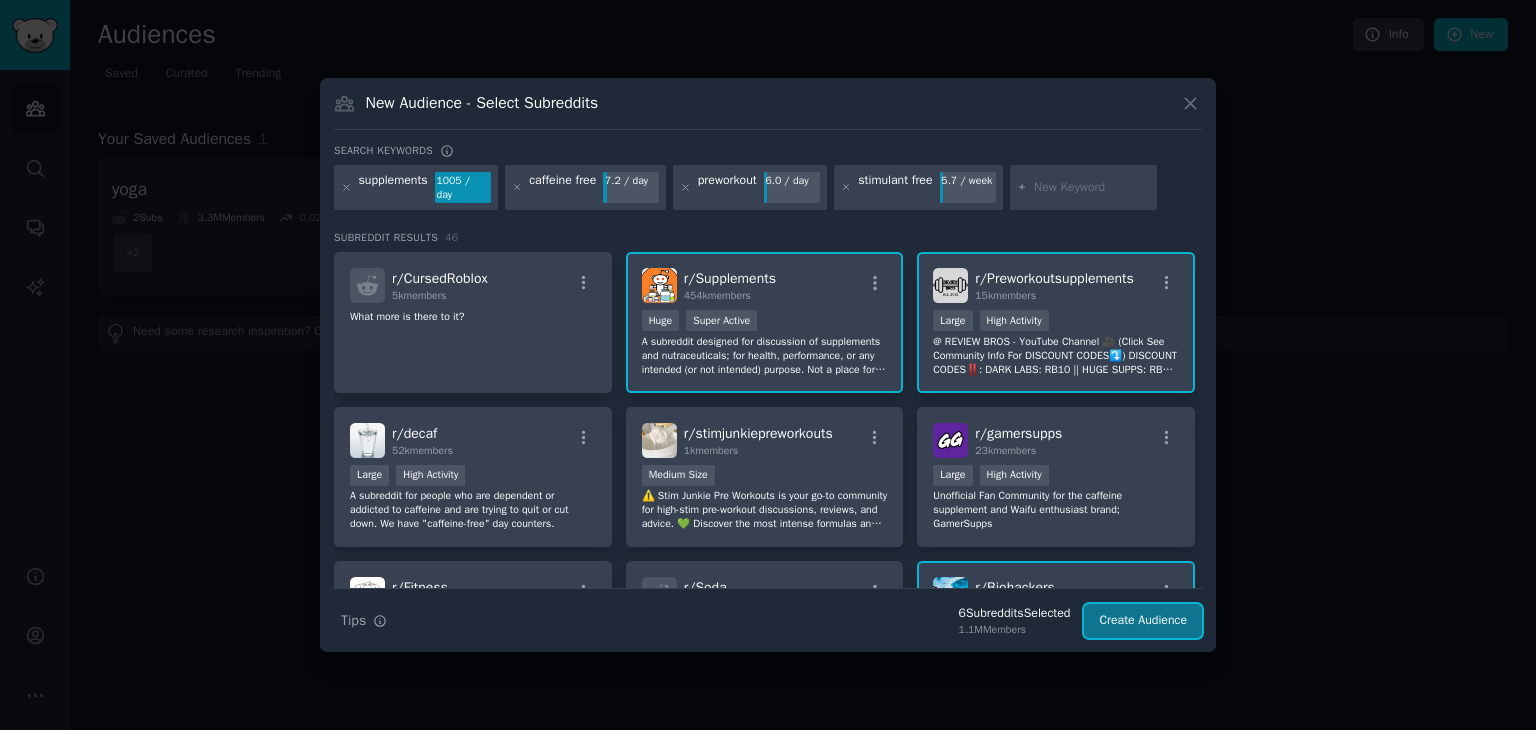 click on "Create Audience" at bounding box center [1143, 621] 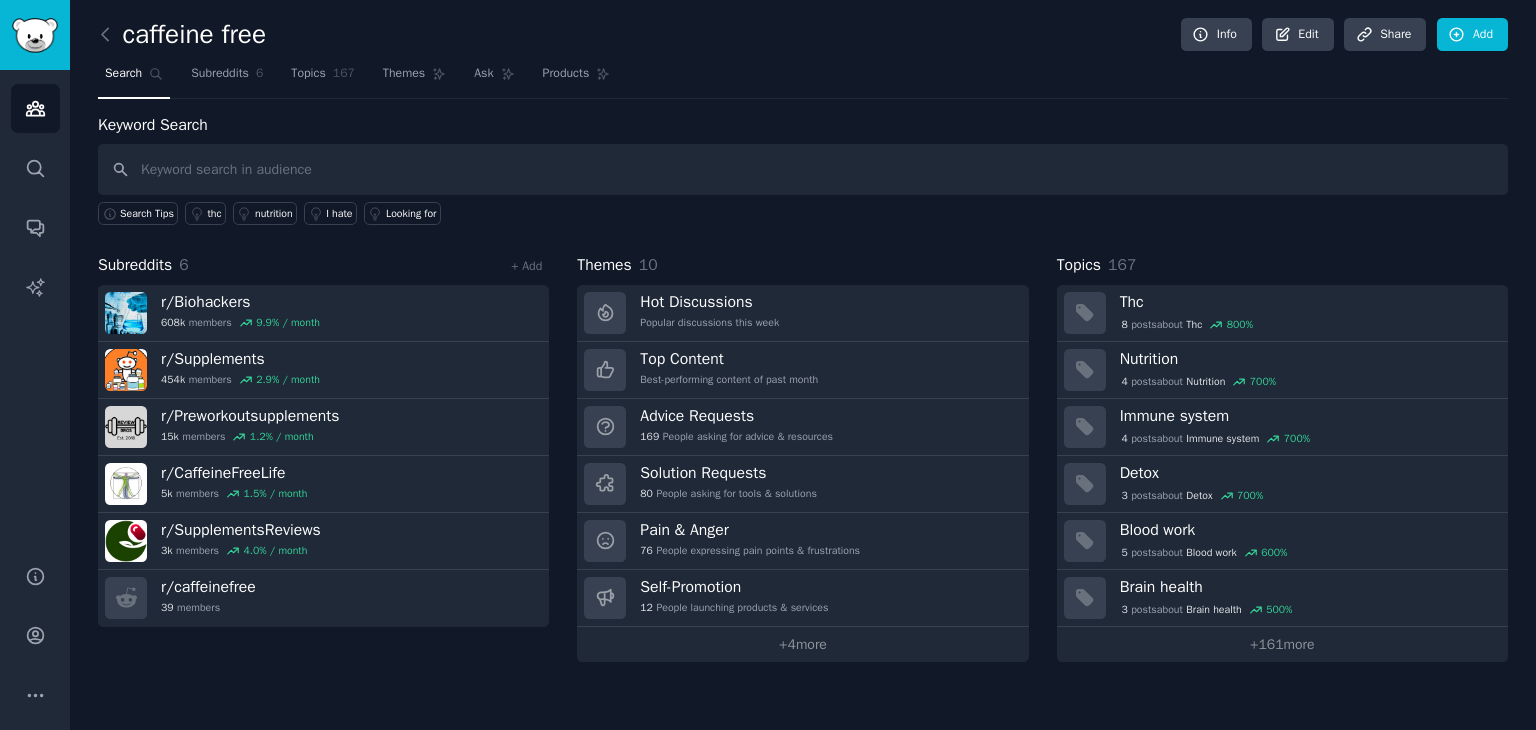 click at bounding box center [803, 169] 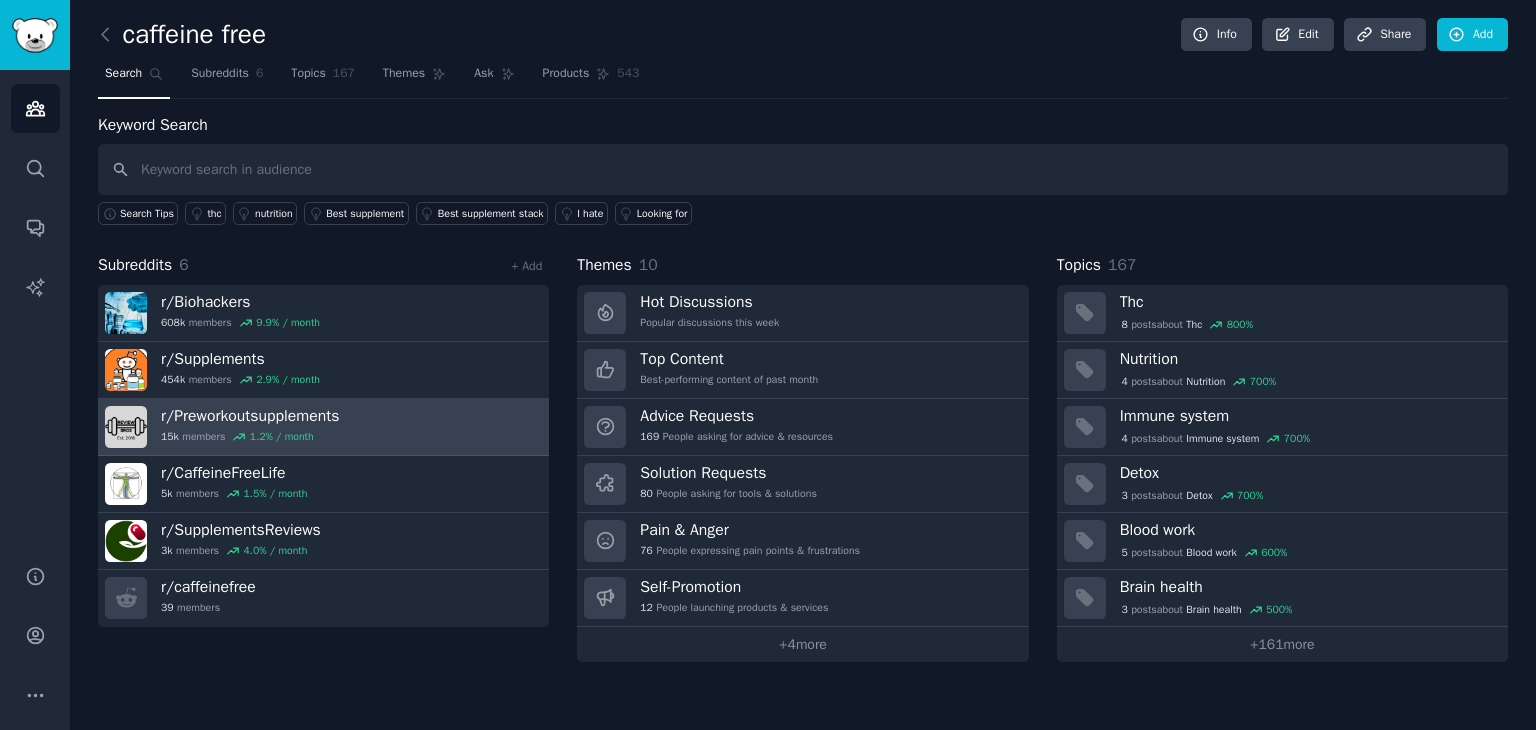 click on "r/ Preworkoutsupplements 15k  members 1.2 % / month" at bounding box center [323, 427] 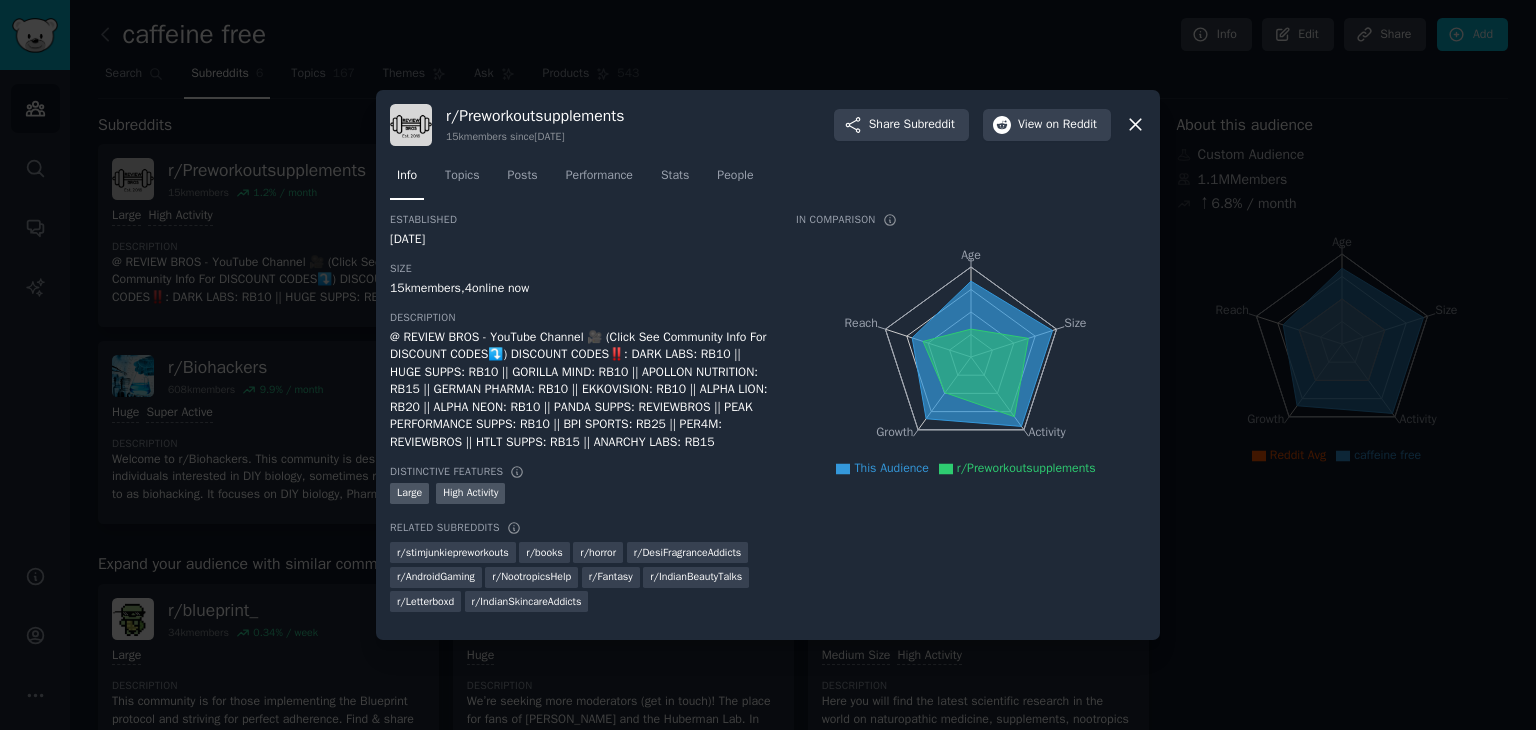 click 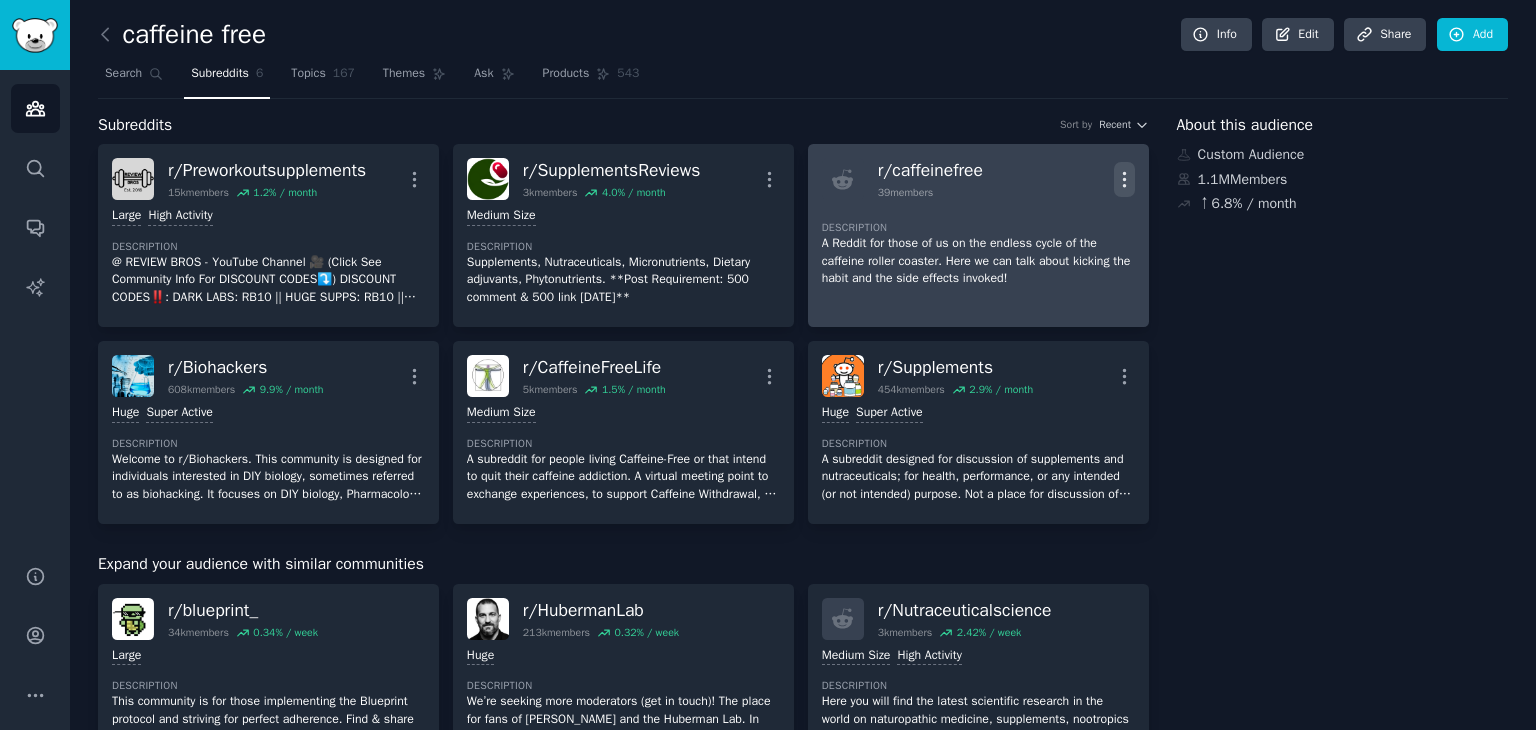 click 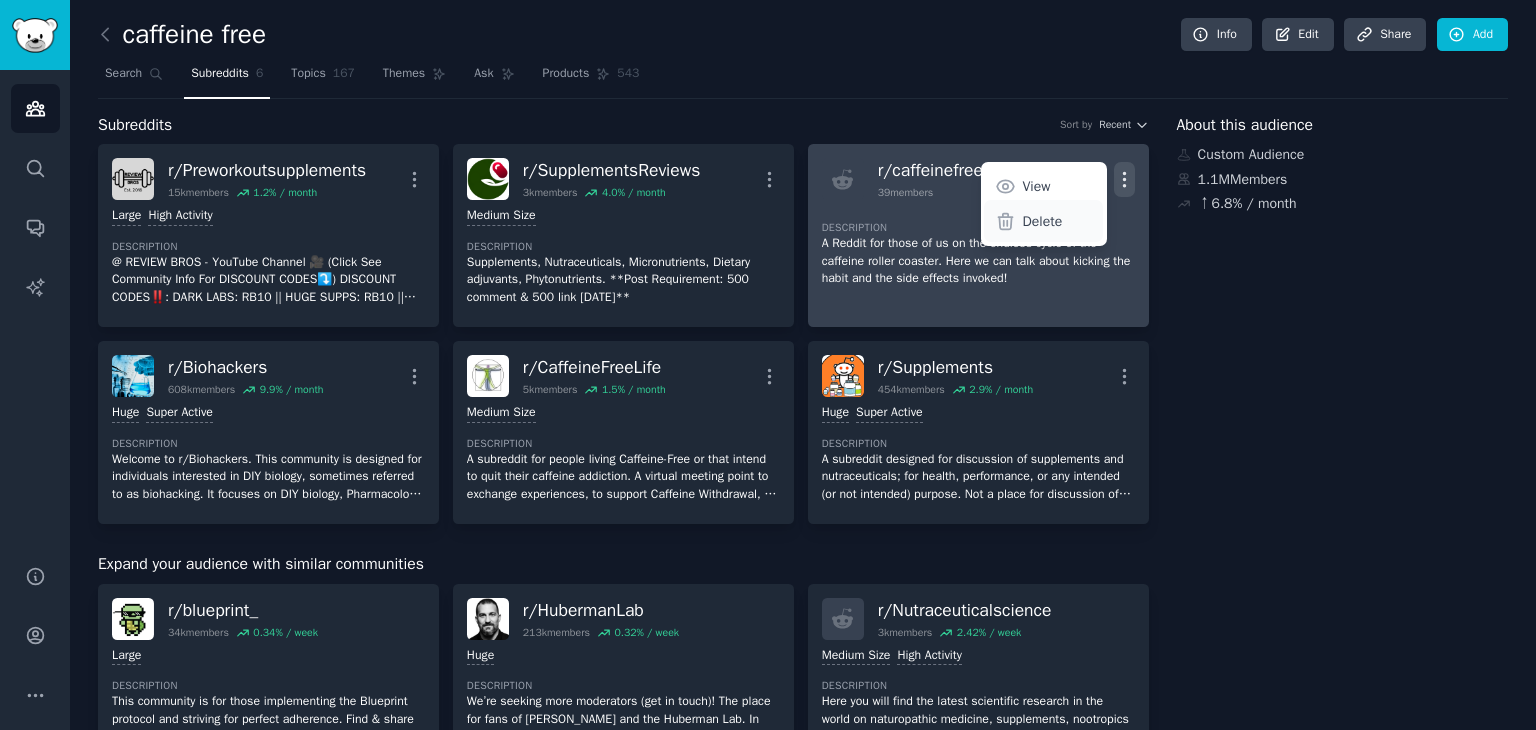 click on "Delete" at bounding box center [1043, 221] 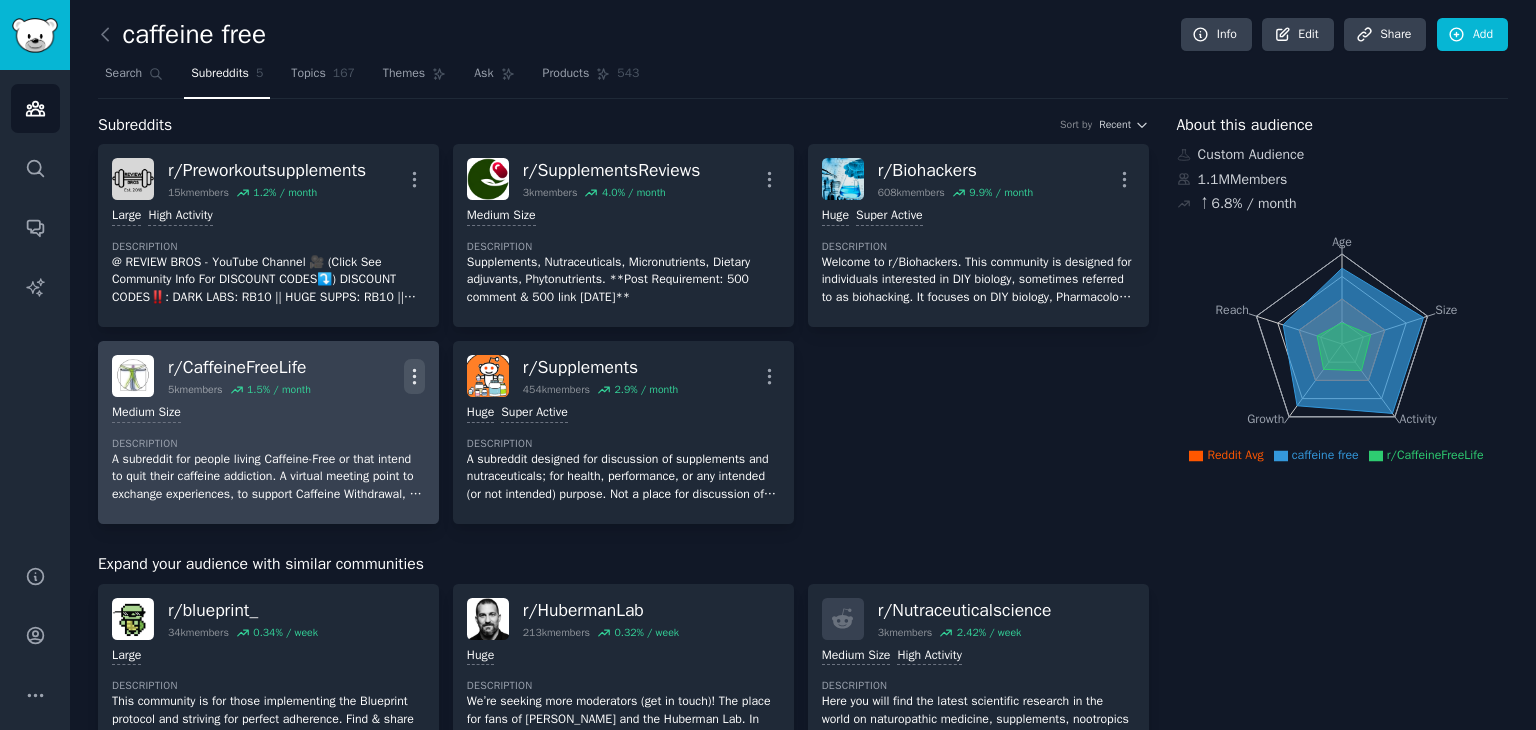 click 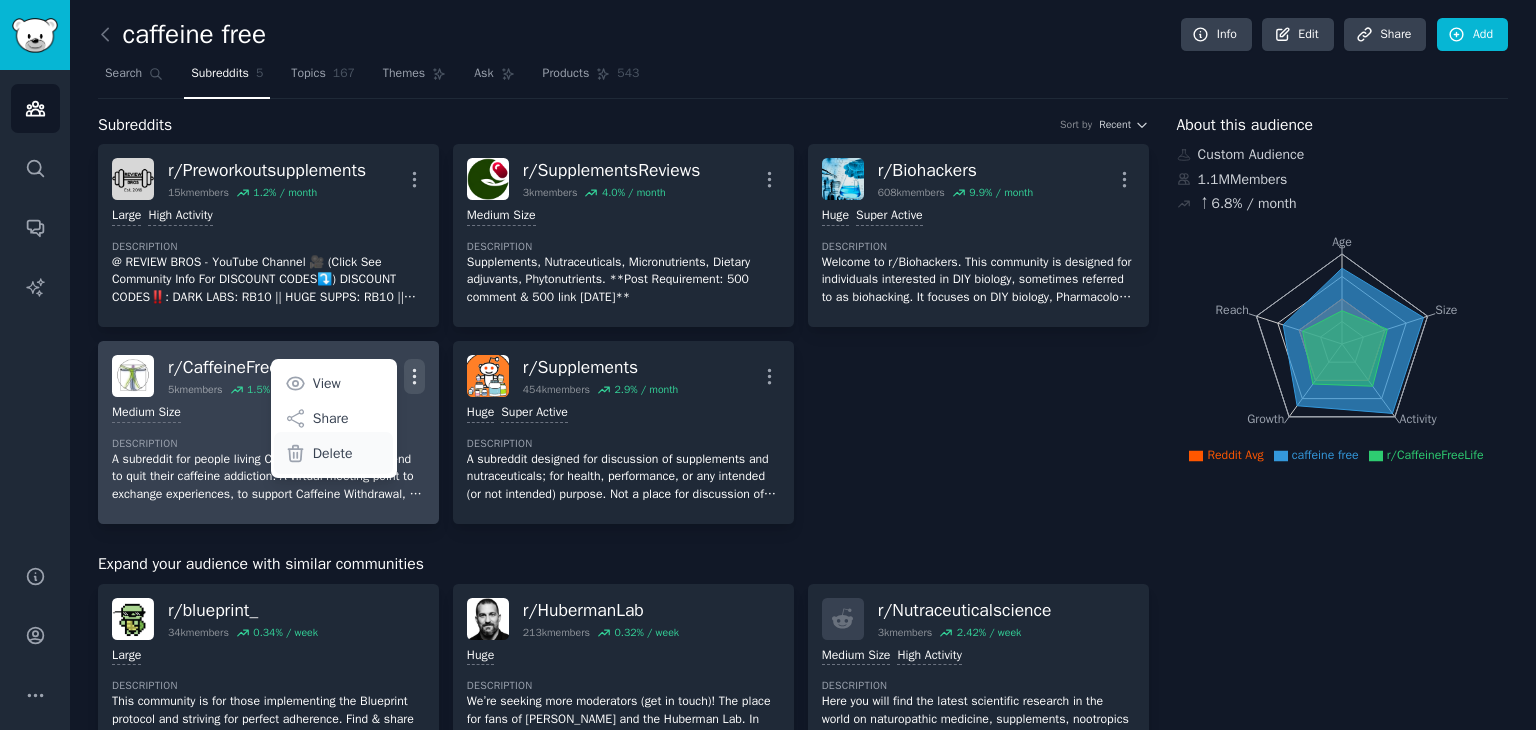 click on "Delete" at bounding box center (333, 453) 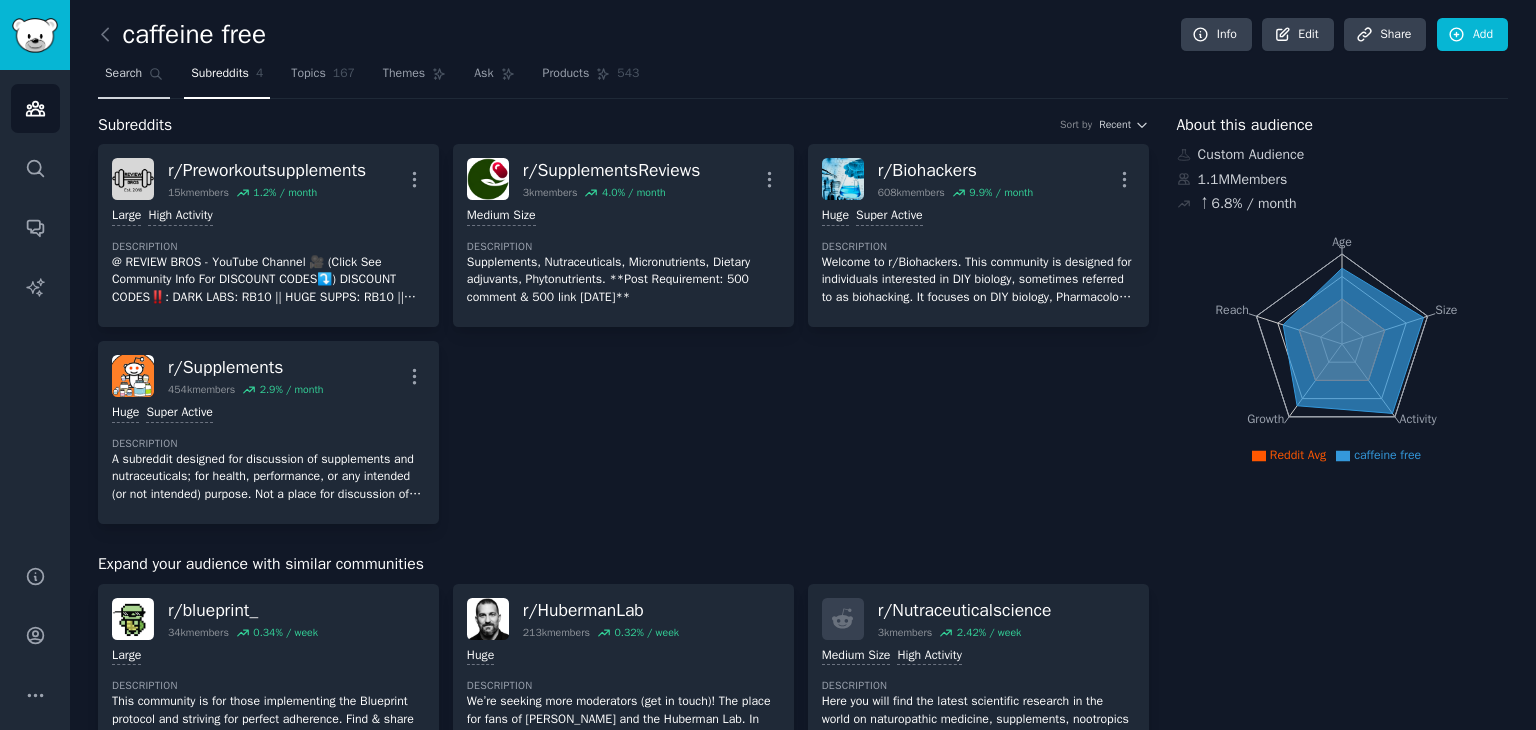 click on "Search" at bounding box center [134, 78] 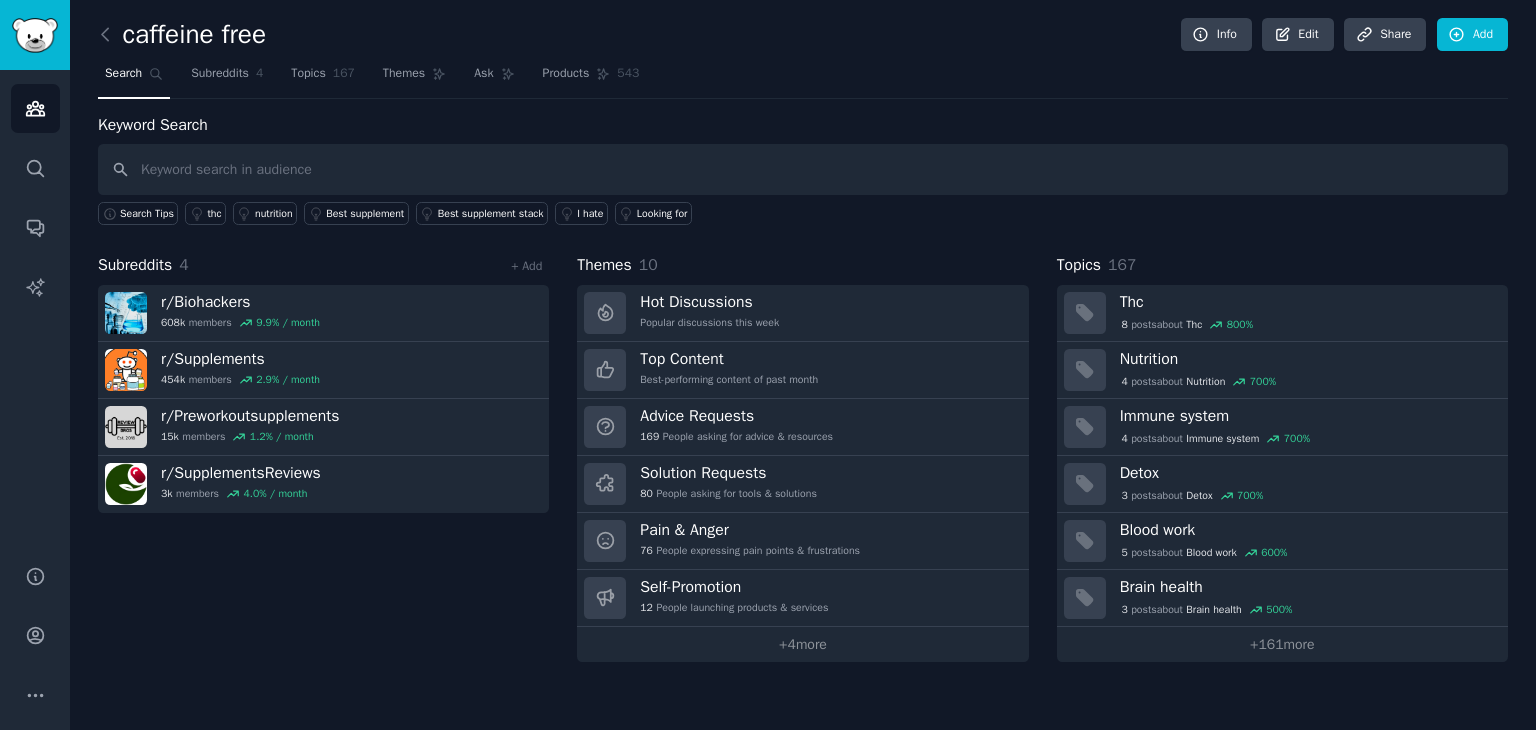 click on "caffeine free" at bounding box center [182, 35] 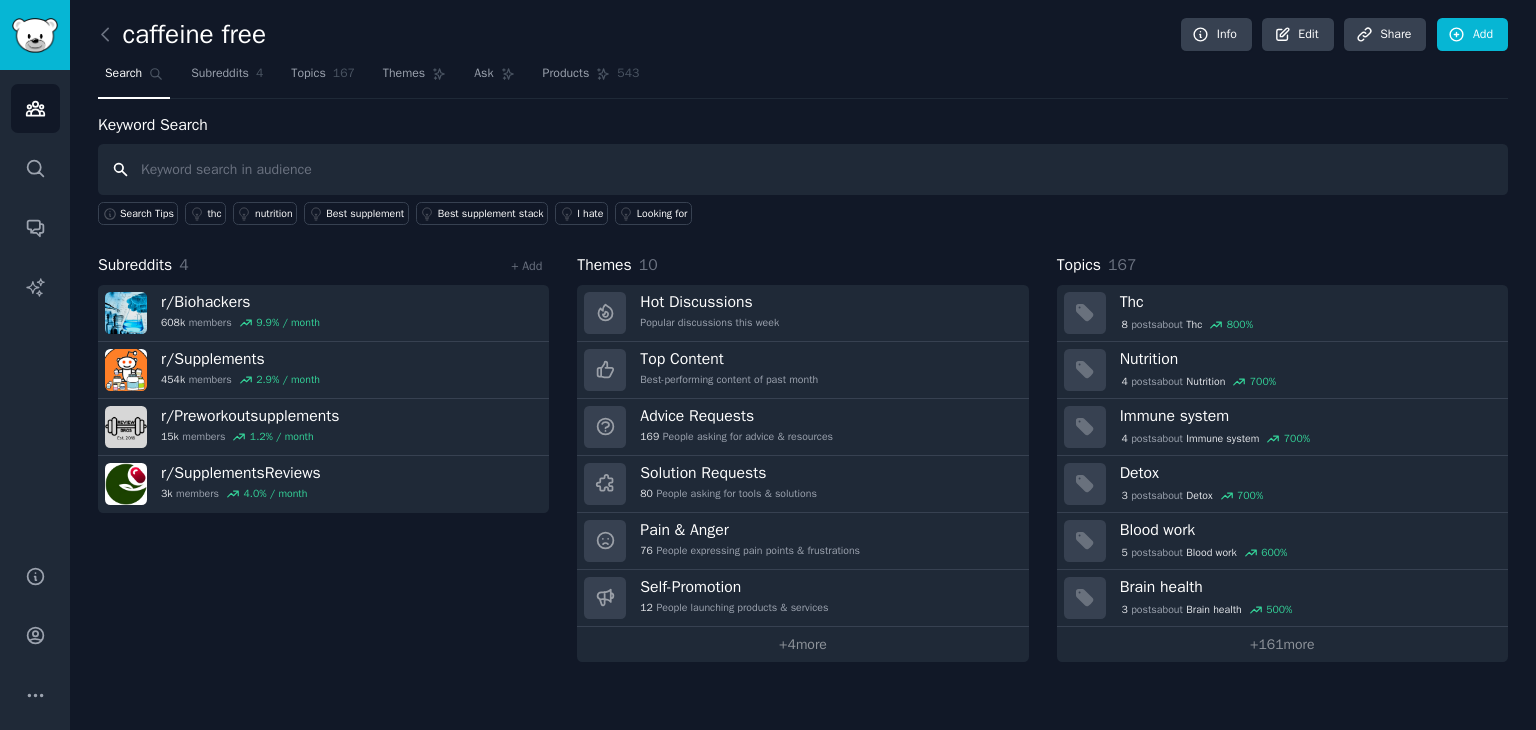 click at bounding box center [803, 169] 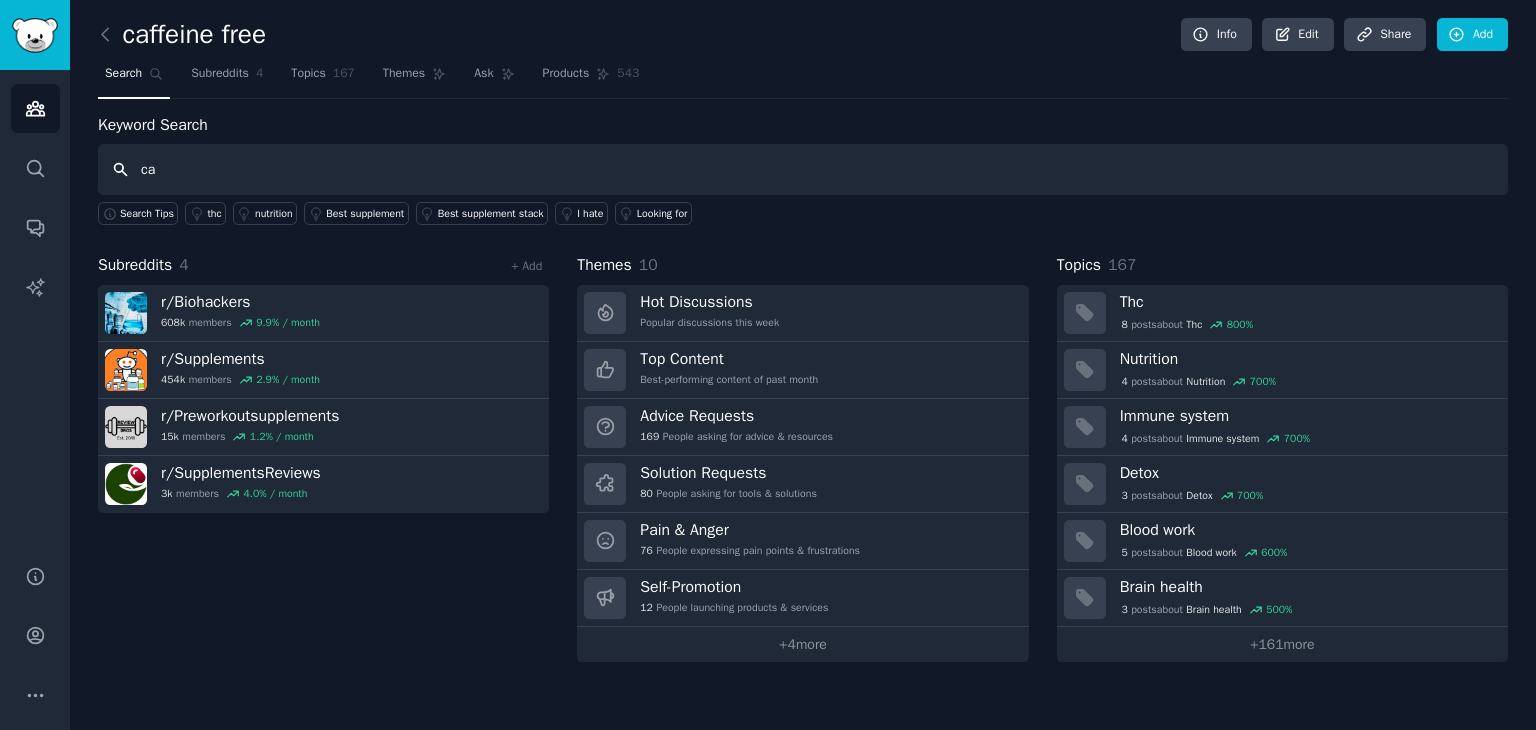 type on "c" 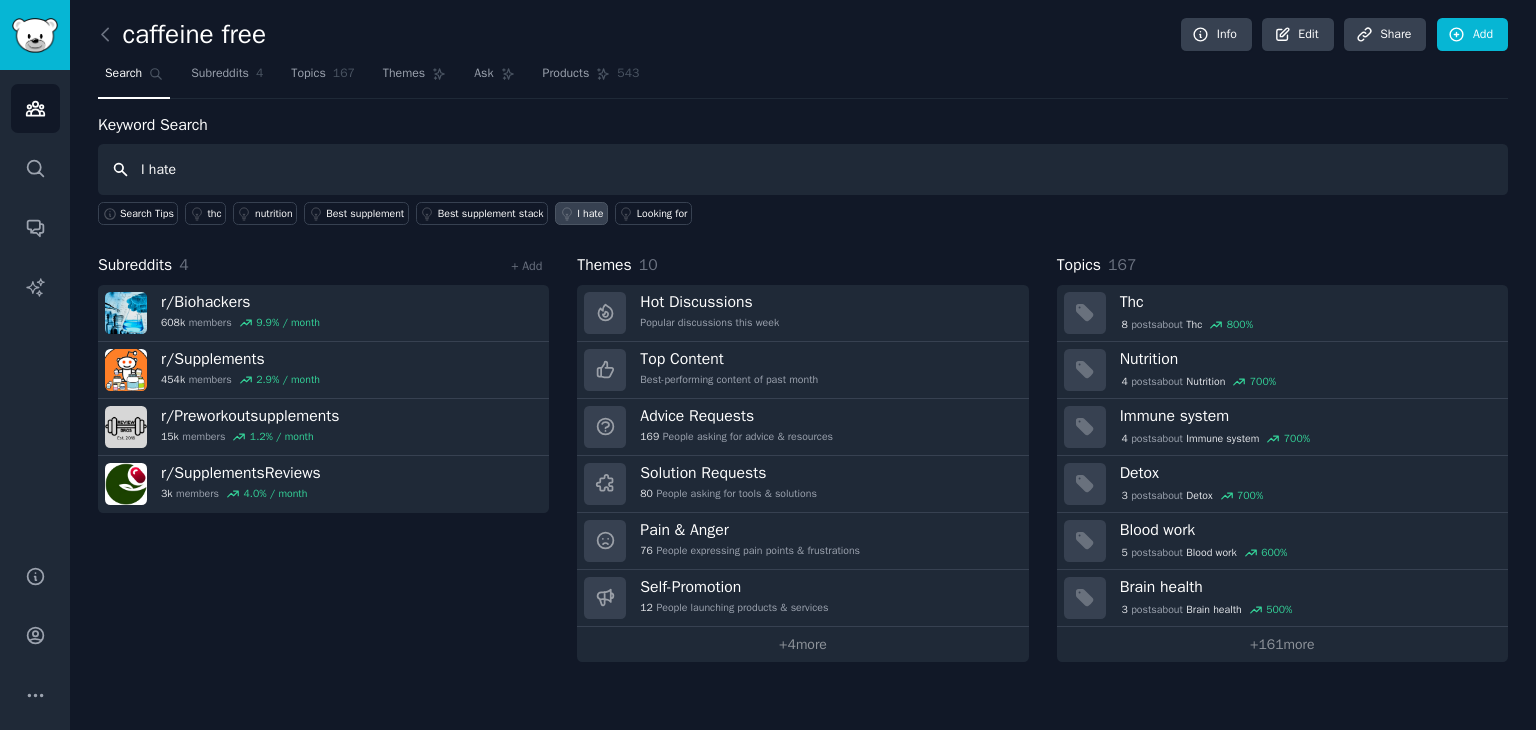 type on "I hate" 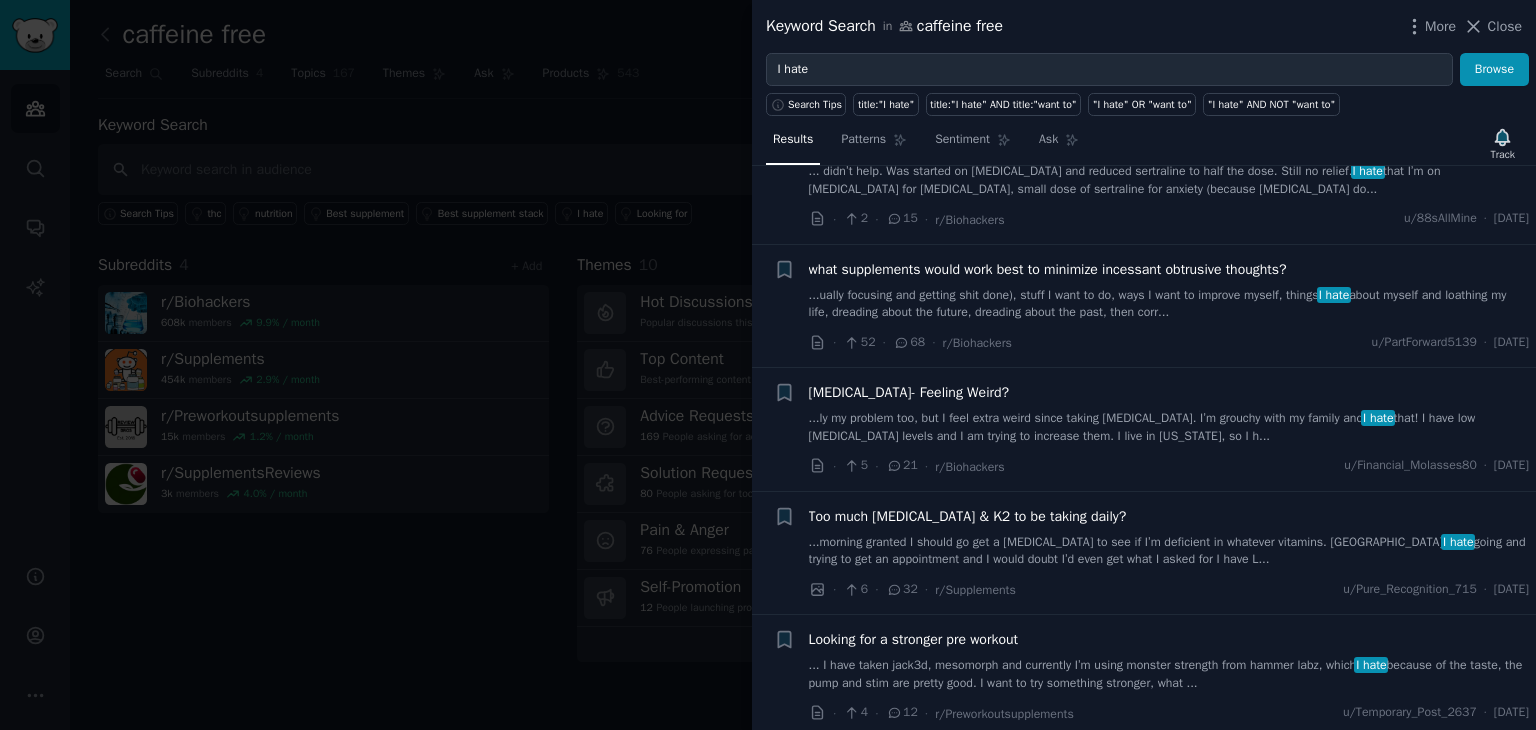 scroll, scrollTop: 300, scrollLeft: 0, axis: vertical 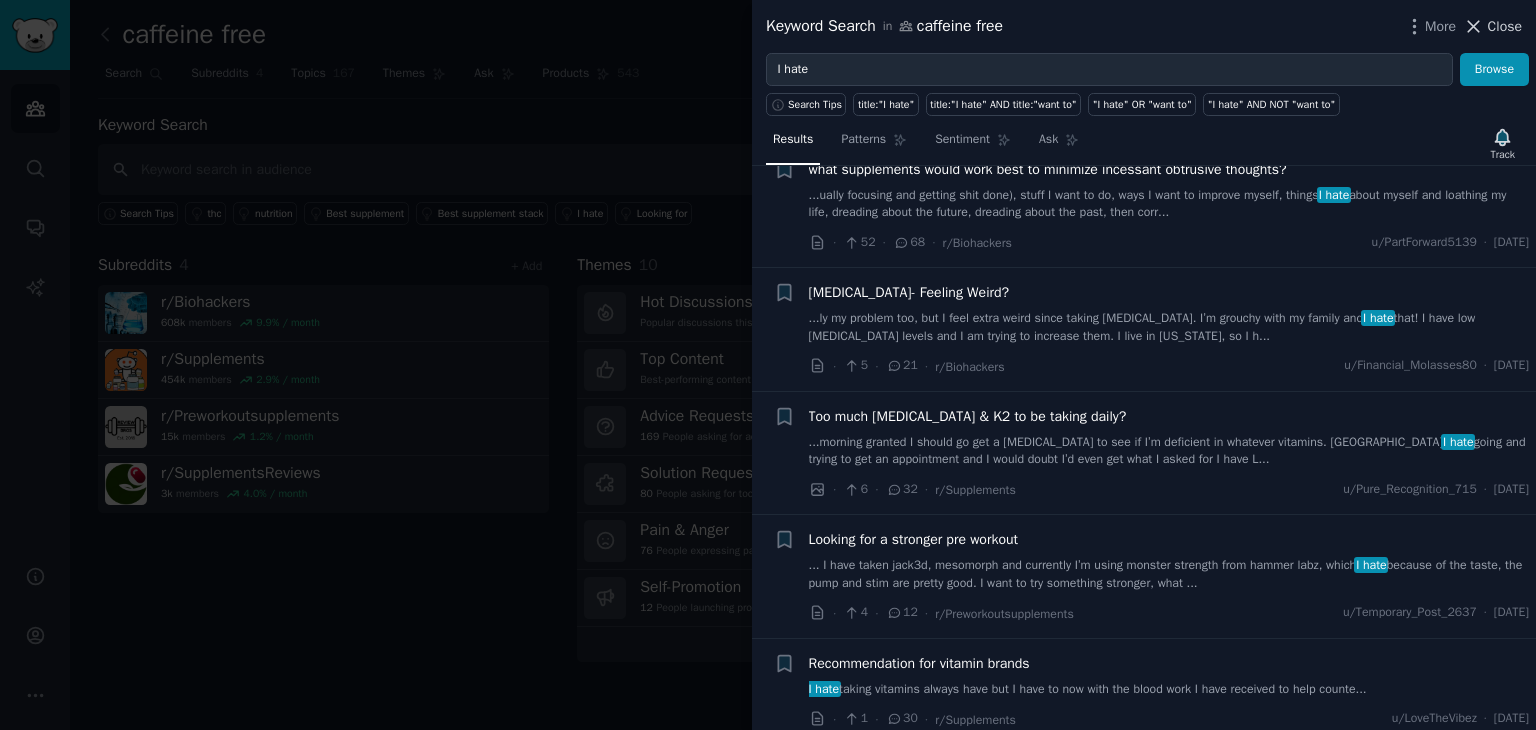 click on "Close" at bounding box center (1505, 26) 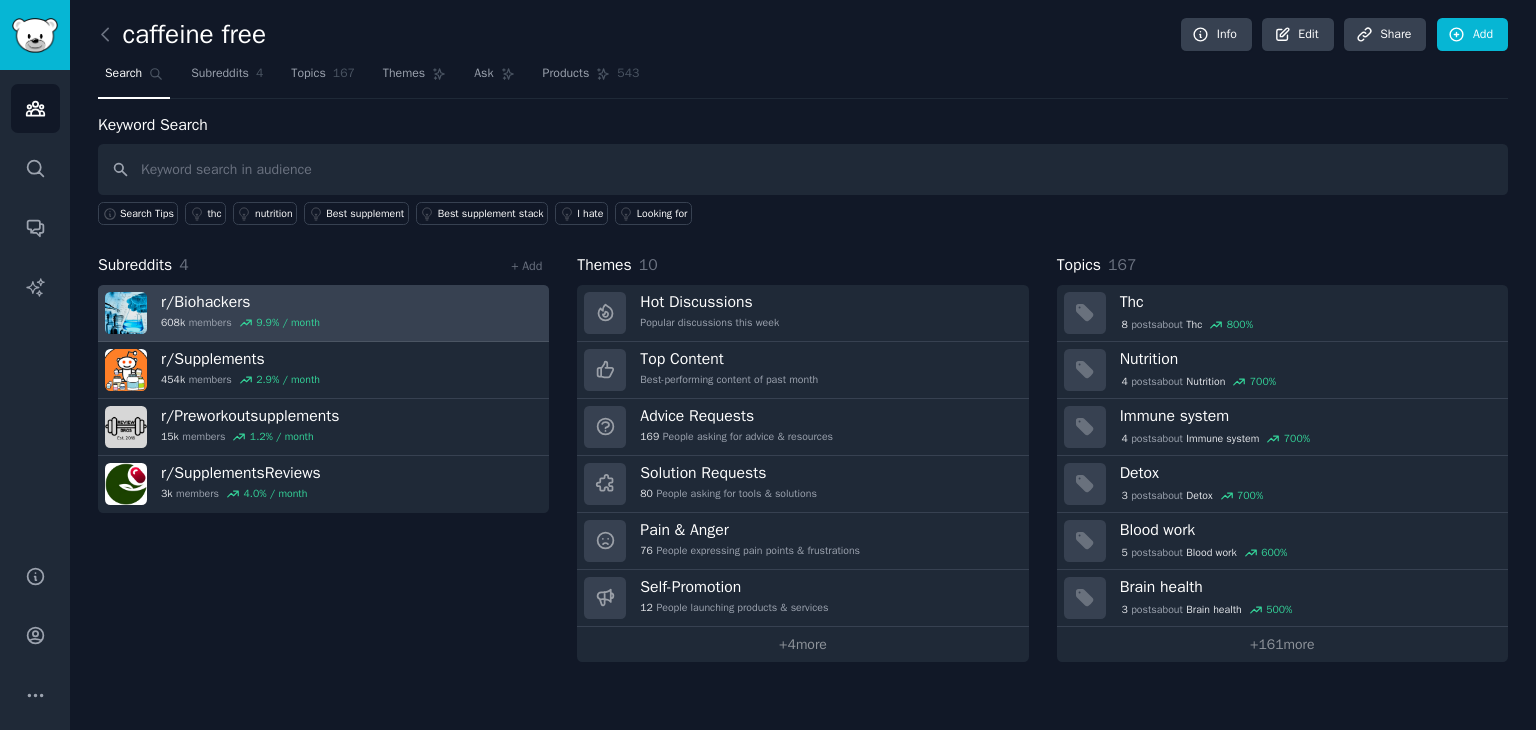click on "r/ Biohackers 608k  members 9.9 % / month" at bounding box center [323, 313] 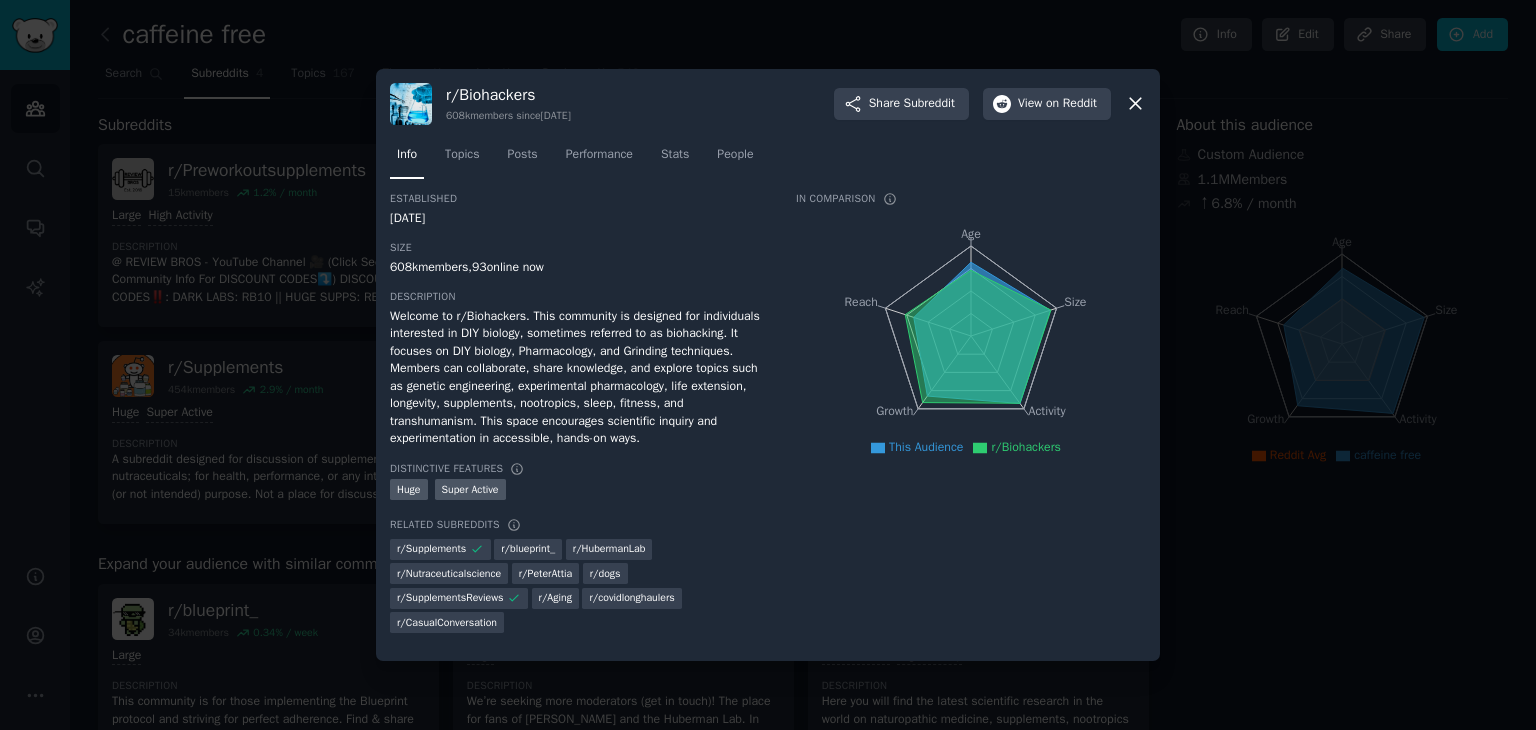 click 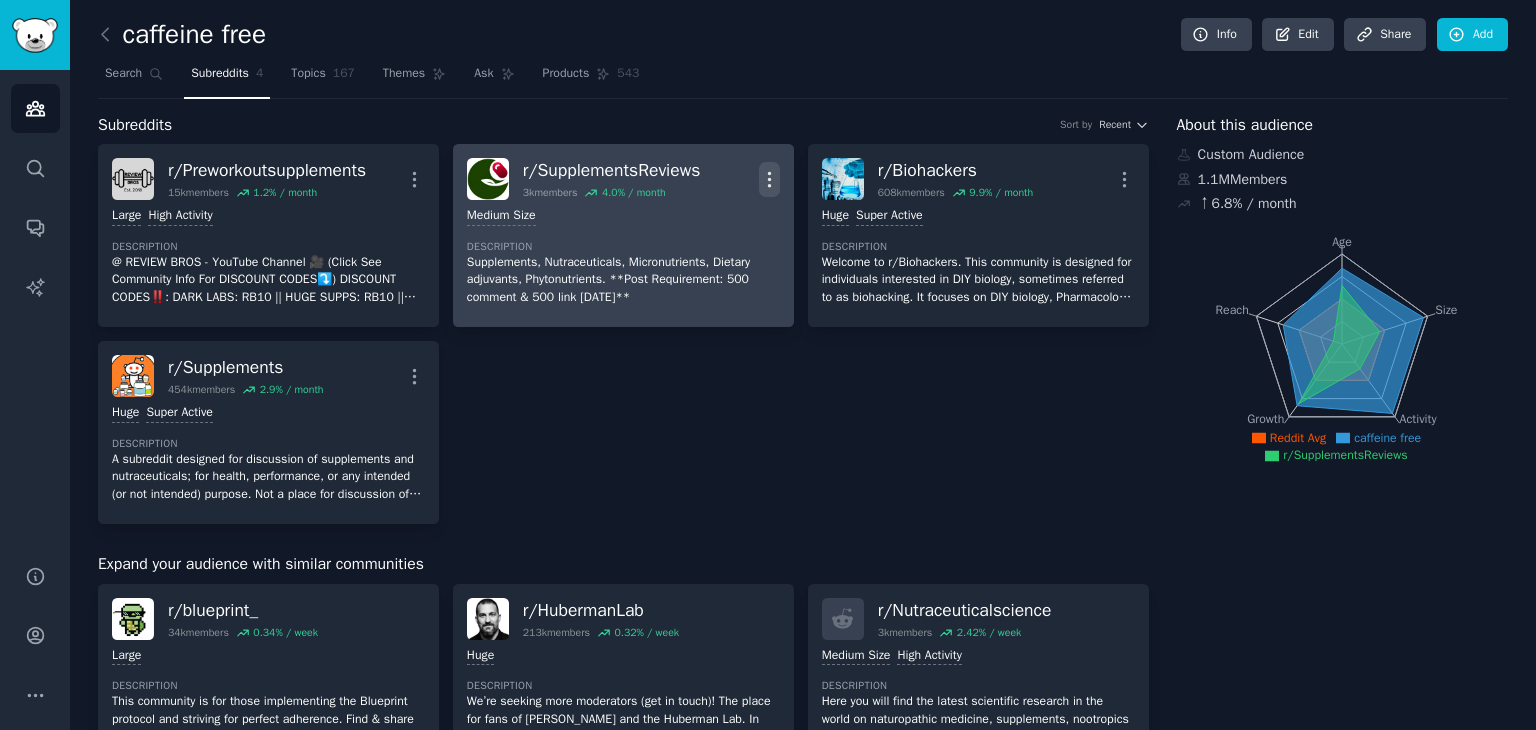 click 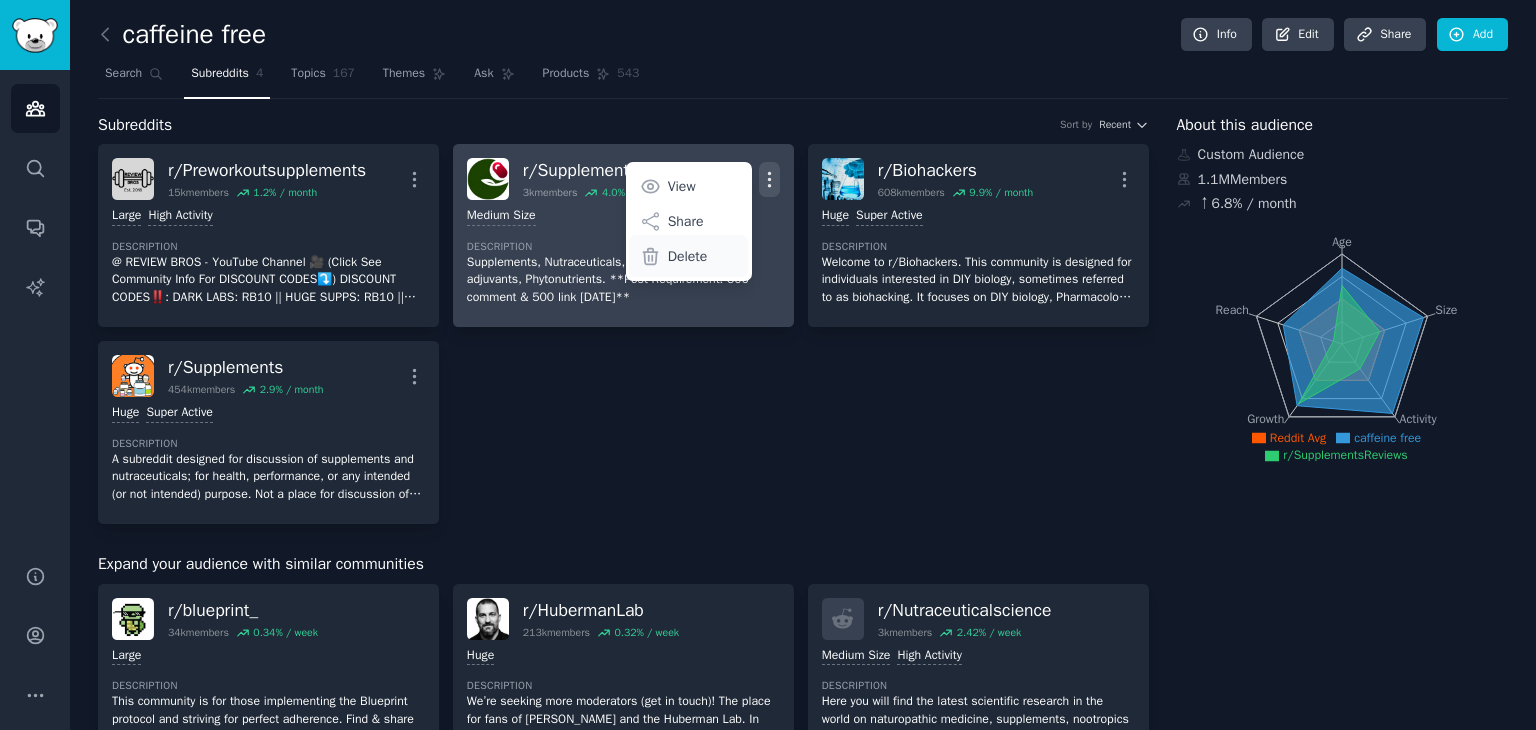 click on "Delete" at bounding box center (688, 256) 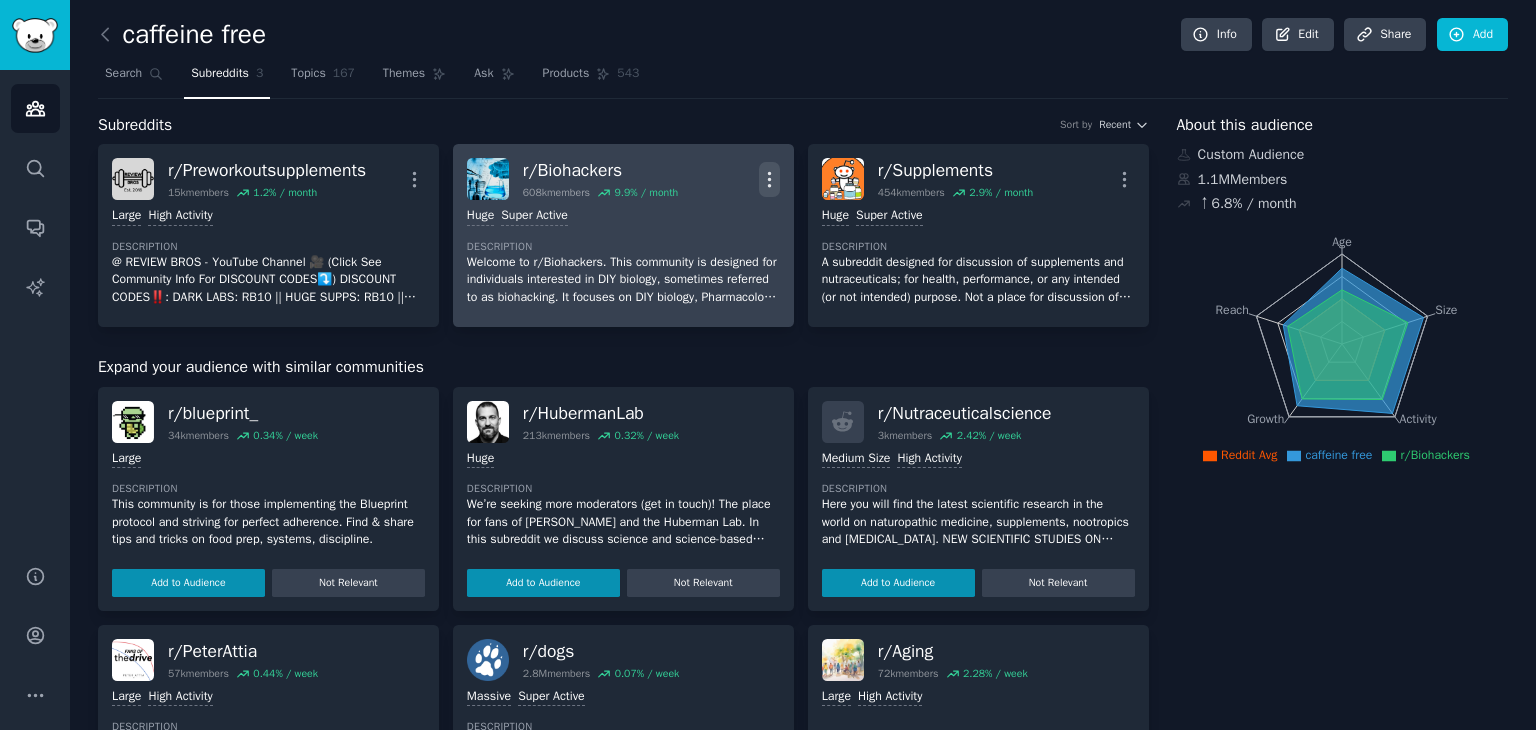 click 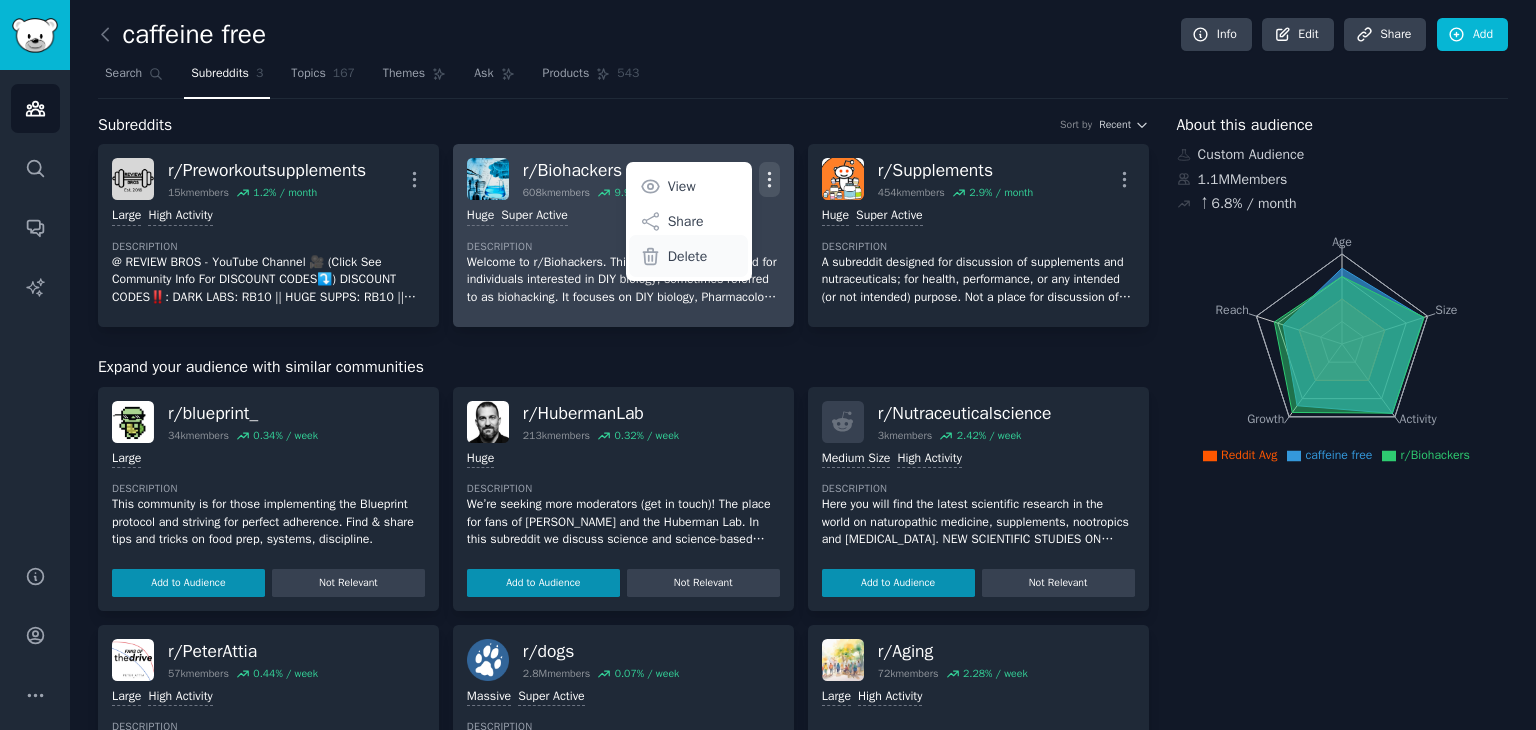 click on "Delete" at bounding box center (688, 256) 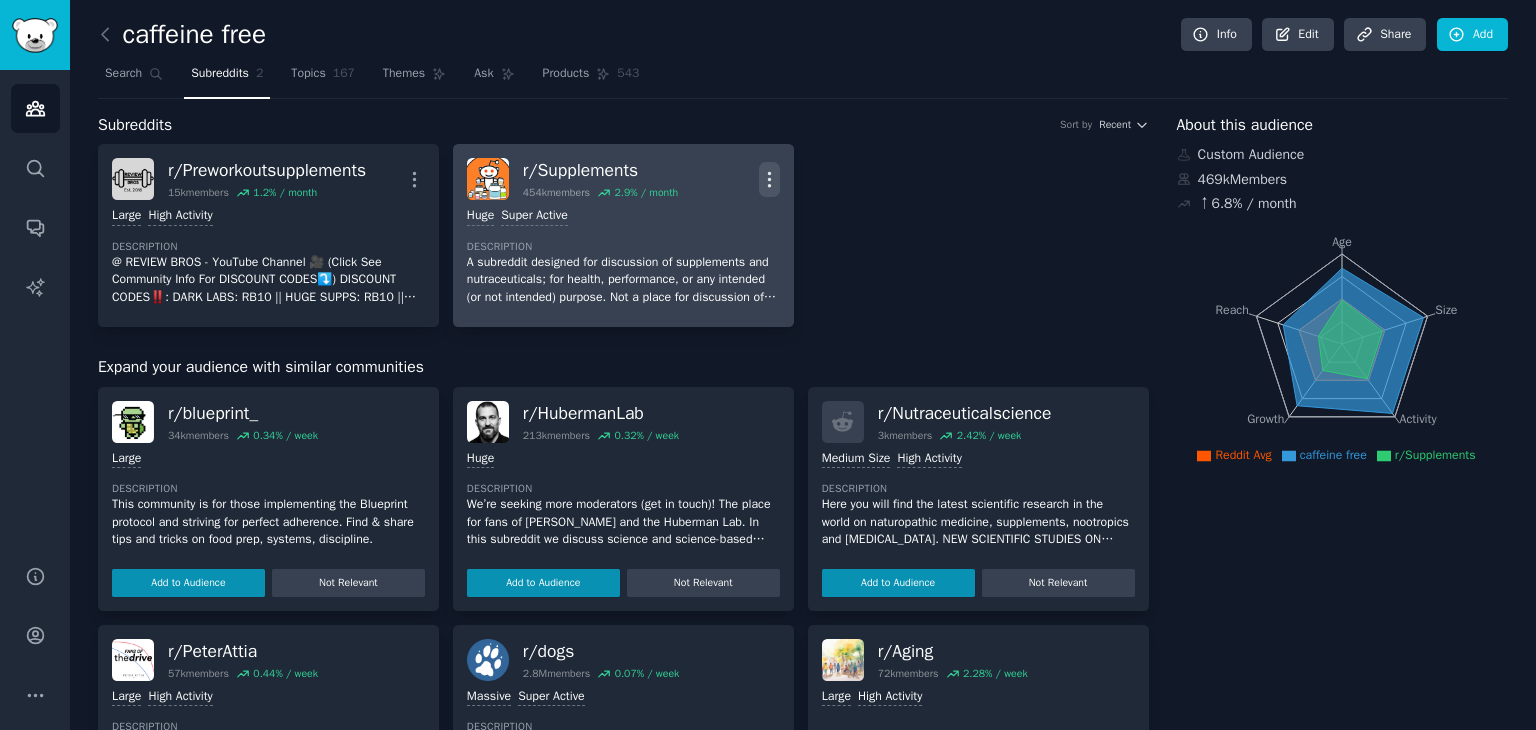 click 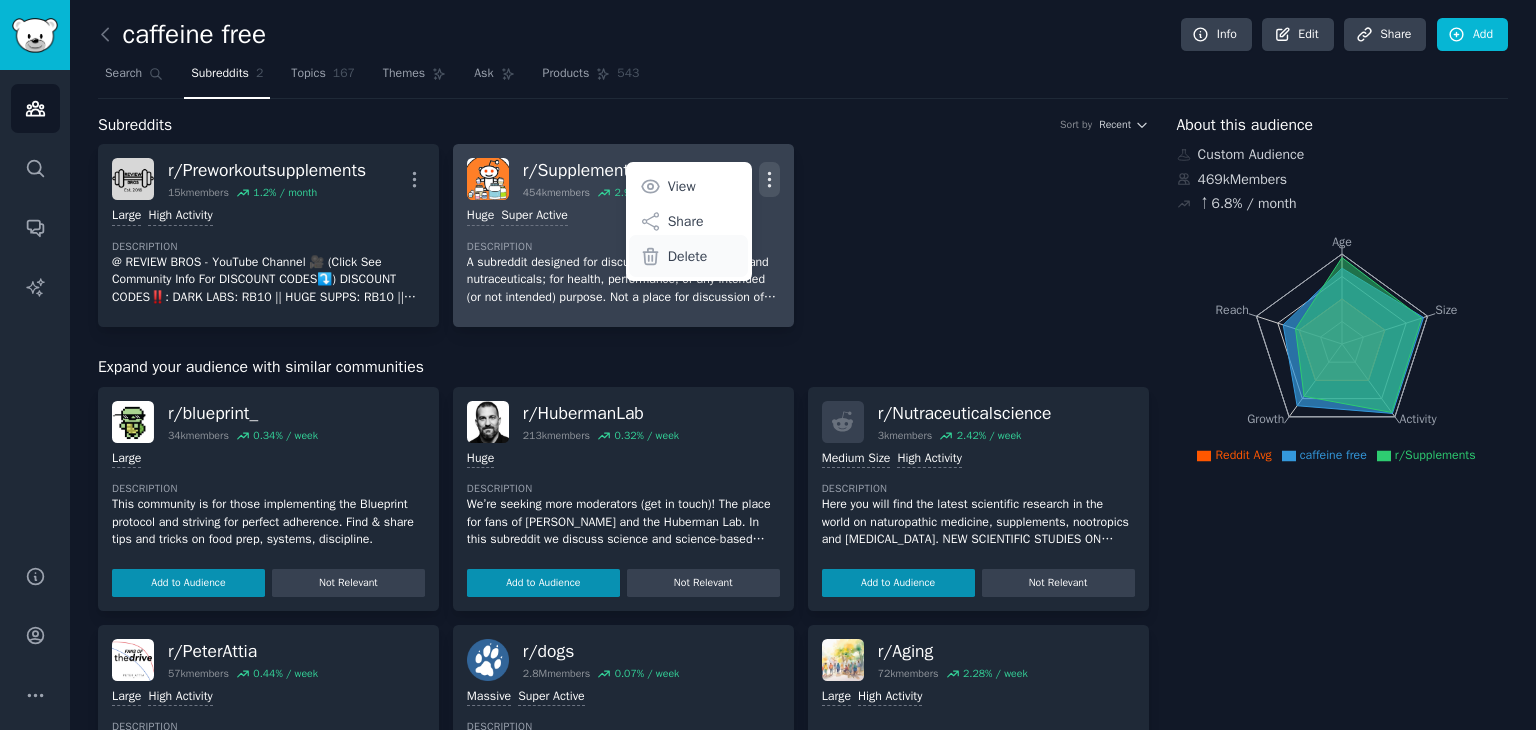click on "Delete" at bounding box center (688, 256) 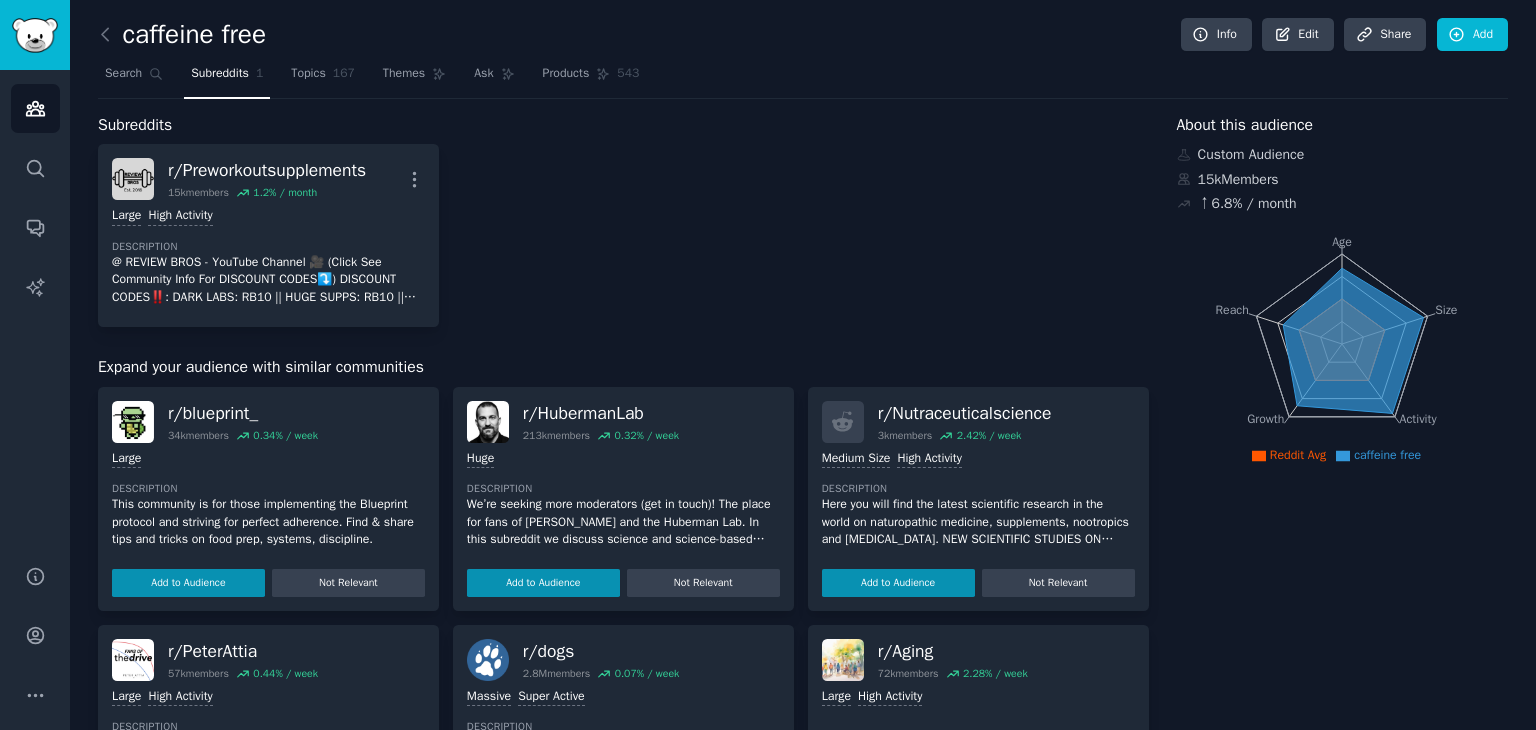 click on "r/ Preworkoutsupplements 15k  members 1.2 % / month More Large High Activity Description @ REVIEW BROS - YouTube Channel 🎥 (Click See Community Info For DISCOUNT CODES⤵️)
DISCOUNT CODES‼️: DARK LABS: RB10 || HUGE SUPPS: RB10 || GORILLA MIND: RB10 || APOLLON NUTRITION: RB15 || GERMAN PHARMA: RB10 || EKKOVISION: RB10 || ALPHA LION: RB20 || ALPHA NEON: RB10 || PANDA SUPPS: REVIEWBROS || PEAK PERFORMANCE SUPPS: RB10 || BPI SPORTS: RB25 || PER4M: REVIEWBROS || HTLT SUPPS: RB15 || ANARCHY LABS: RB15" at bounding box center [623, 235] 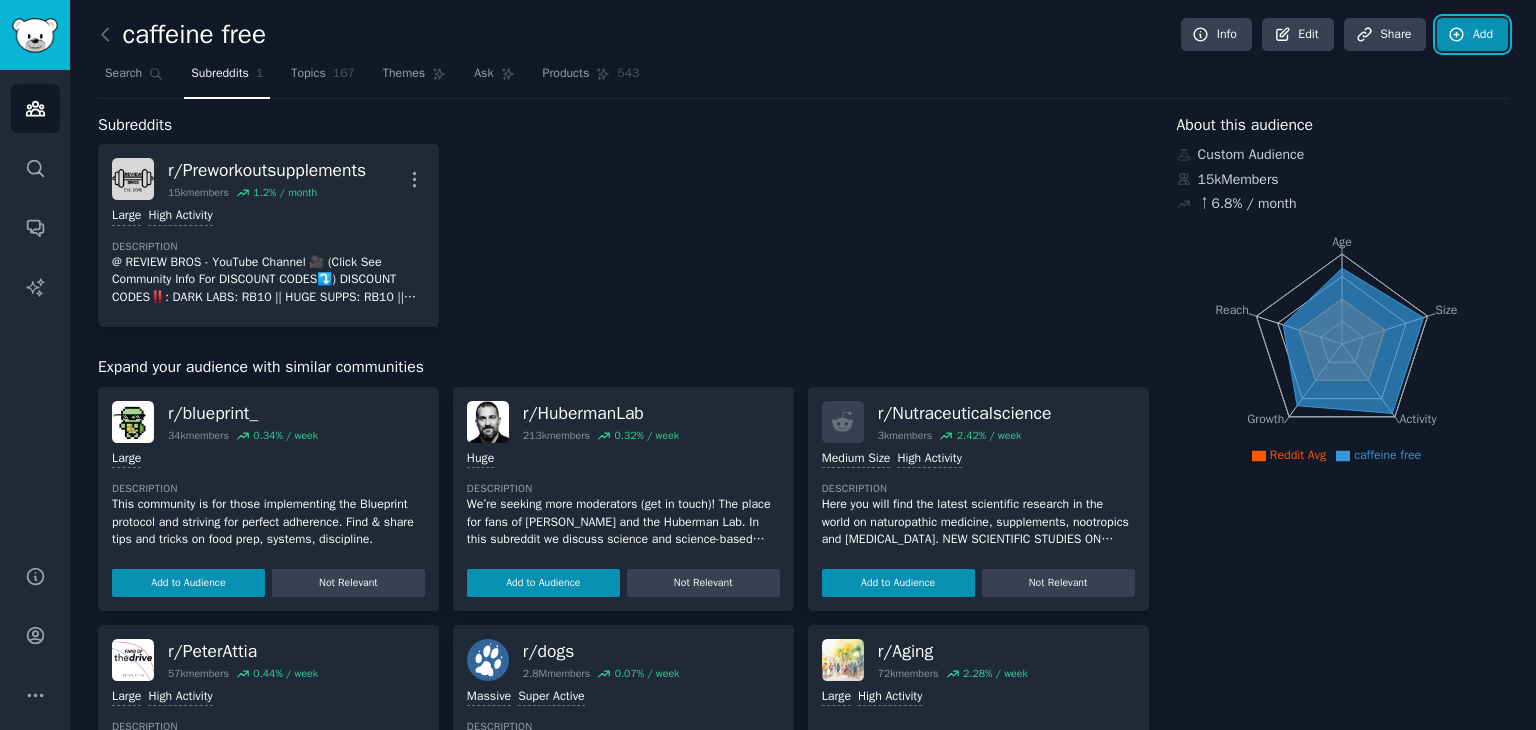 click 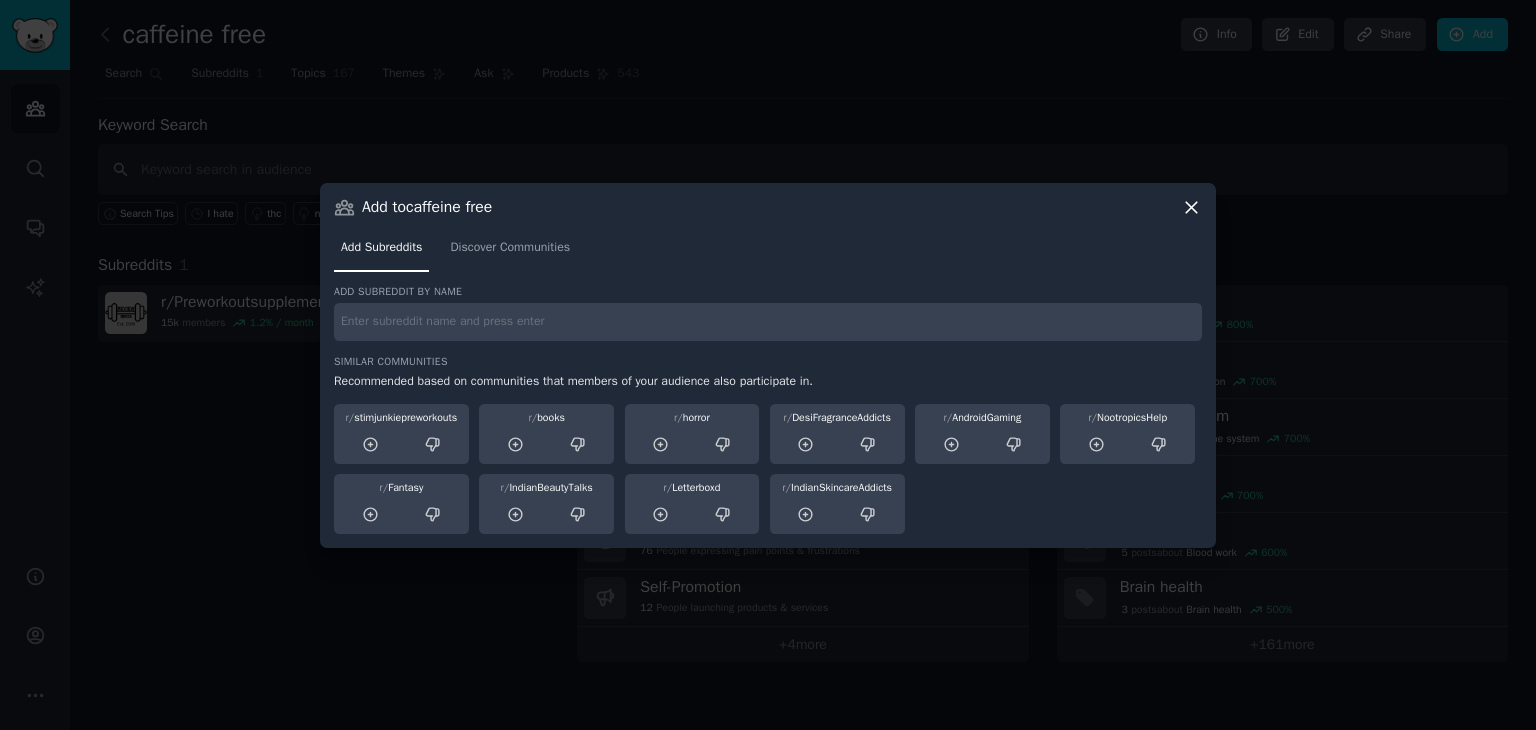 click at bounding box center (768, 322) 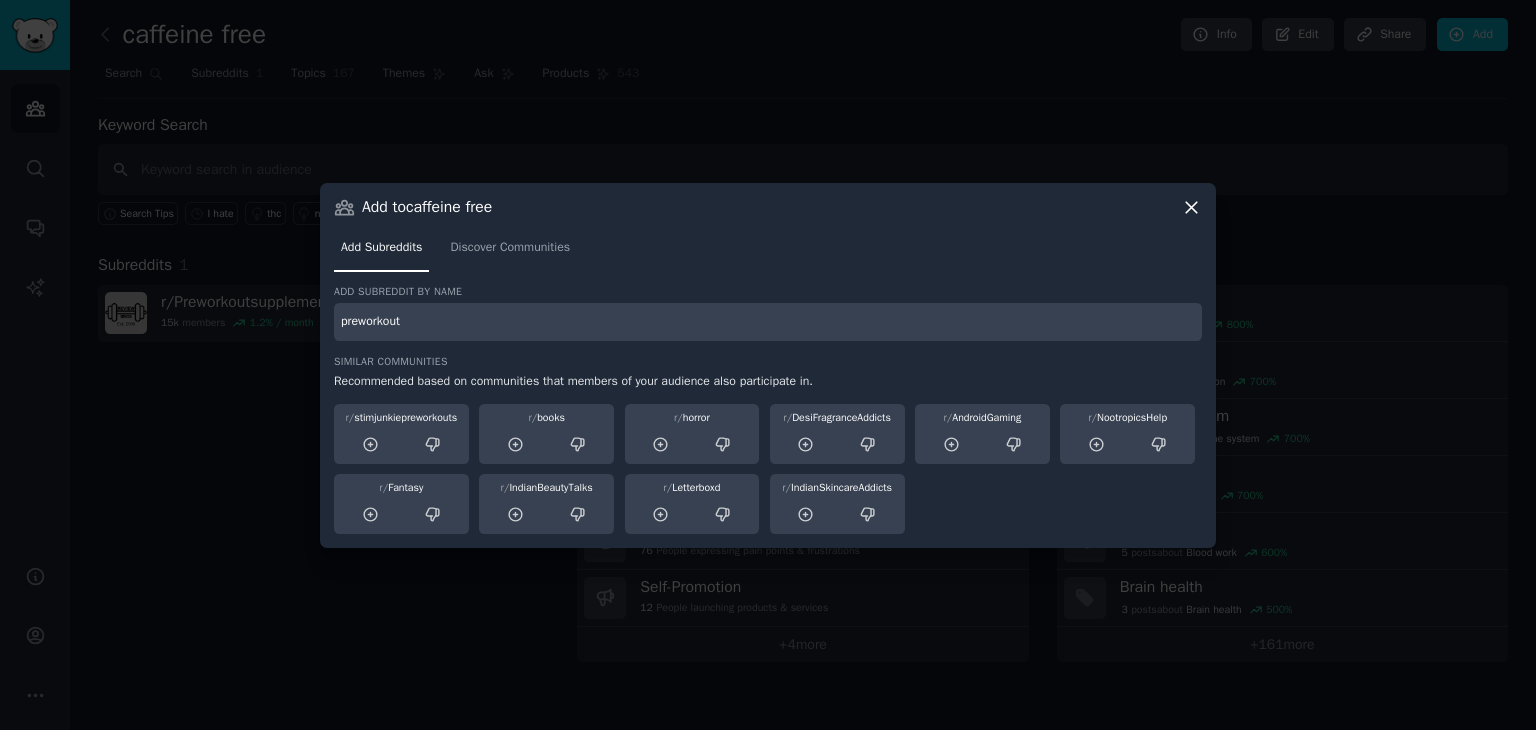 type on "preworkout" 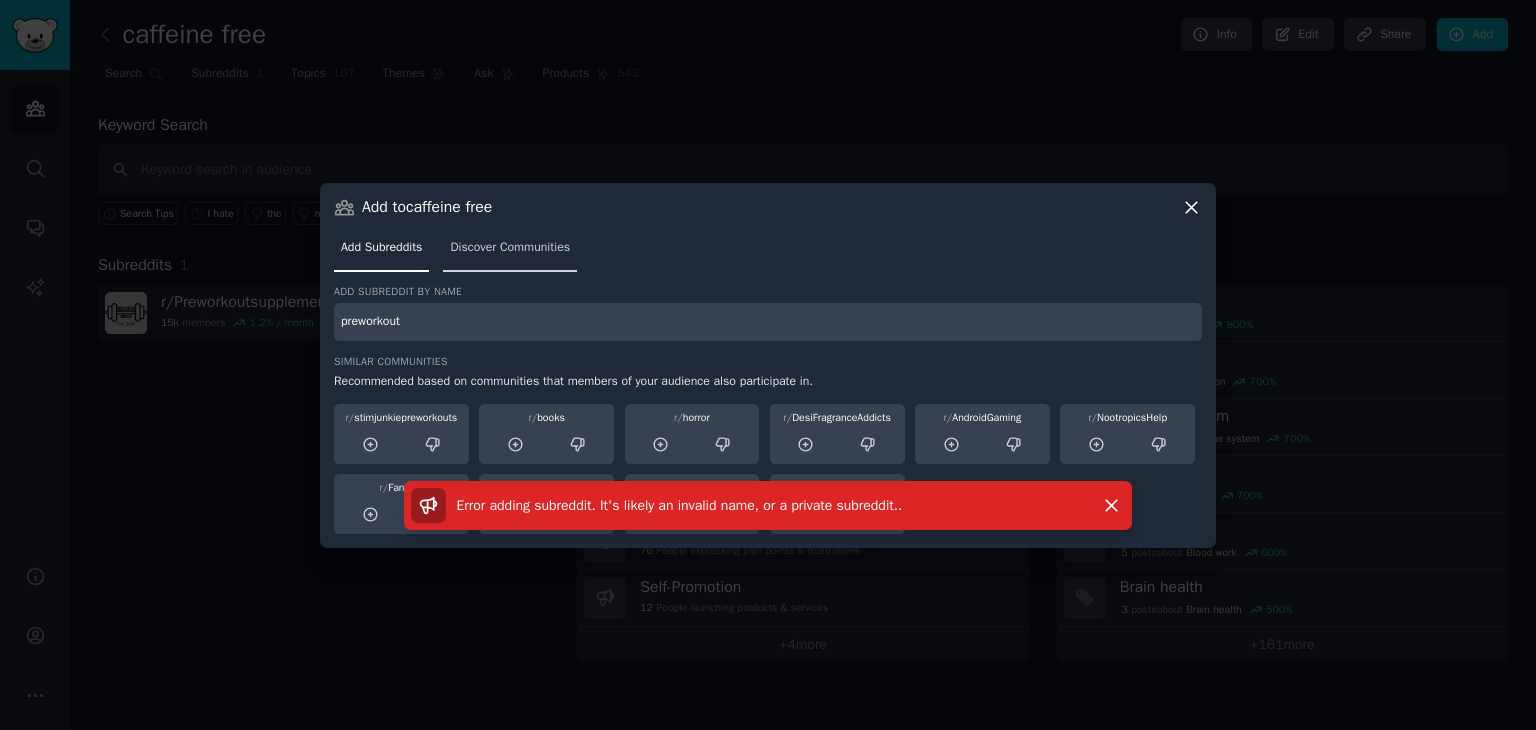 click on "Discover Communities" at bounding box center [510, 248] 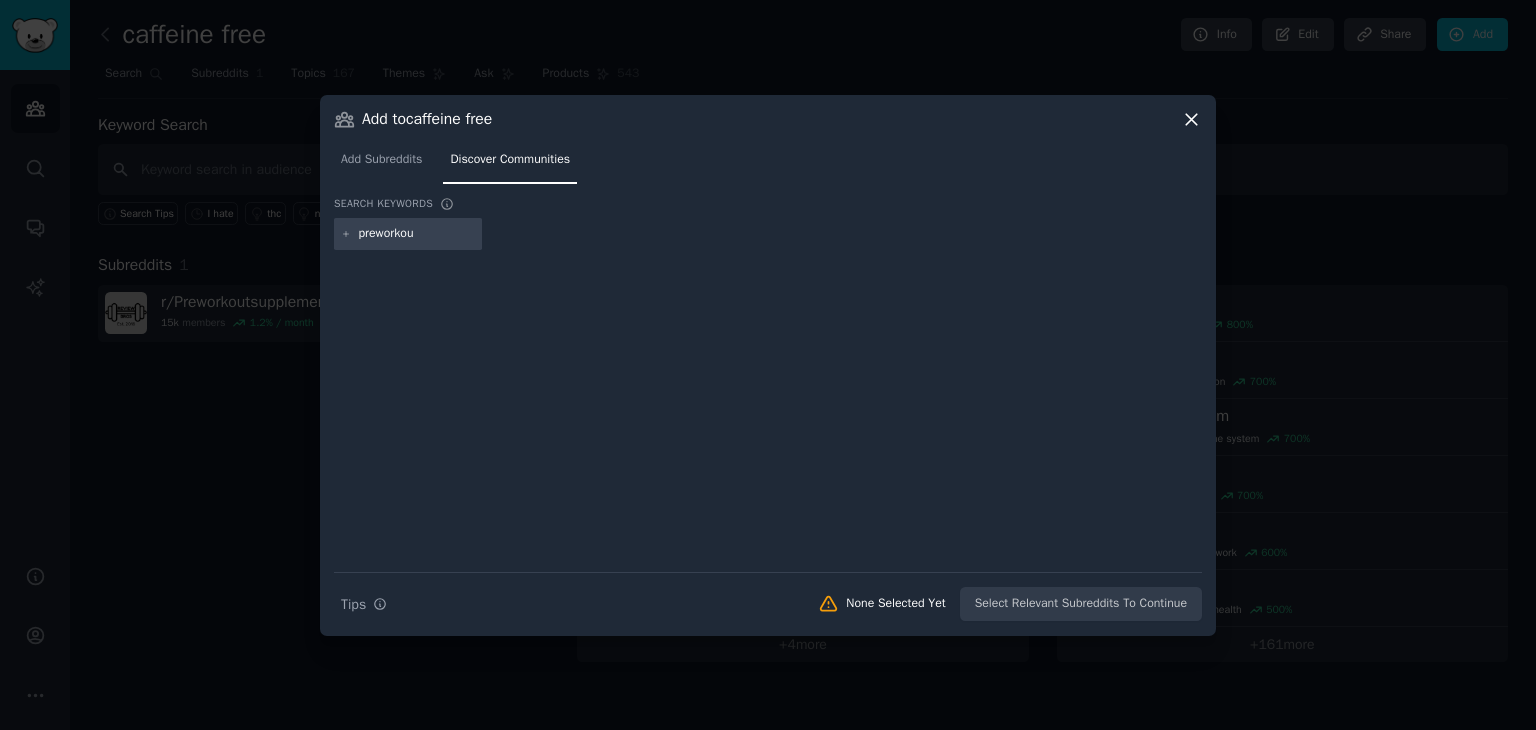 type on "preworkout" 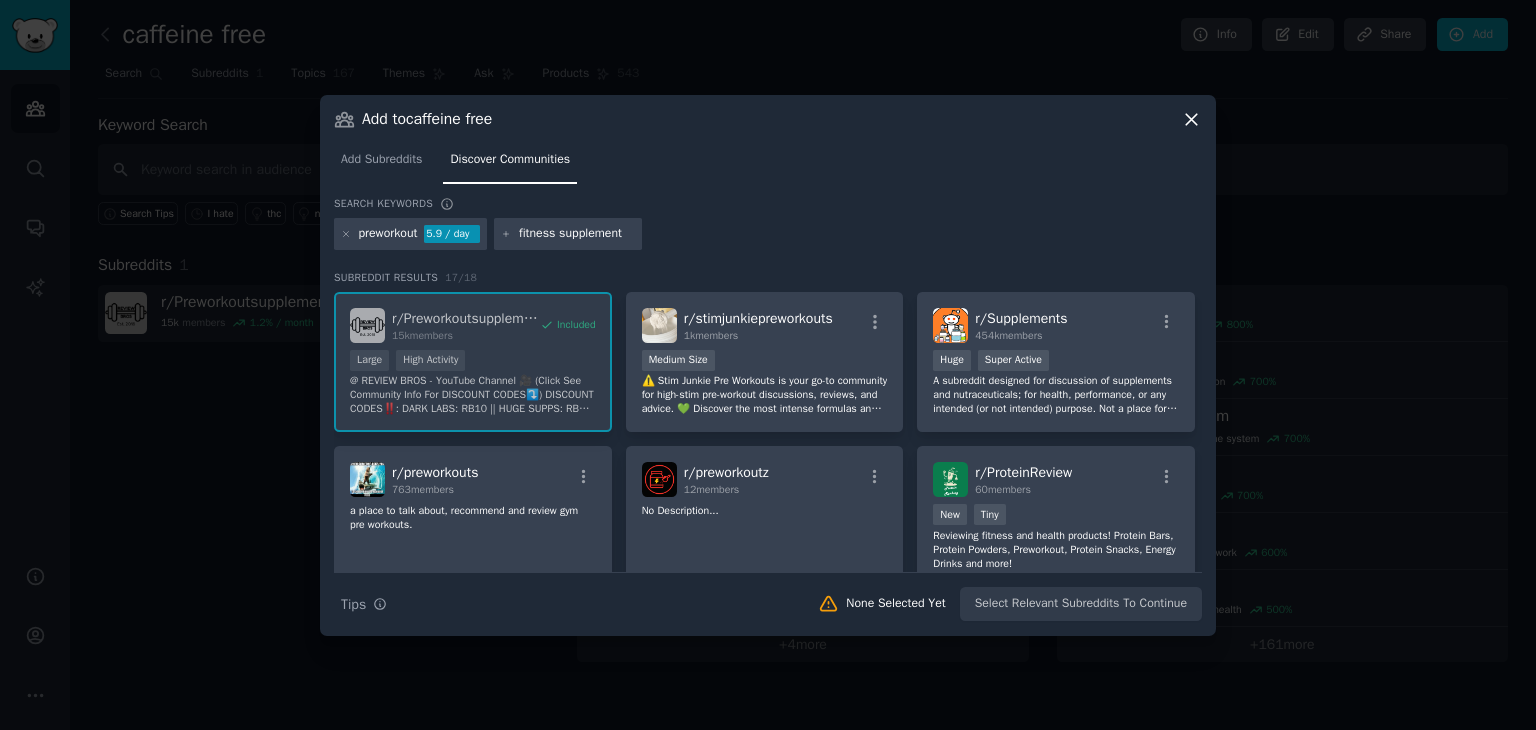 type on "fitness supplements" 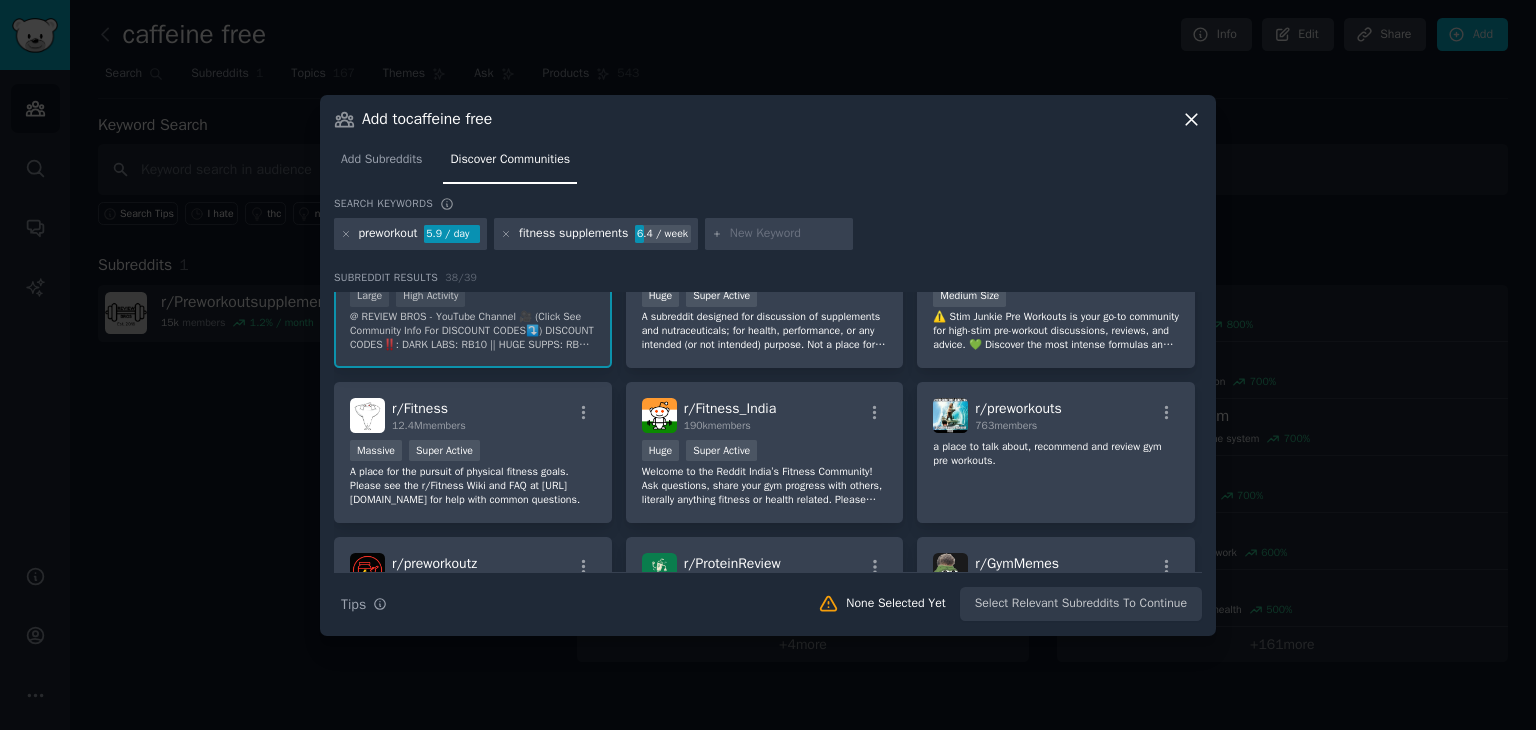 scroll, scrollTop: 0, scrollLeft: 0, axis: both 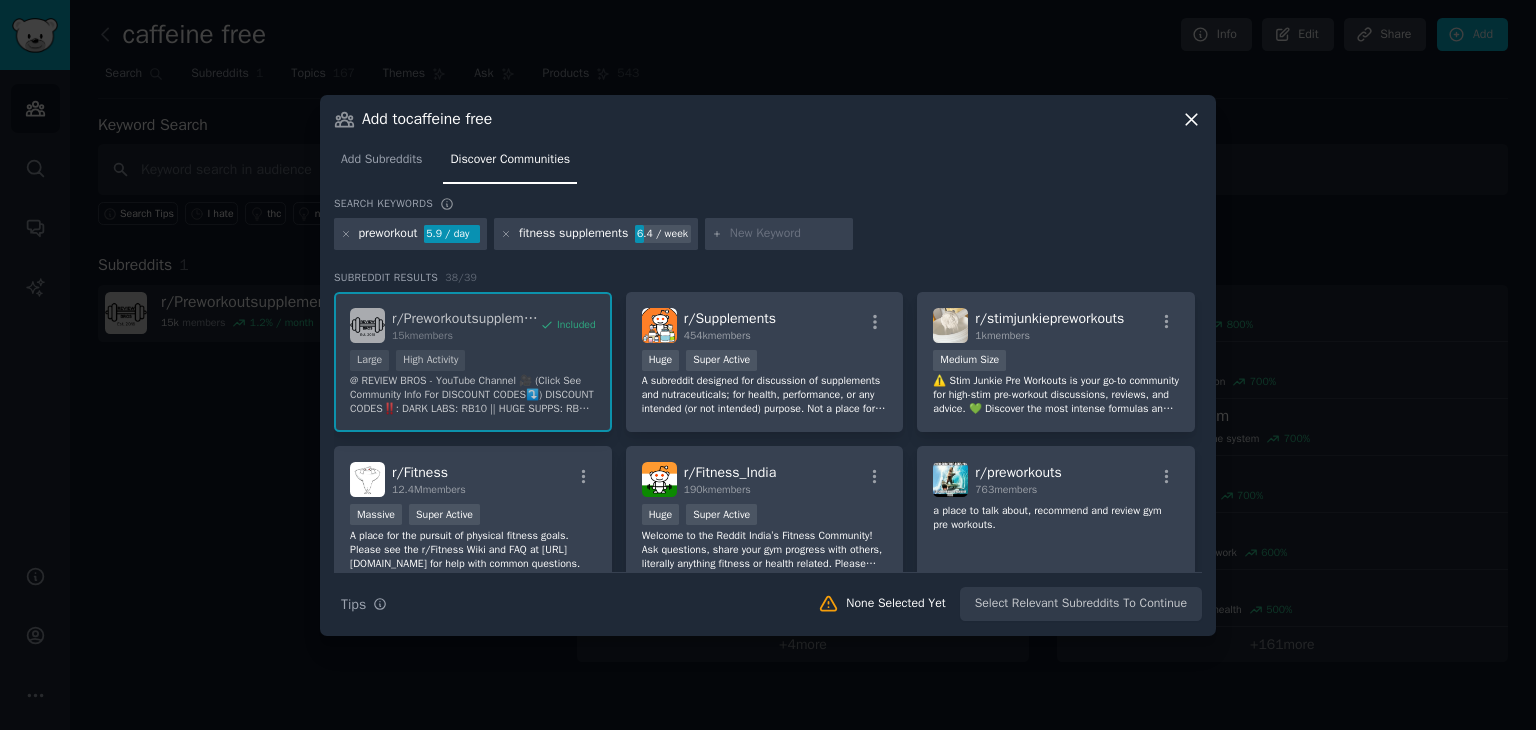 click on "fitness supplements" at bounding box center [573, 234] 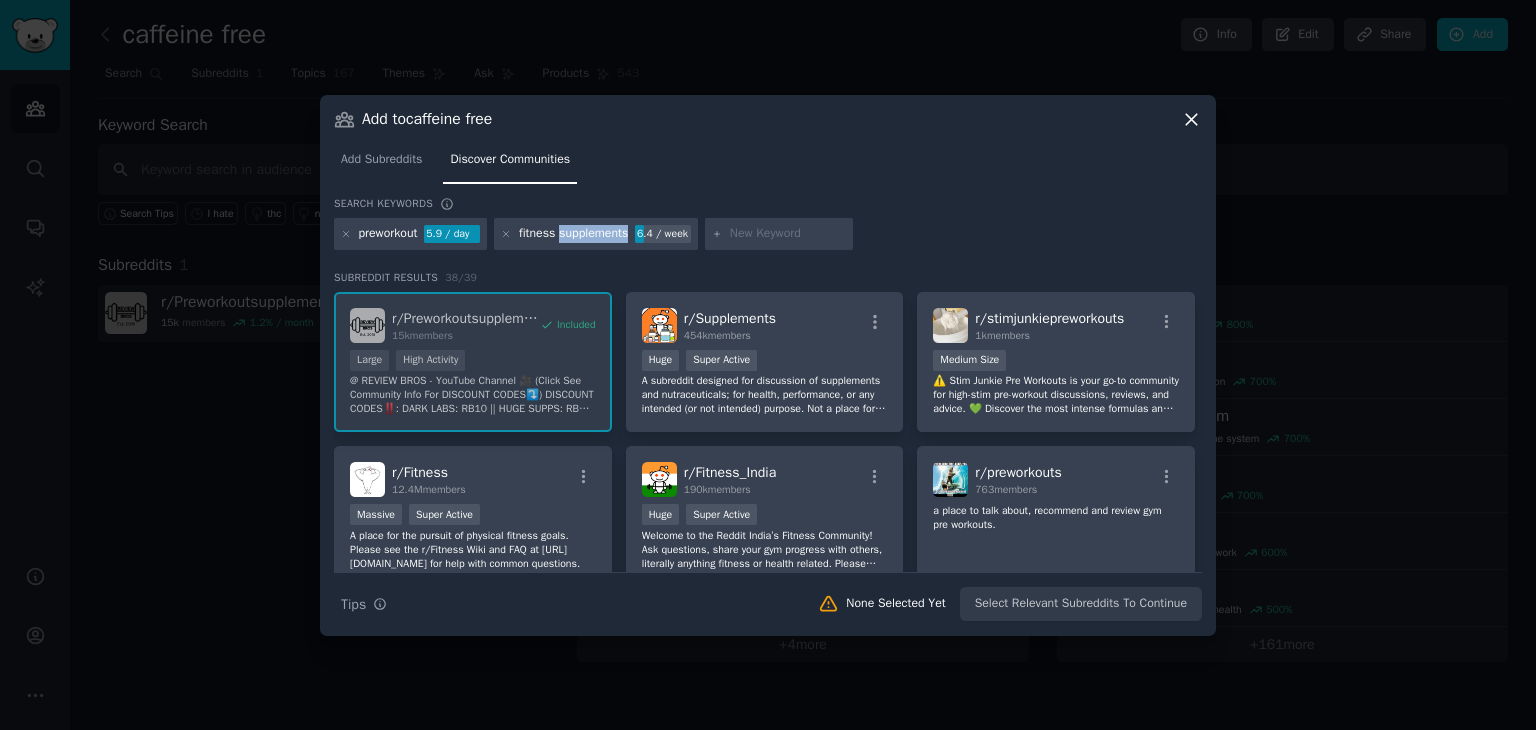 click on "fitness supplements" at bounding box center [573, 234] 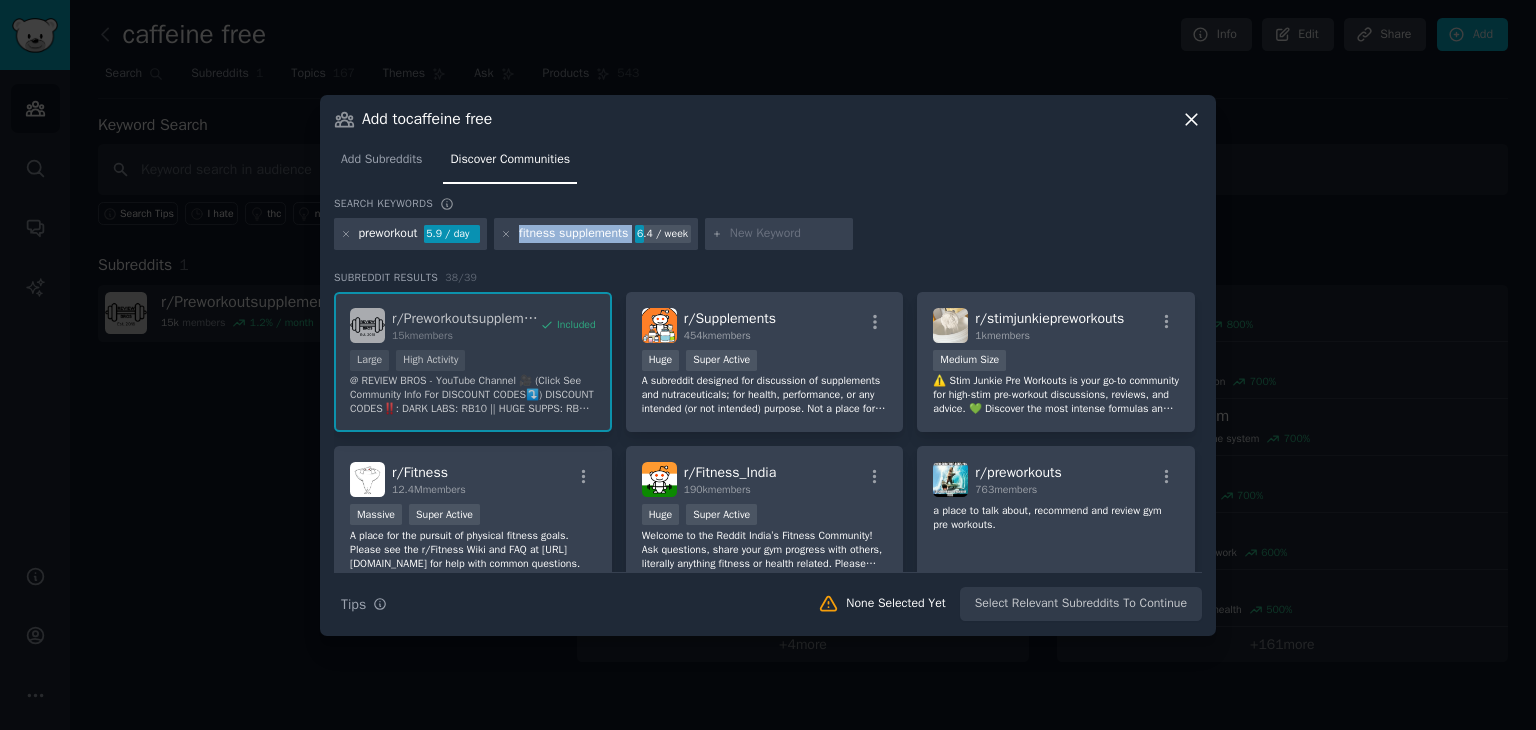 click on "fitness supplements" at bounding box center [573, 234] 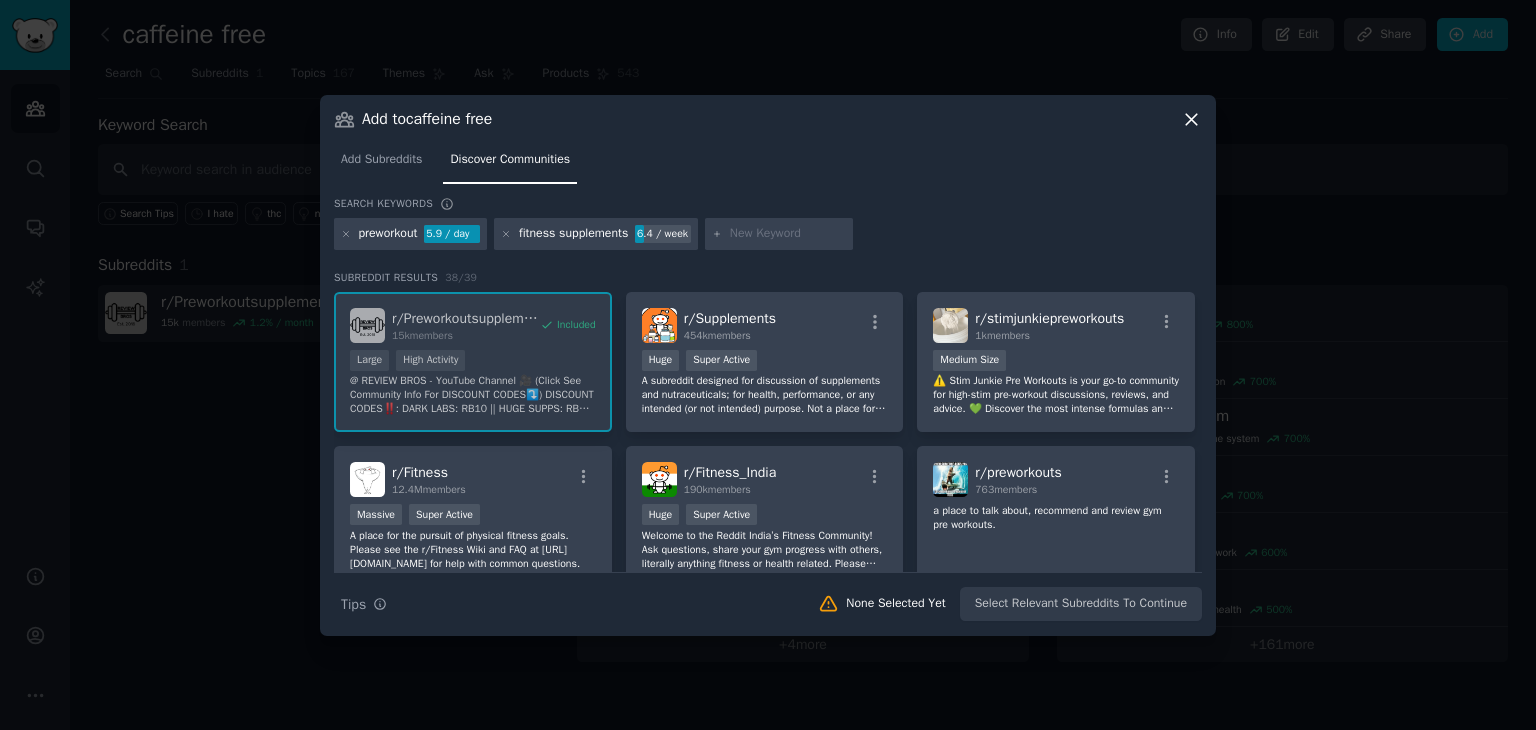 click at bounding box center (788, 234) 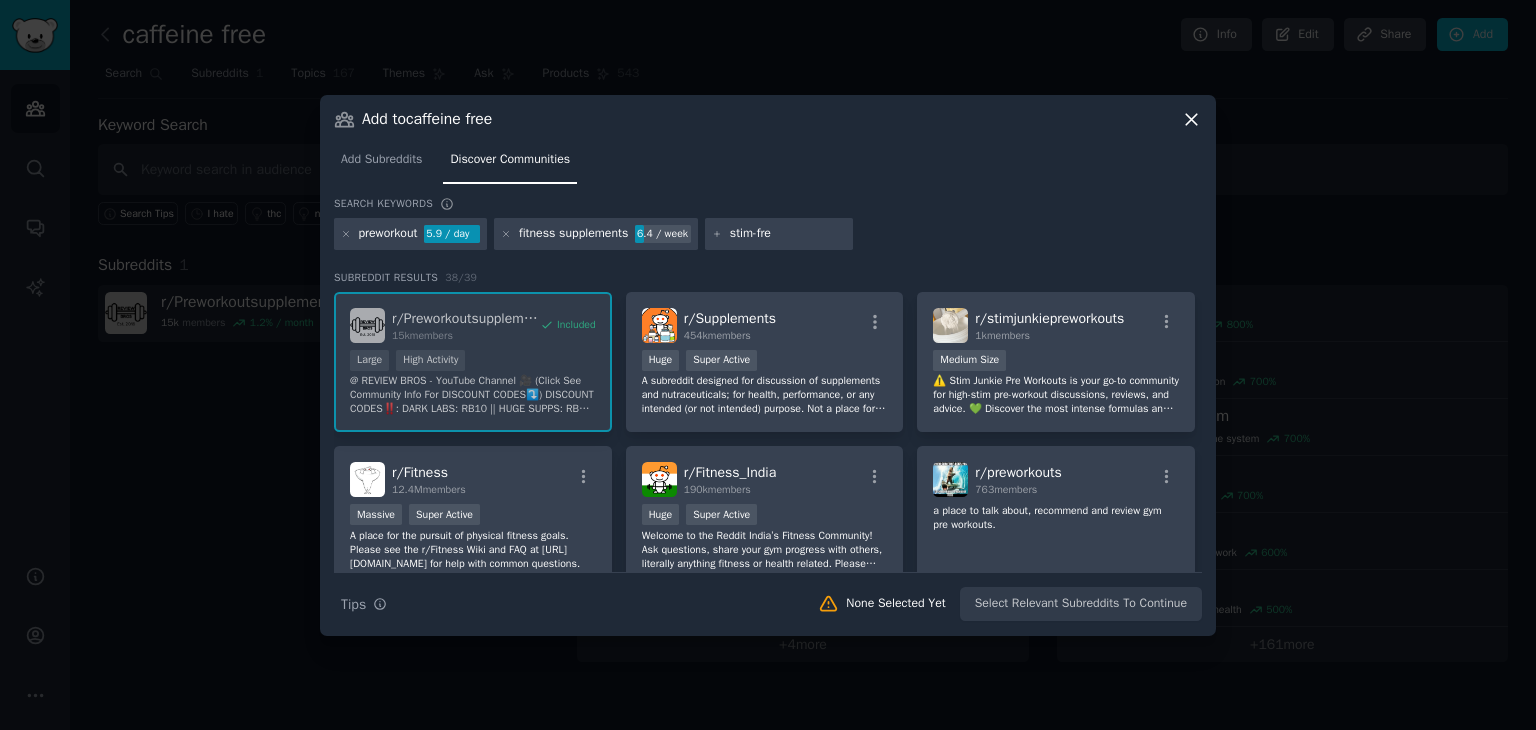 type on "stim-free" 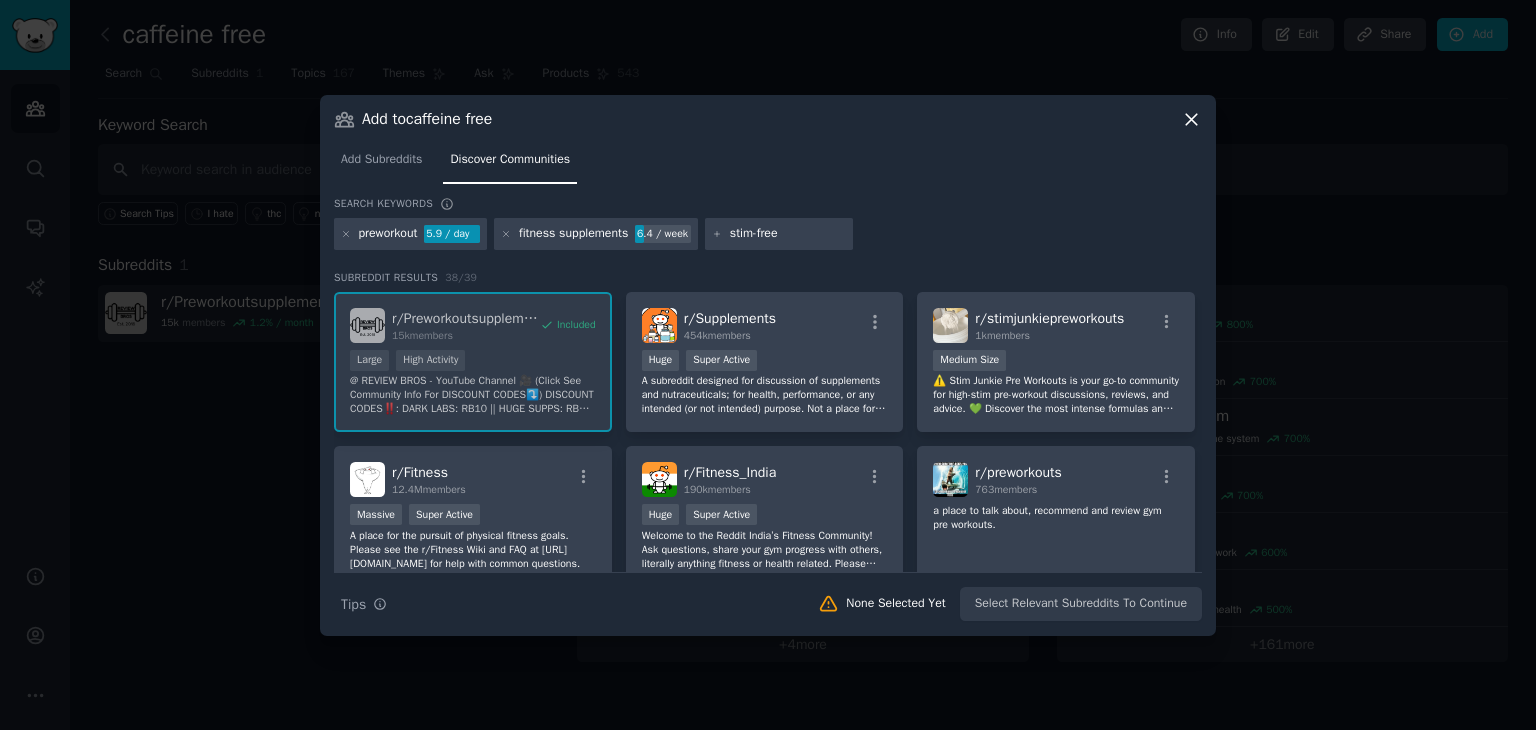 type 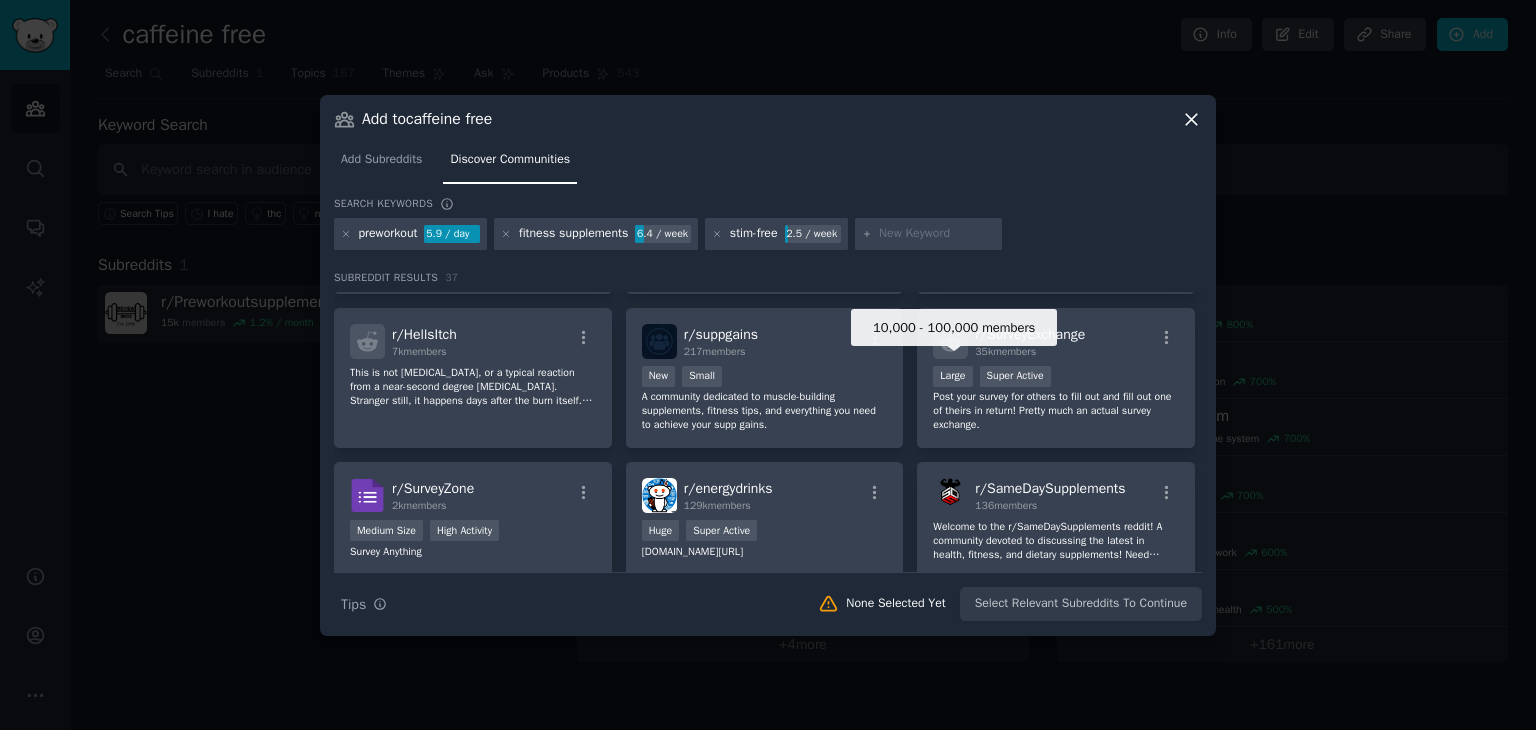 scroll, scrollTop: 1721, scrollLeft: 0, axis: vertical 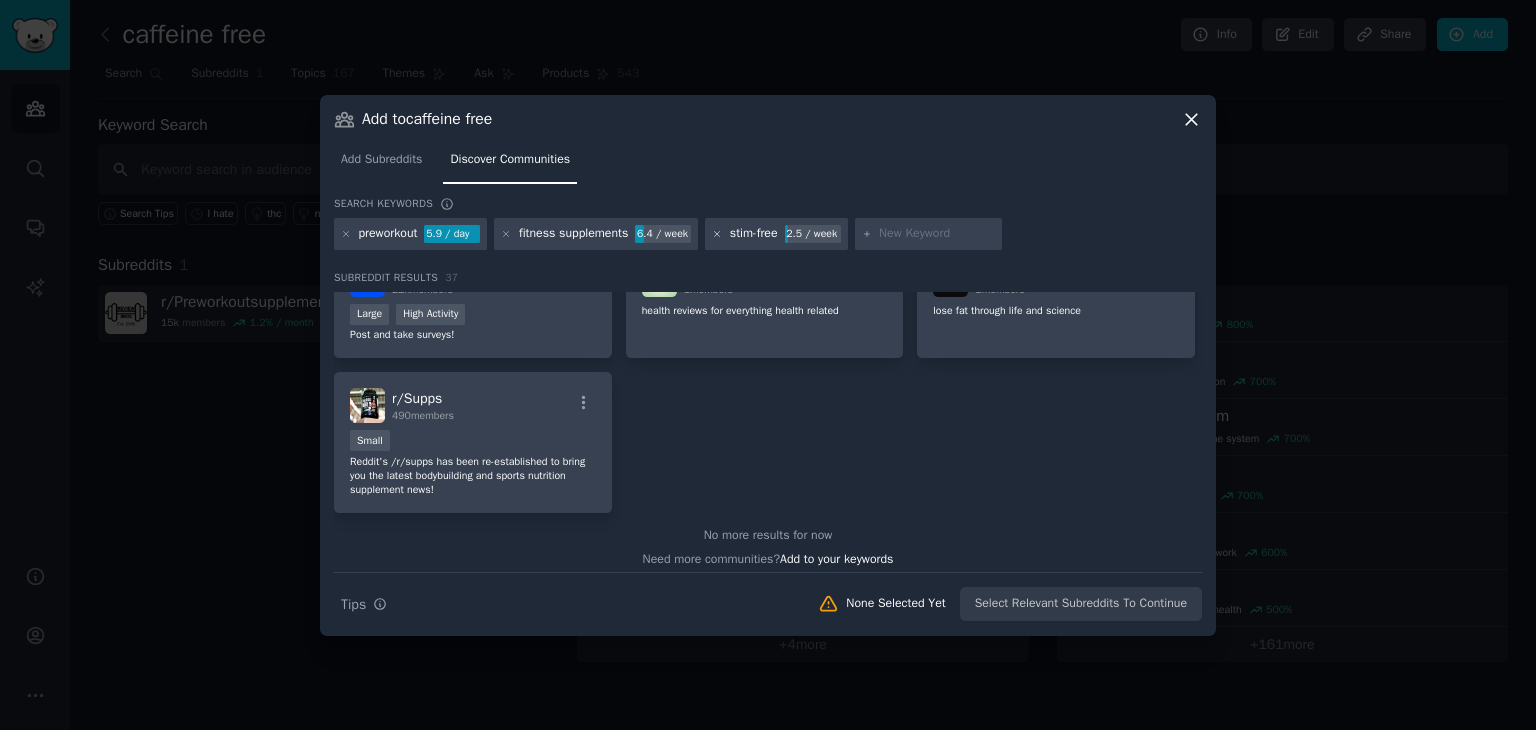 click 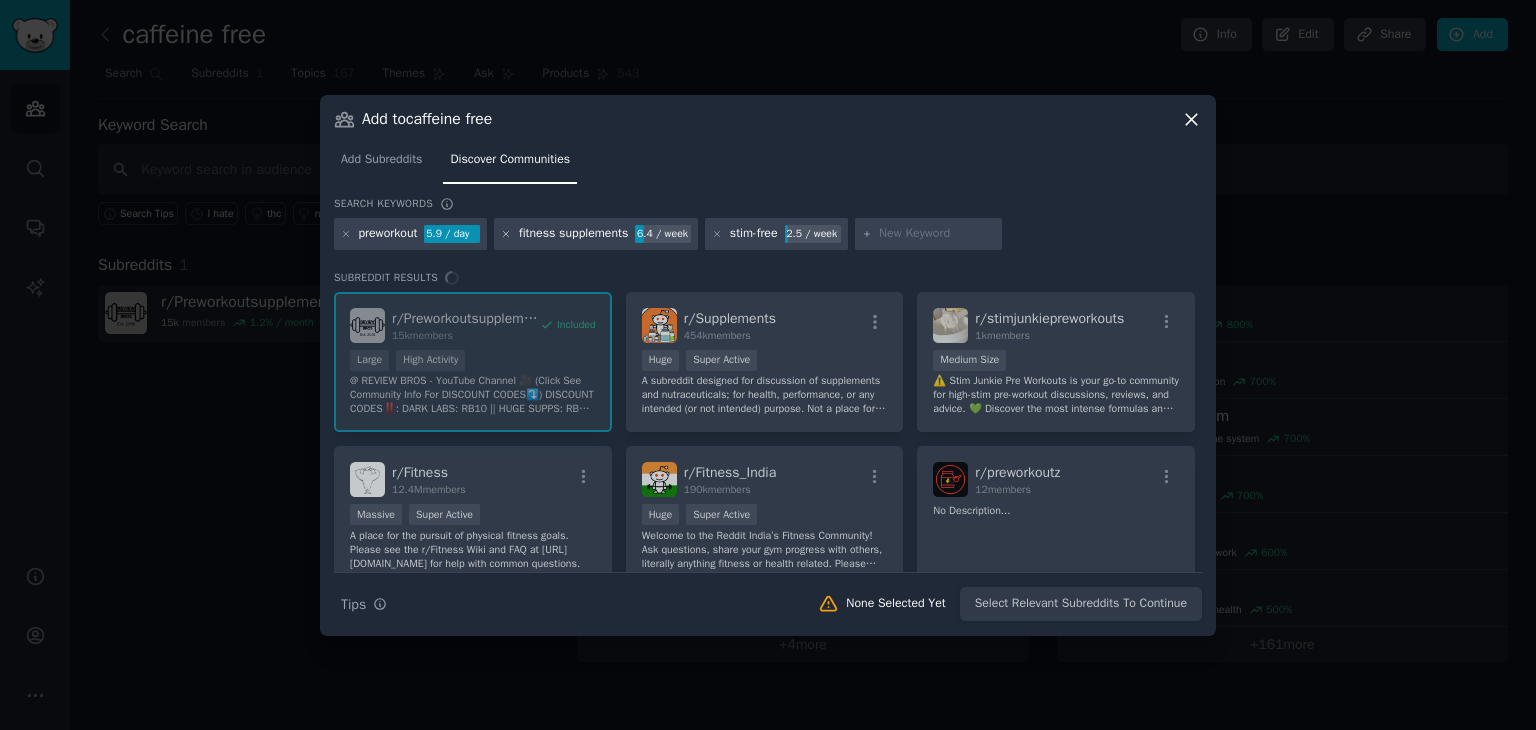 click 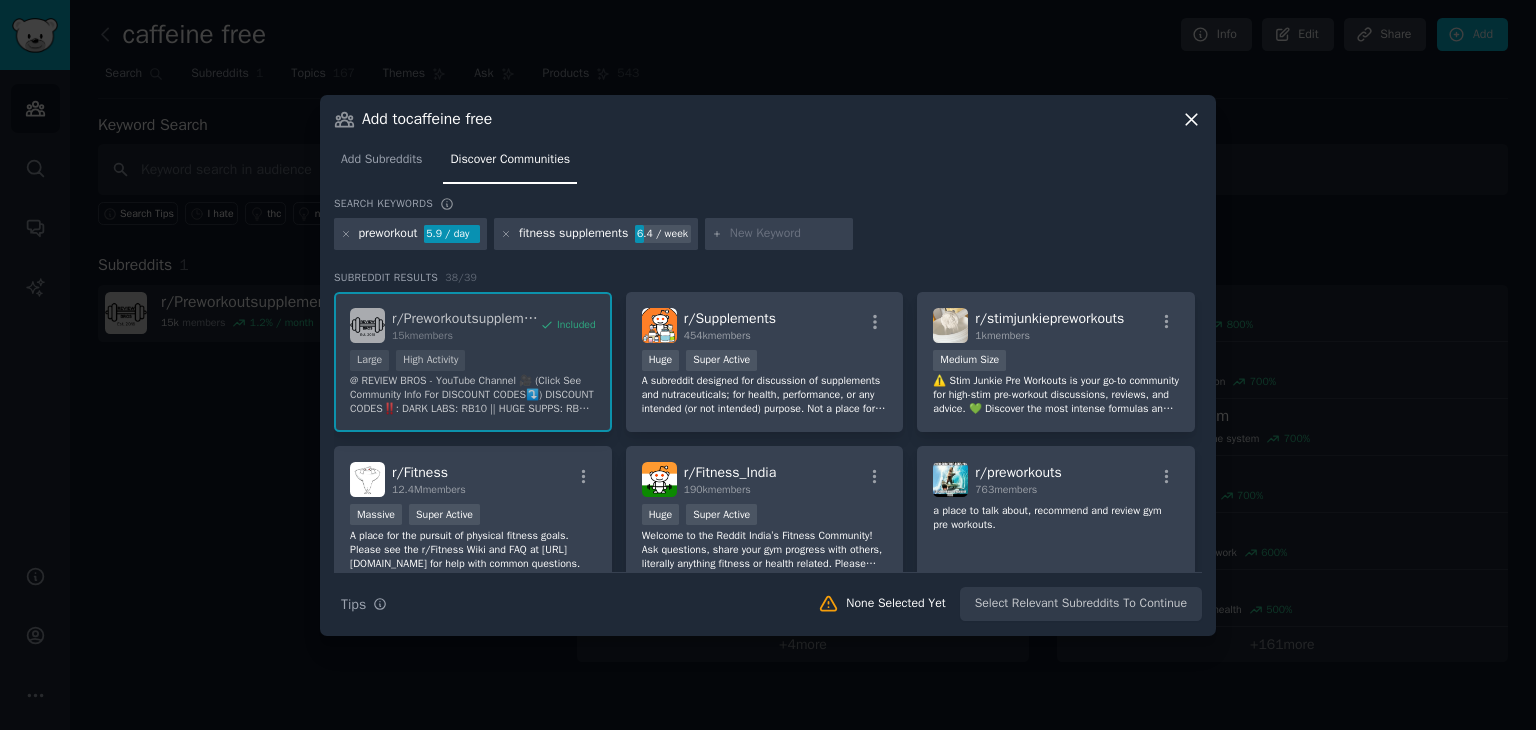 click 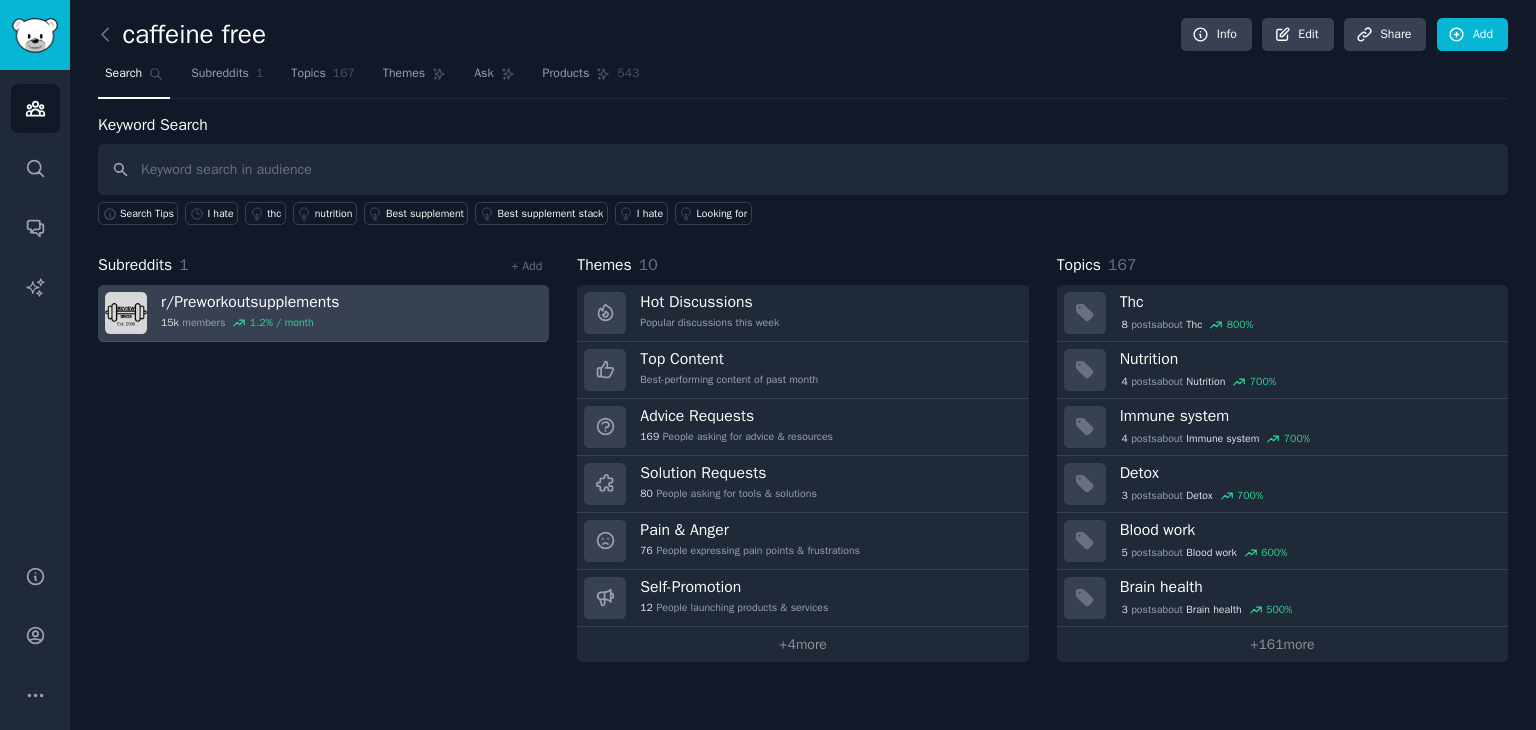 click on "r/ Preworkoutsupplements 15k  members 1.2 % / month" at bounding box center [323, 313] 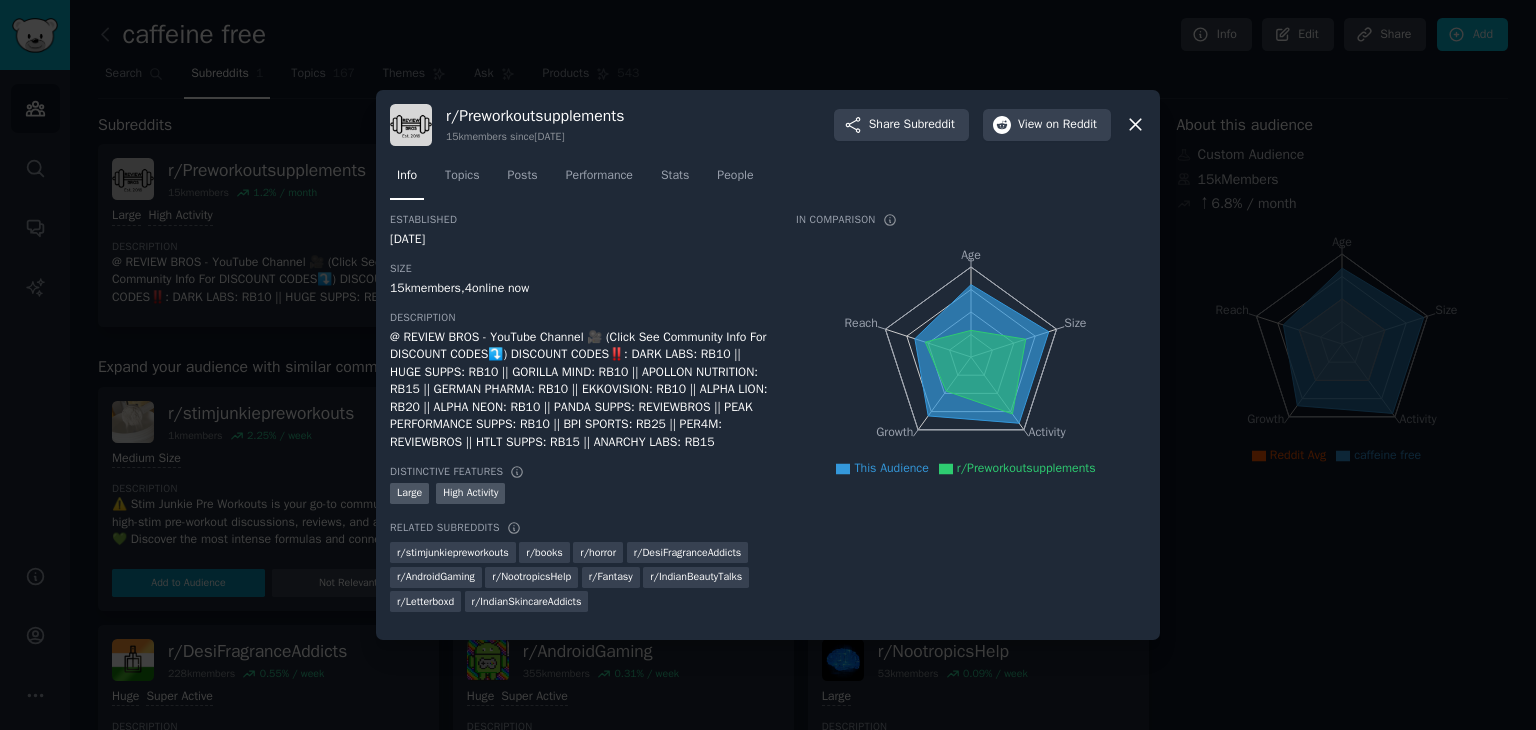 click 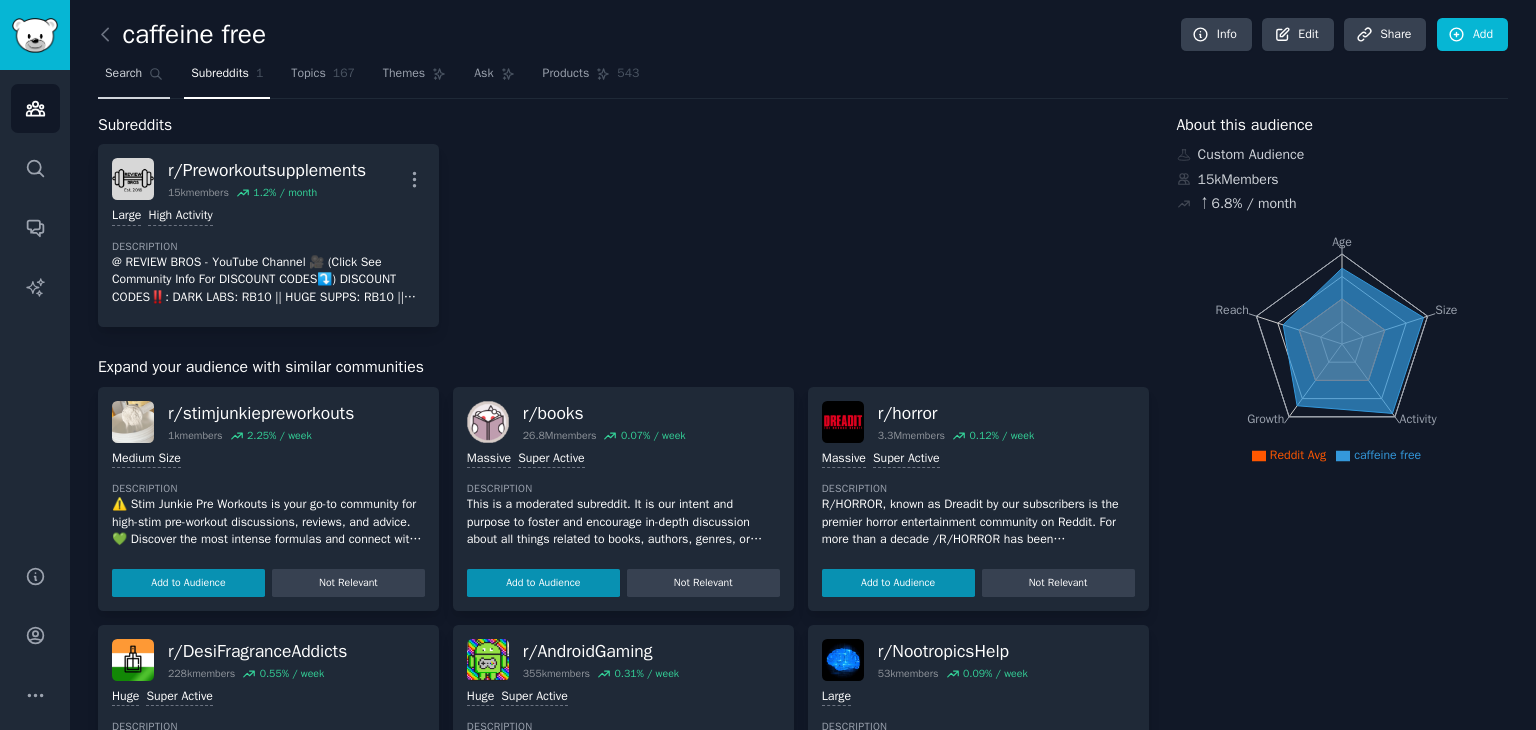 click on "Search" at bounding box center [134, 78] 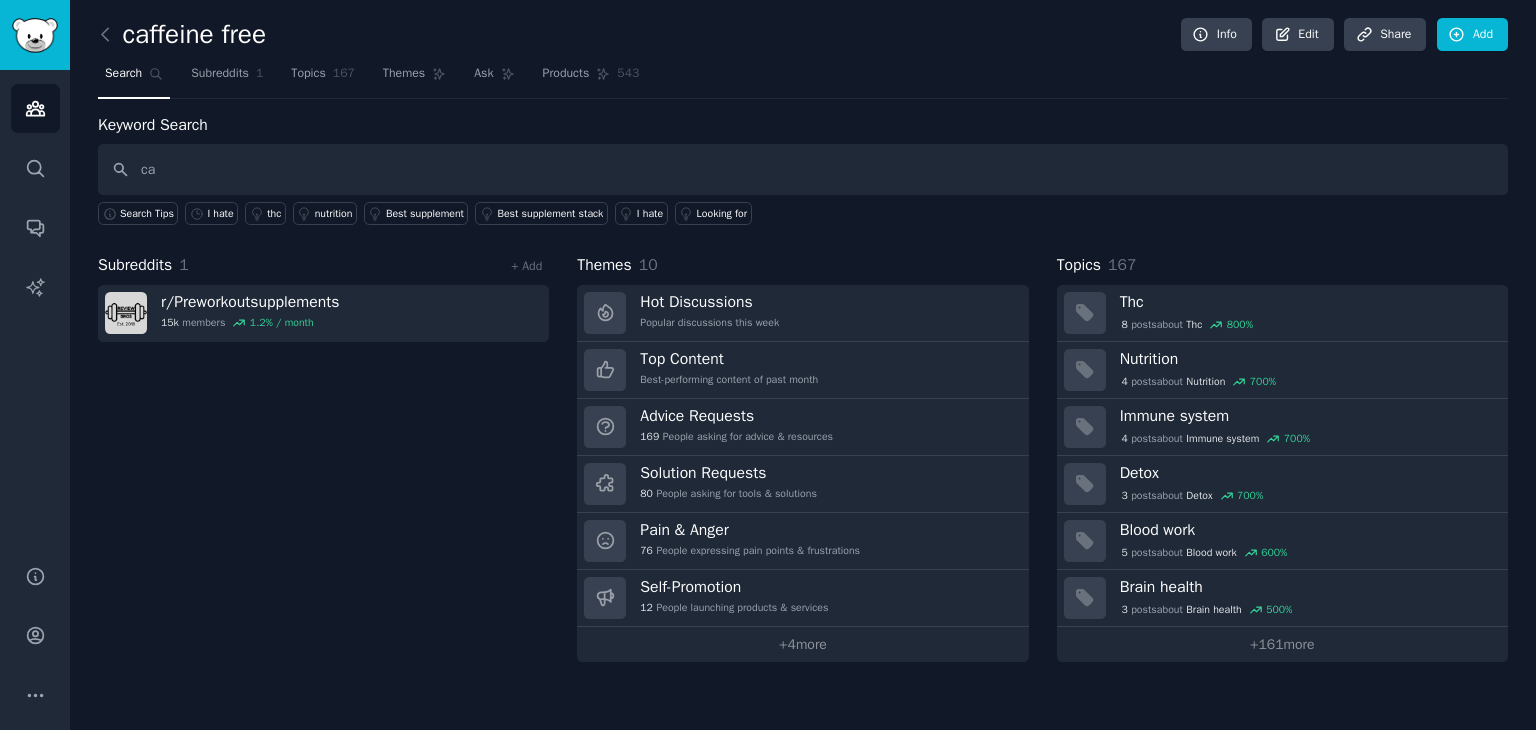 type on "c" 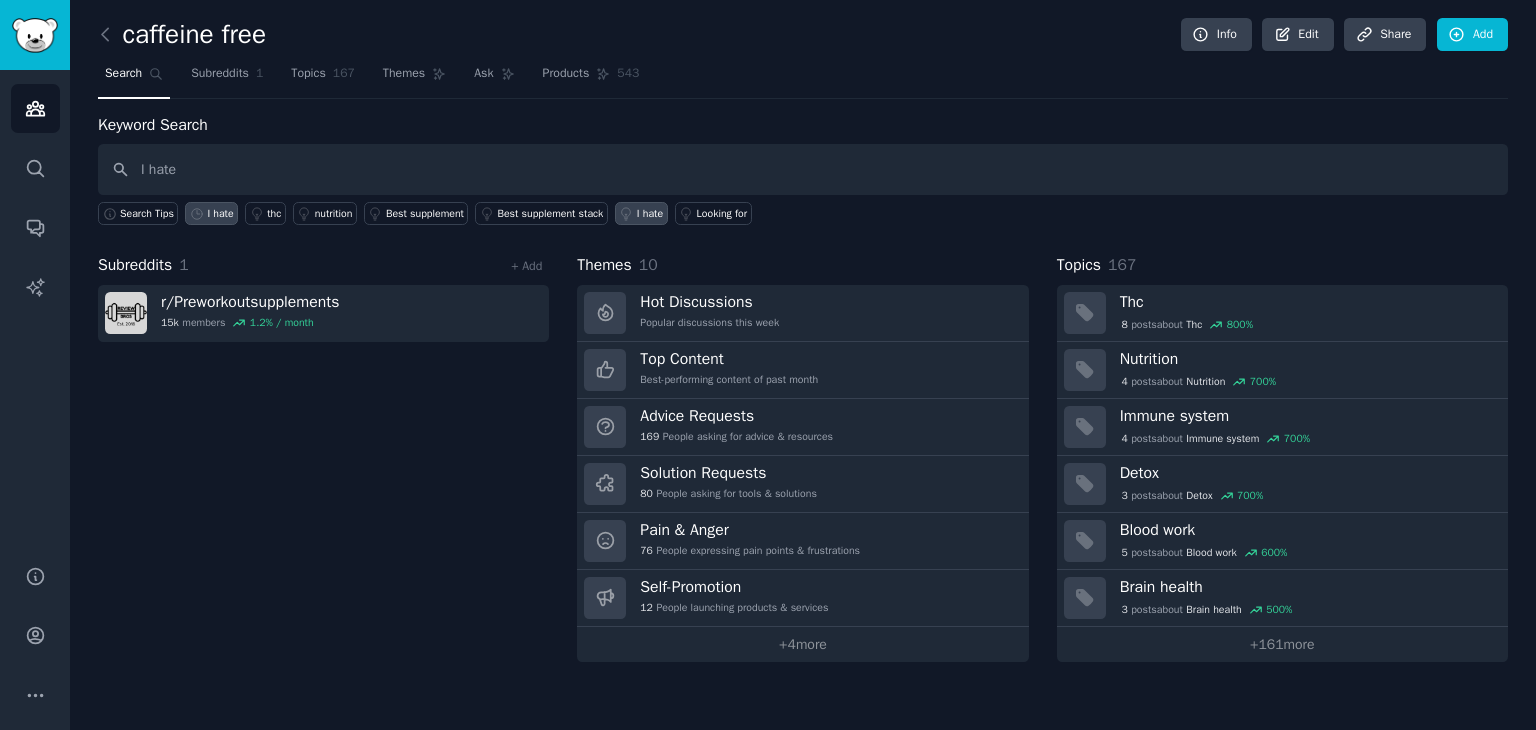 type on "I hate" 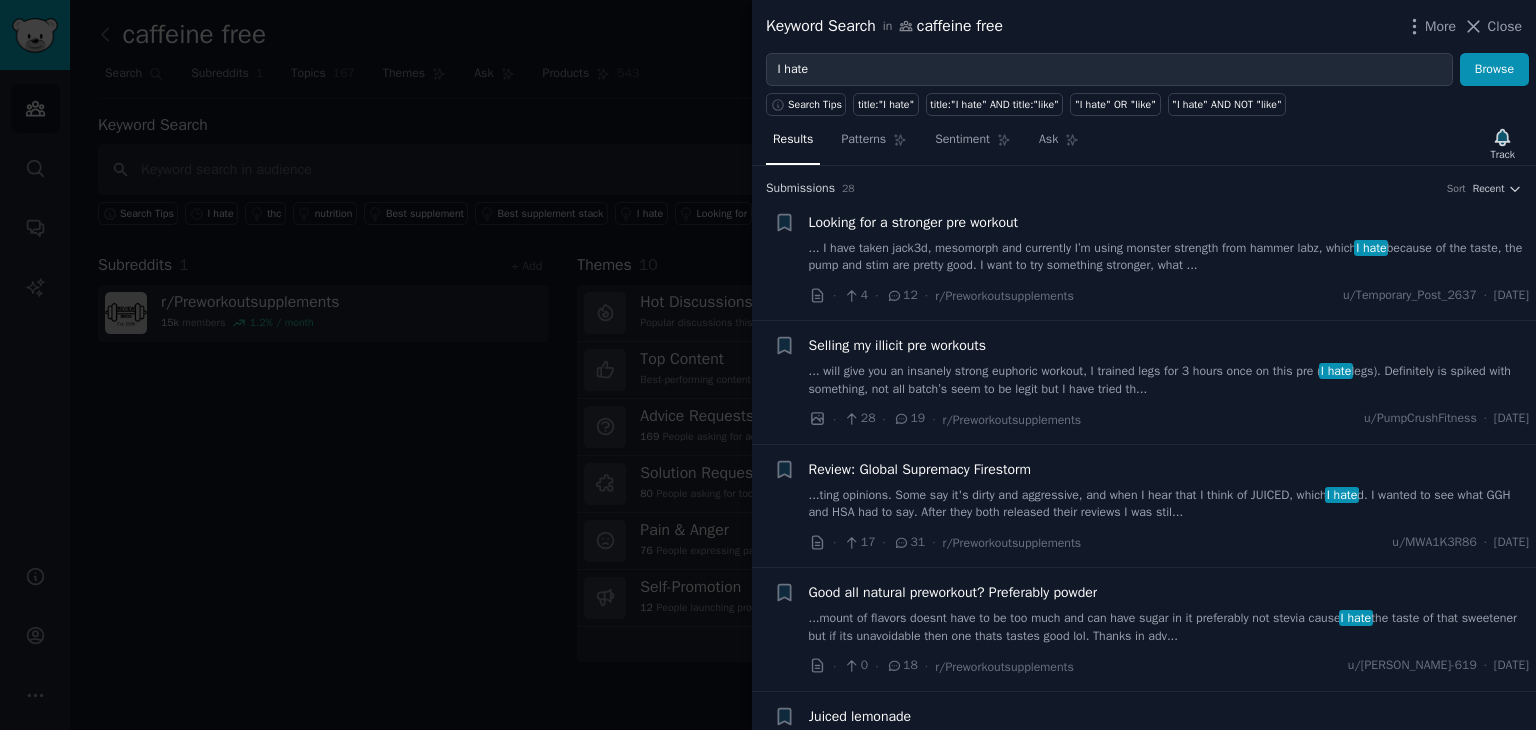 click on "Review: Global Supremacy Firestorm" at bounding box center (920, 469) 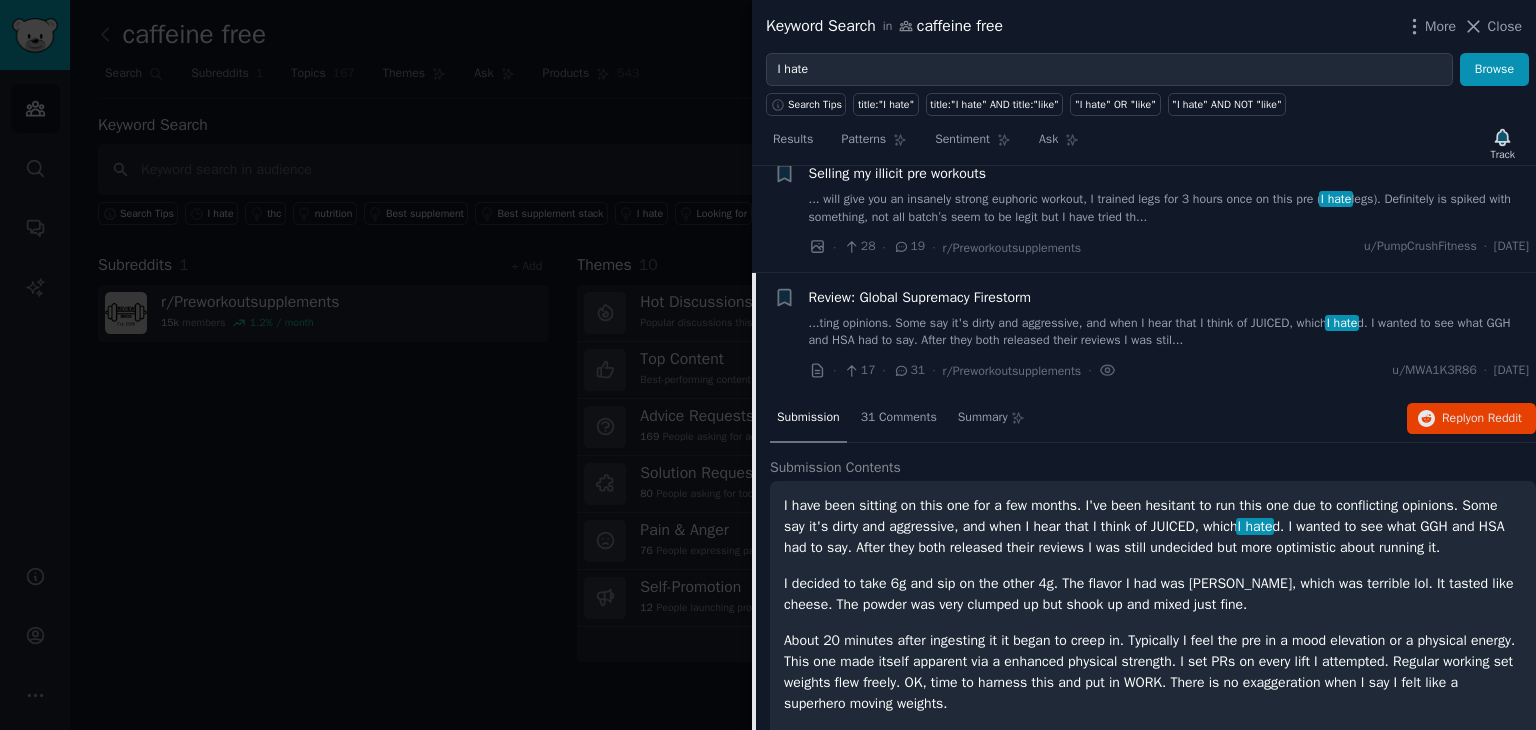 scroll, scrollTop: 0, scrollLeft: 0, axis: both 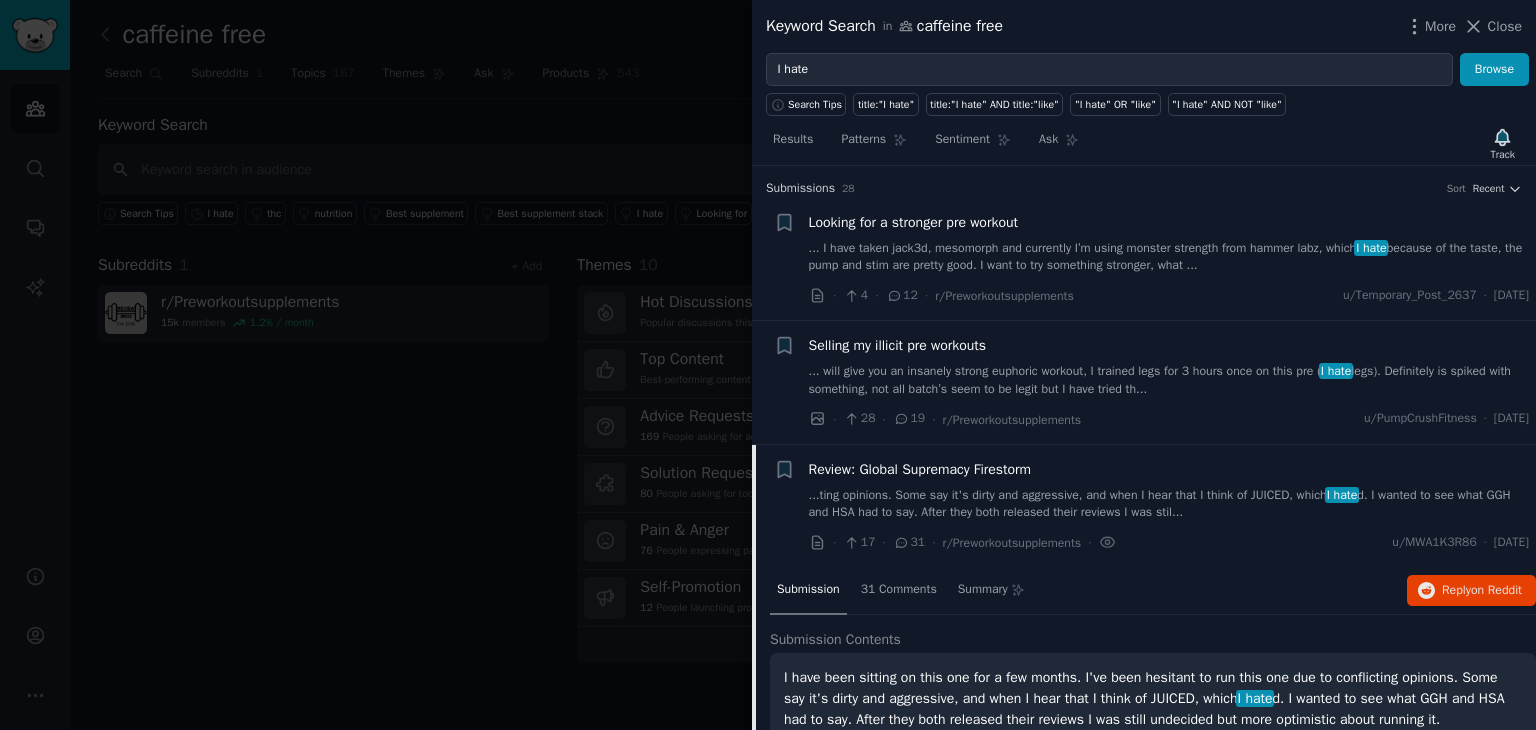 click on "Selling my illicit pre workouts" at bounding box center [898, 345] 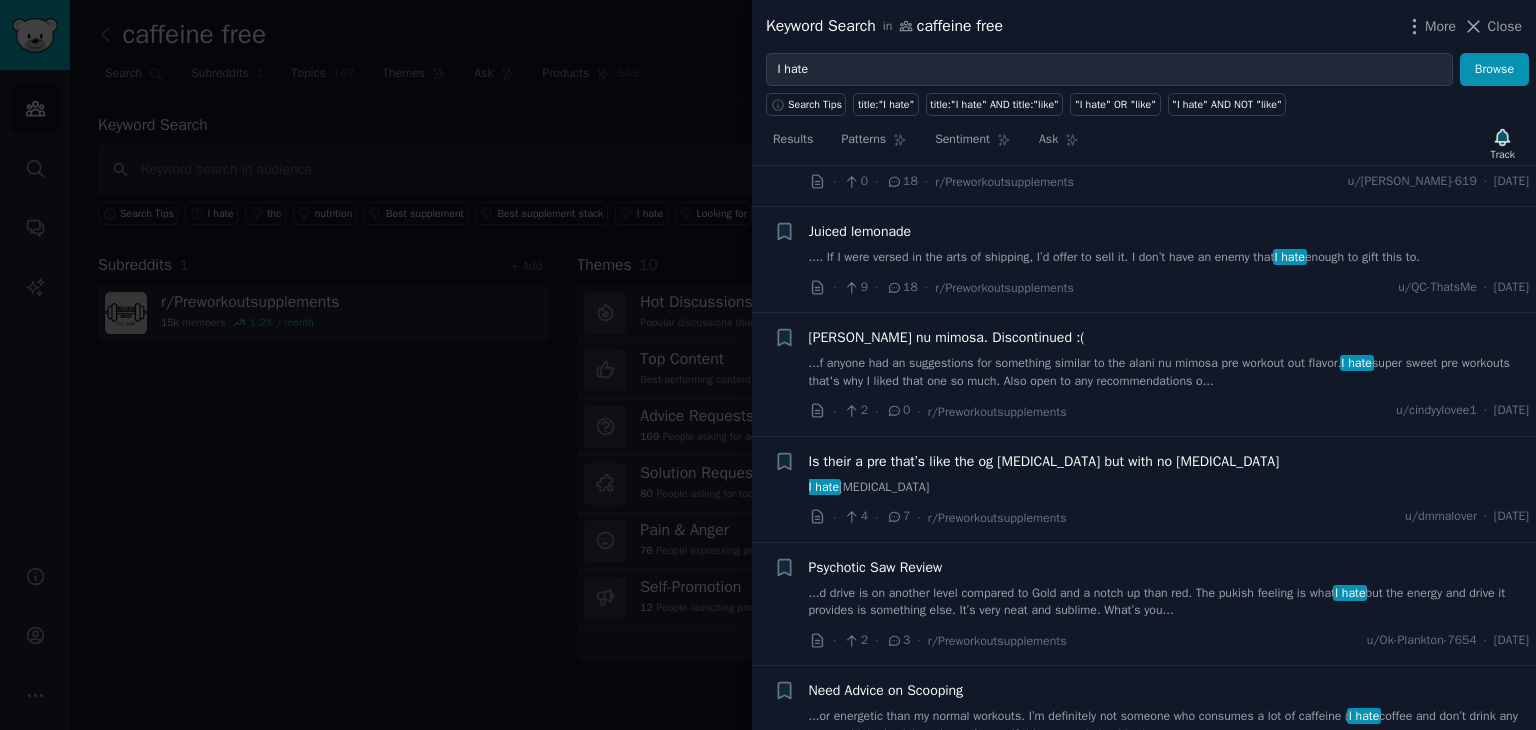 scroll, scrollTop: 1500, scrollLeft: 0, axis: vertical 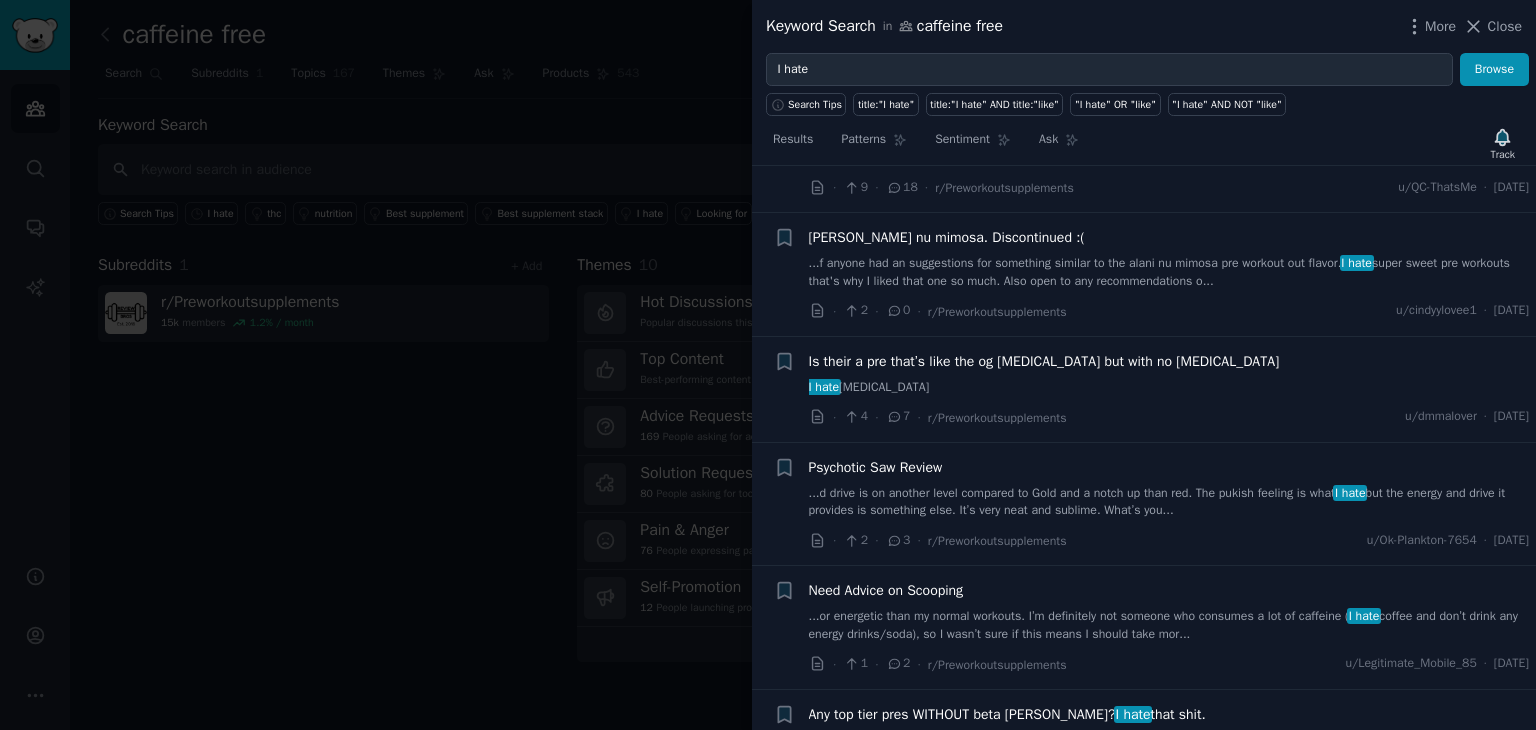 click on "...or energetic than my normal workouts. I’m definitely not someone who consumes a lot of caffeine ( I hate  coffee and don’t drink any energy drinks/soda), so I wasn’t sure if this means I should take mor..." at bounding box center (1169, 625) 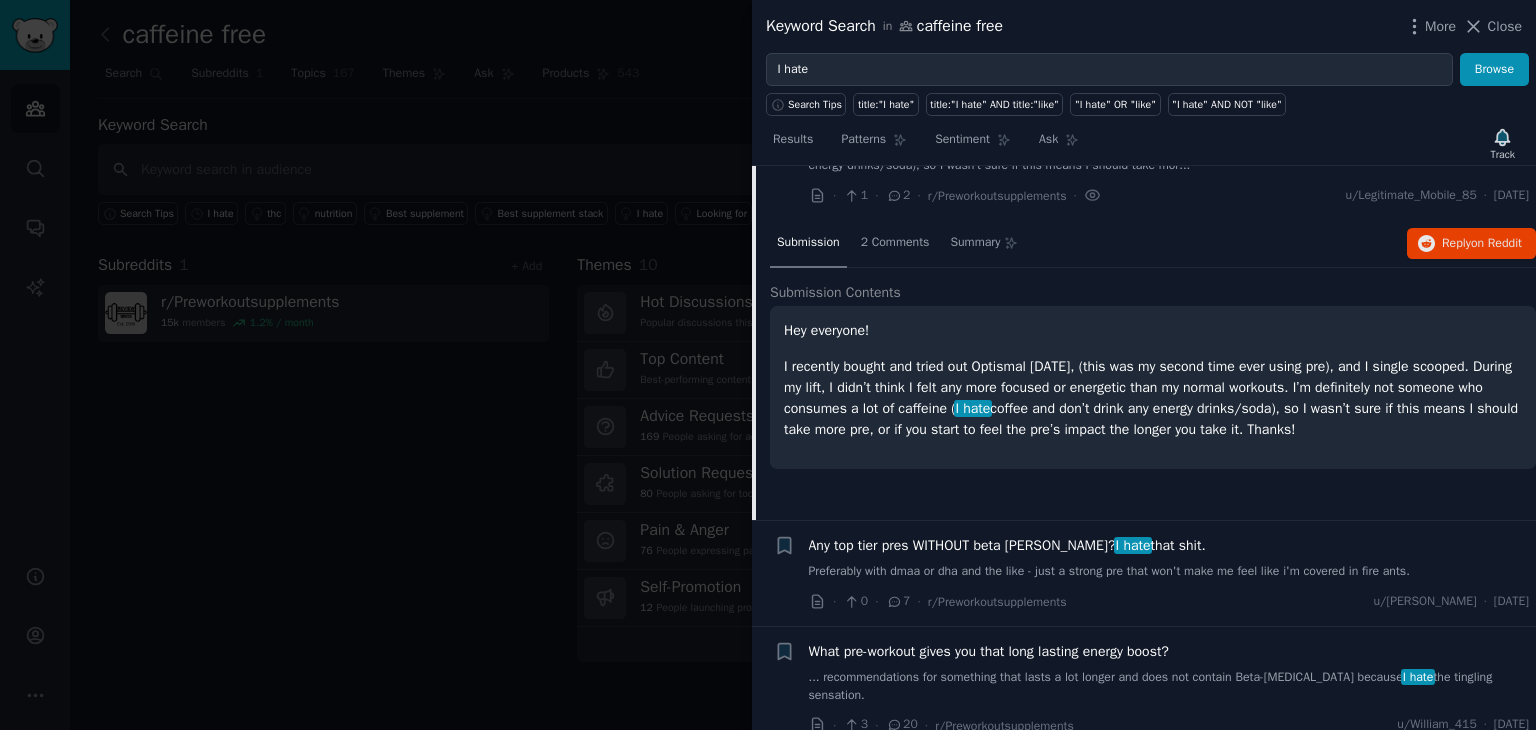 scroll, scrollTop: 1083, scrollLeft: 0, axis: vertical 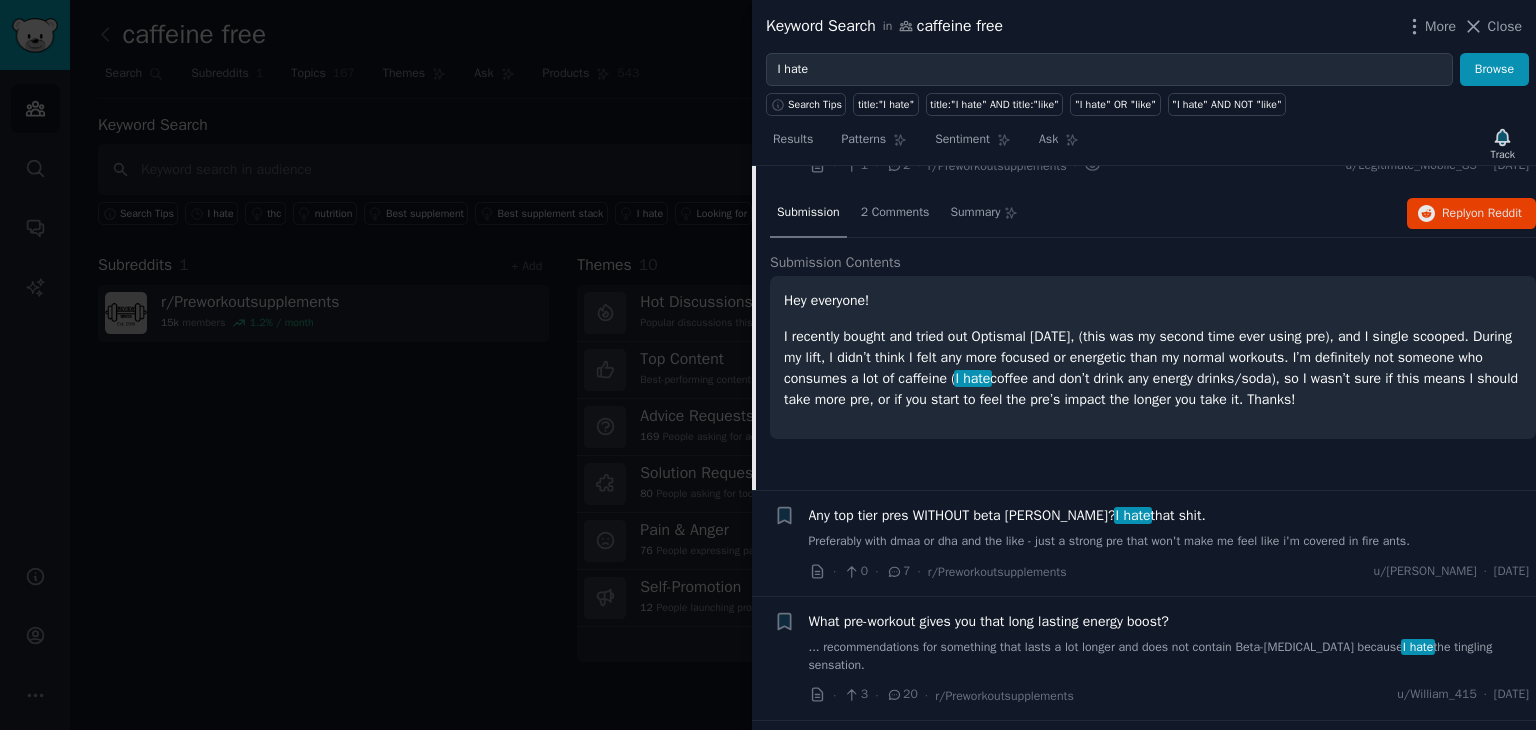 click on "Hey everyone!
I recently bought and tried out Optismal today, (this was my second time ever using pre), and I single scooped. During my lift, I didn’t think I felt any more focused or energetic than my normal workouts. I’m definitely not someone who consumes a lot of caffeine ( I hate  coffee and don’t drink any energy drinks/soda), so I wasn’t sure if this means I should take more pre, or if you start to feel the pre’s impact the longer you take it. Thanks!" at bounding box center [1153, 357] 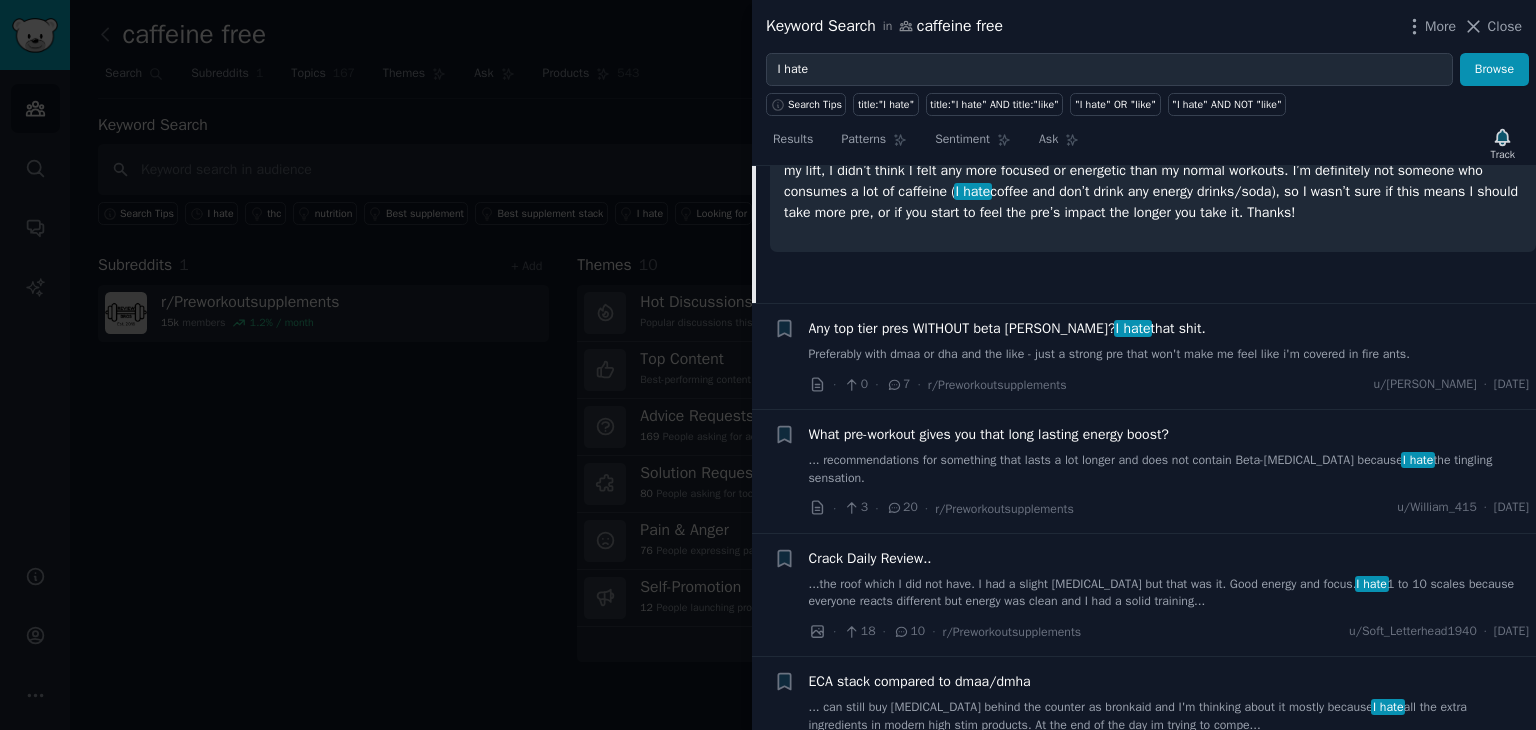 scroll, scrollTop: 1283, scrollLeft: 0, axis: vertical 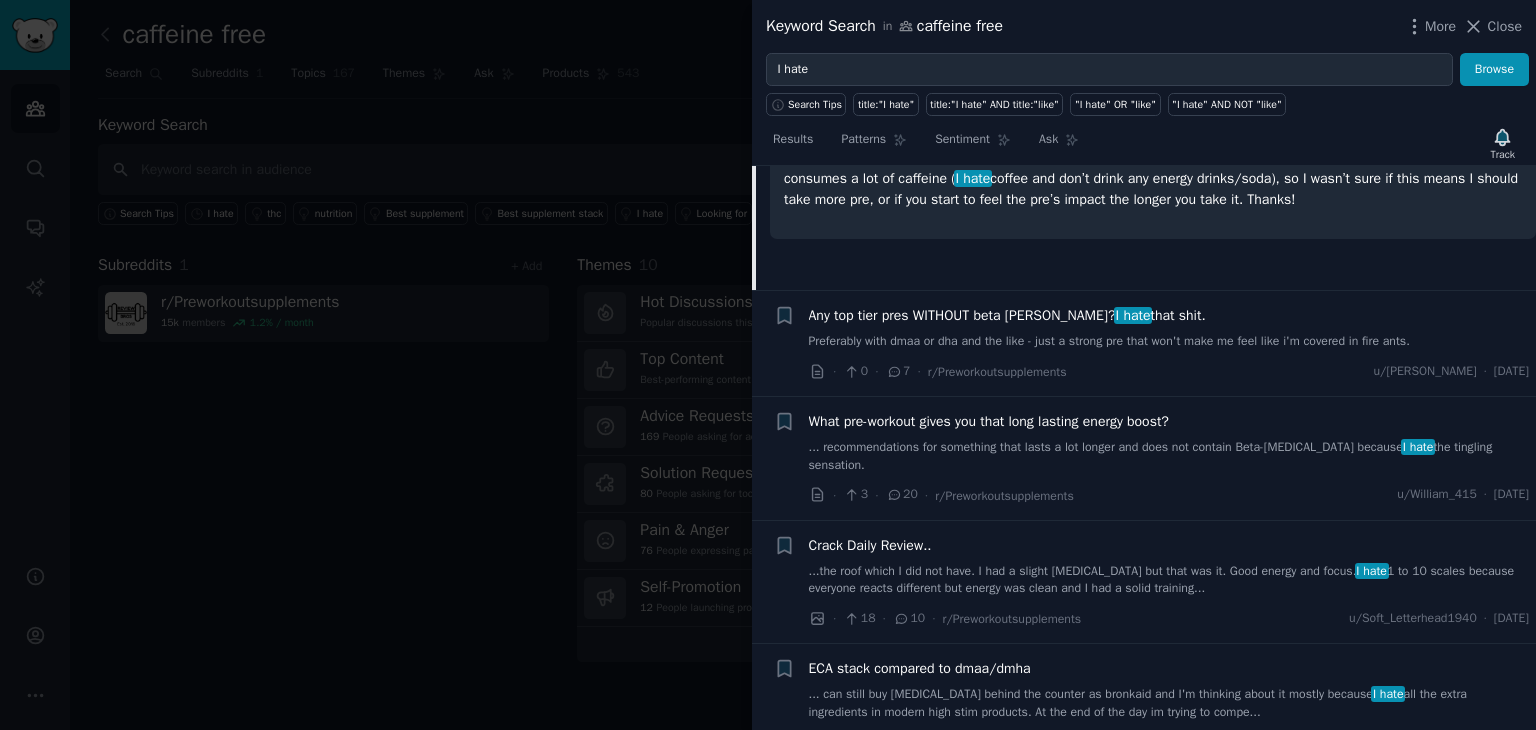 click on "Any top tier pres WITHOUT beta alanine?  I hate  that shit." at bounding box center [1007, 315] 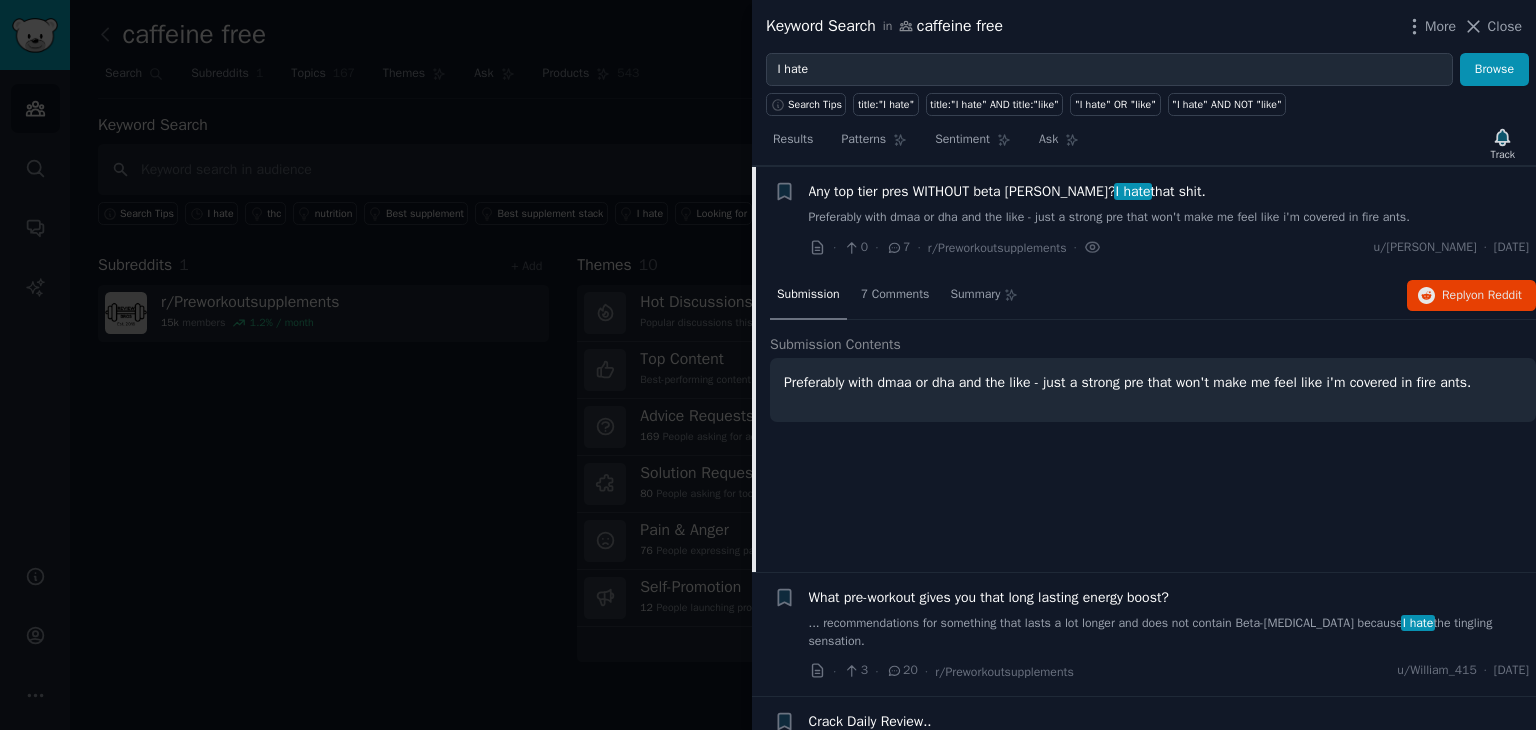 scroll, scrollTop: 1106, scrollLeft: 0, axis: vertical 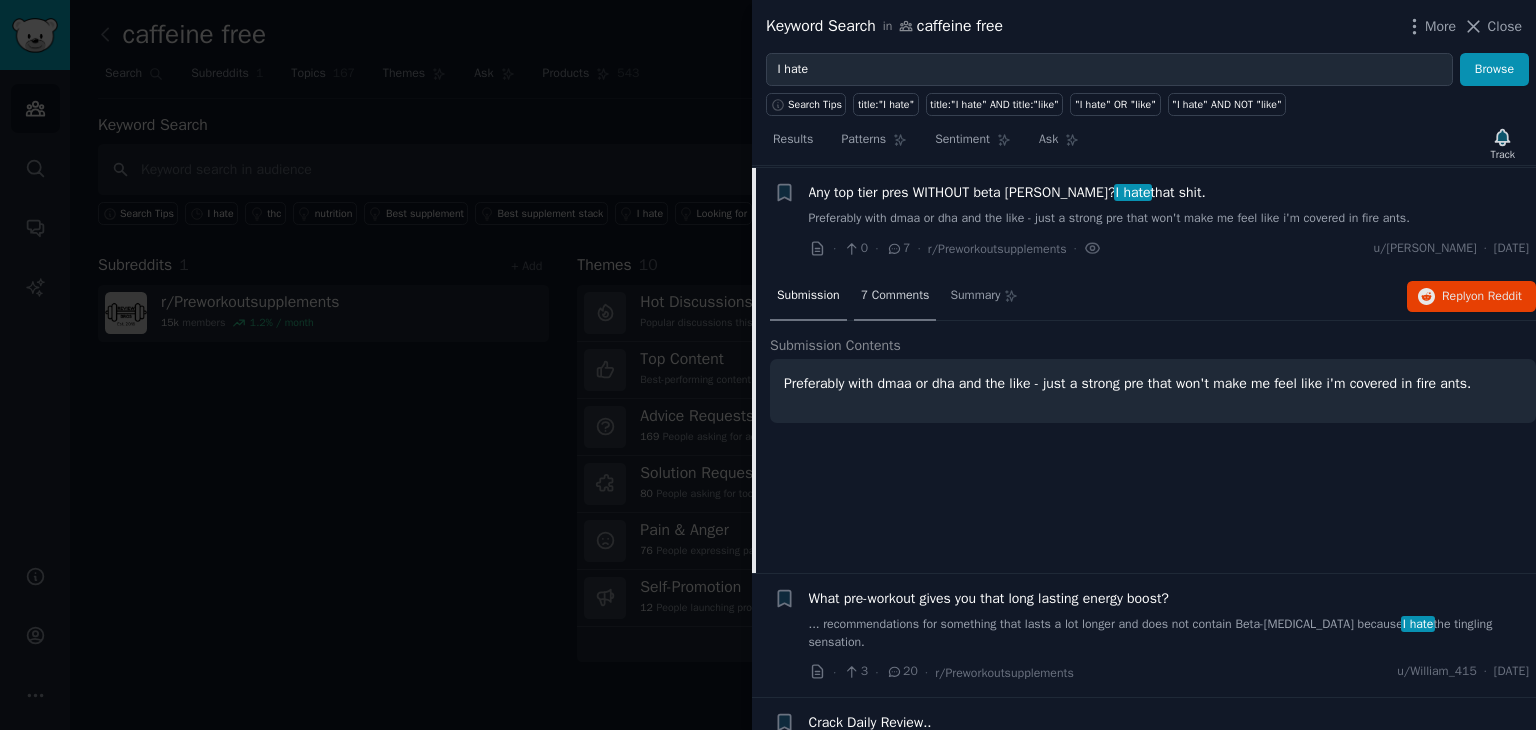 click on "7 Comments" at bounding box center (895, 297) 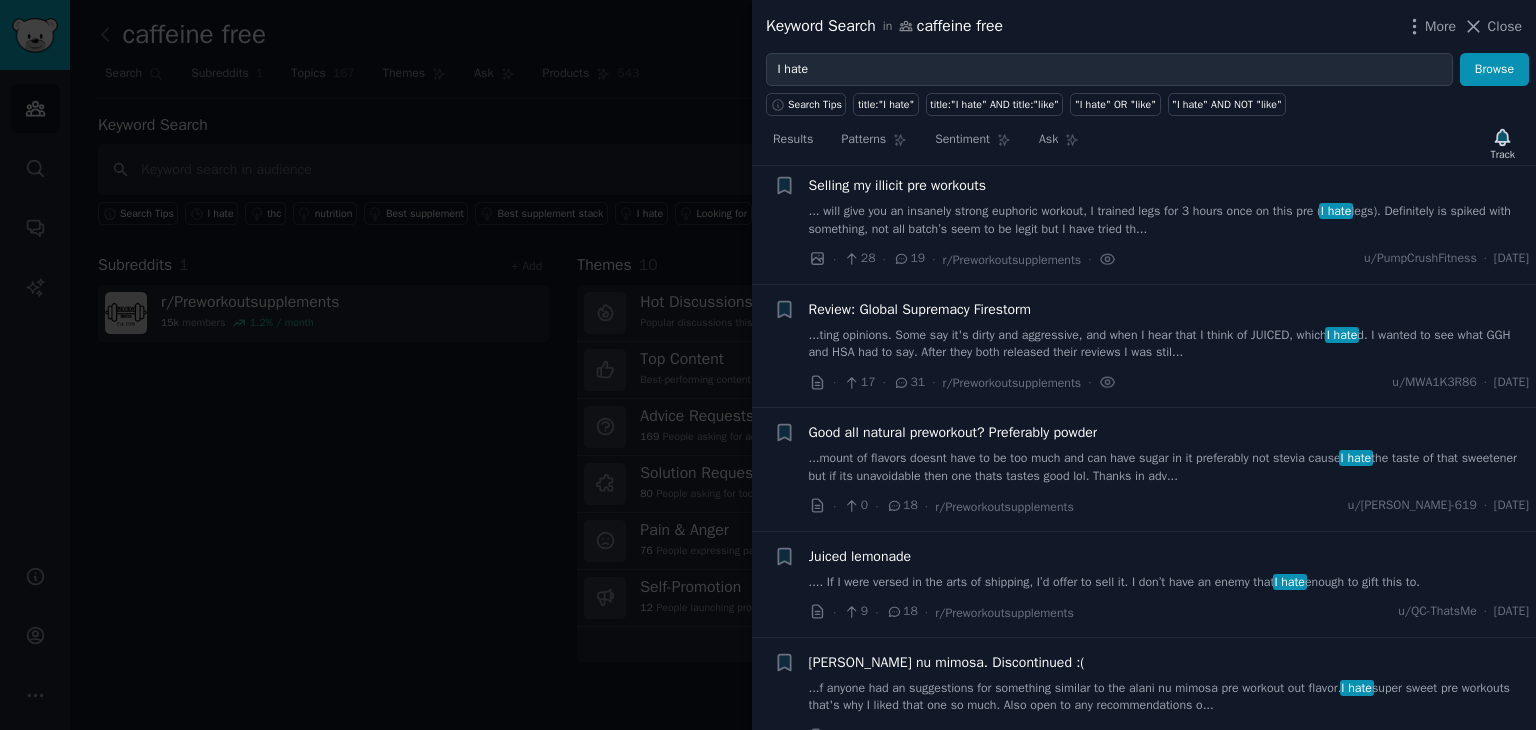 scroll, scrollTop: 0, scrollLeft: 0, axis: both 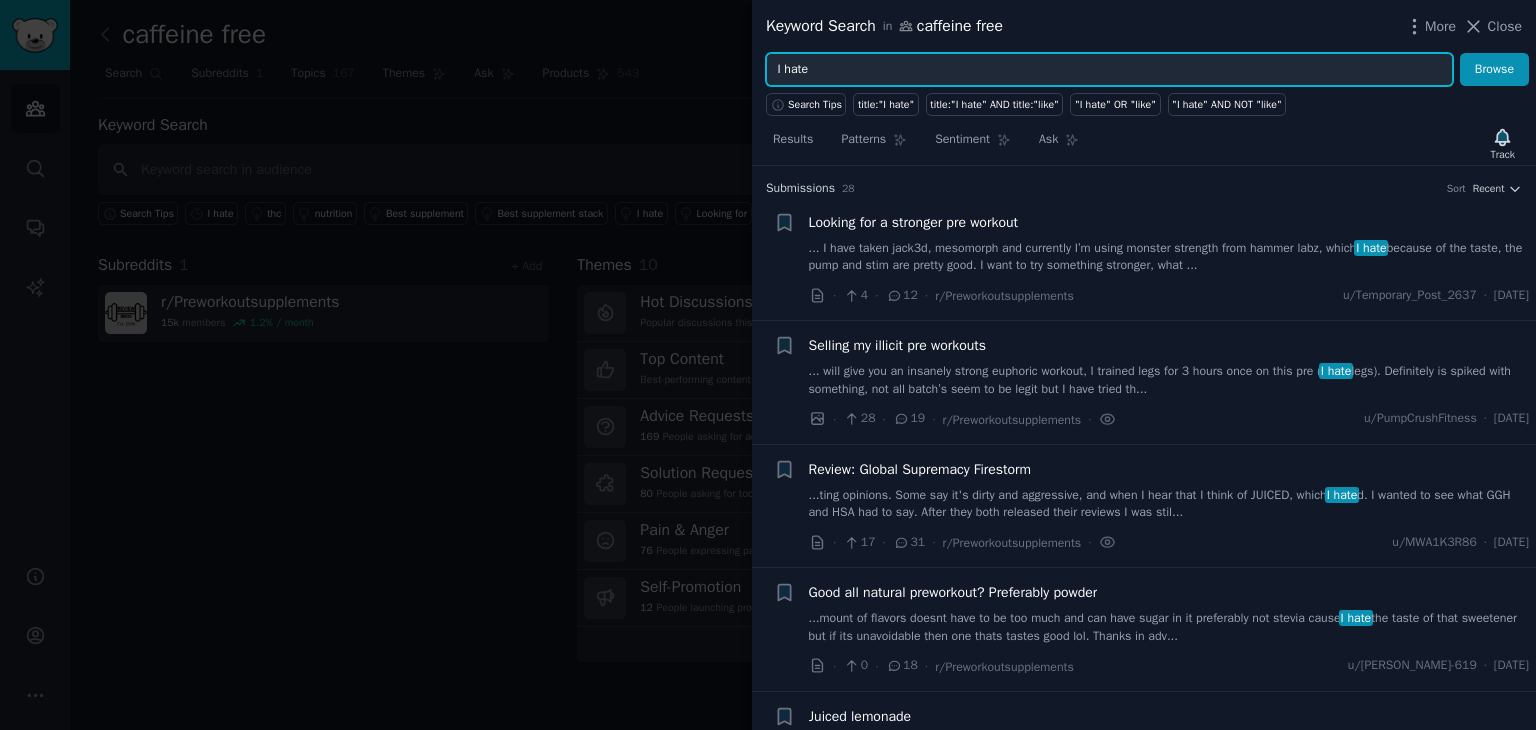 drag, startPoint x: 813, startPoint y: 69, endPoint x: 745, endPoint y: 74, distance: 68.18358 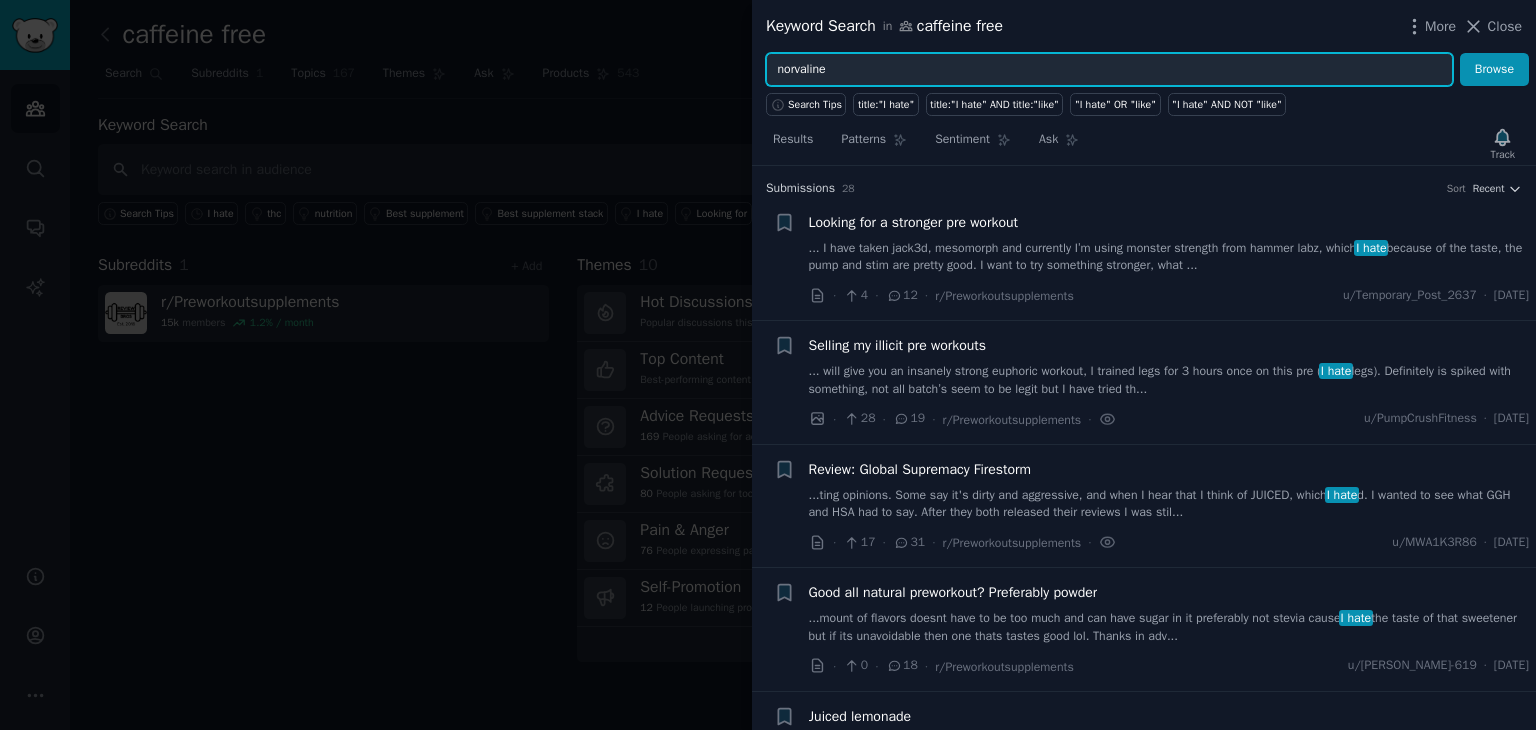 click on "Browse" at bounding box center [1494, 70] 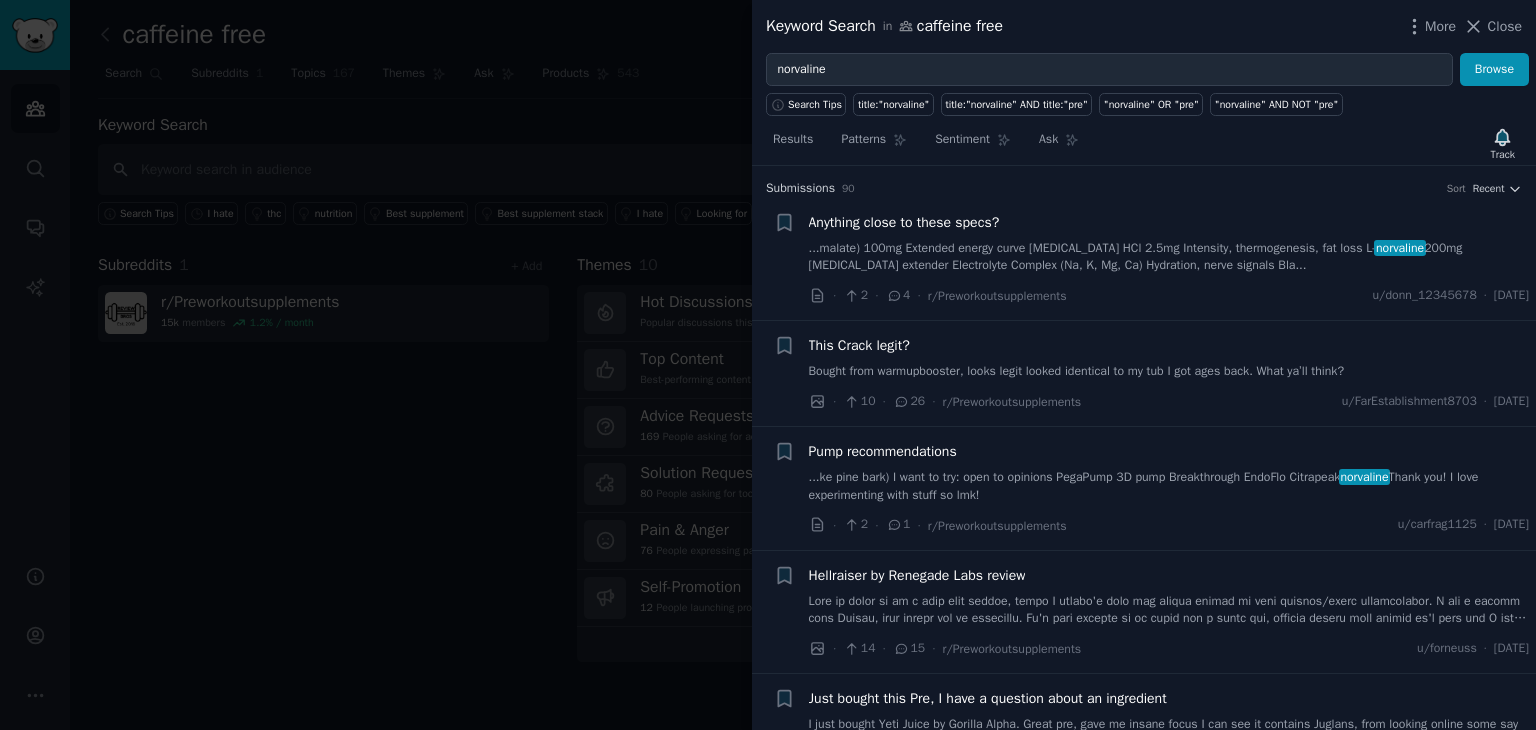 click on "...malate)
100mg
Extended energy curve
Yohimbine HCl
2.5mg
Intensity, thermogenesis, fat loss
L- norvaline
200mg
Nitric oxide extender
Electrolyte Complex
(Na, K, Mg, Ca)
Hydration, nerve signals
Bla..." at bounding box center [1169, 257] 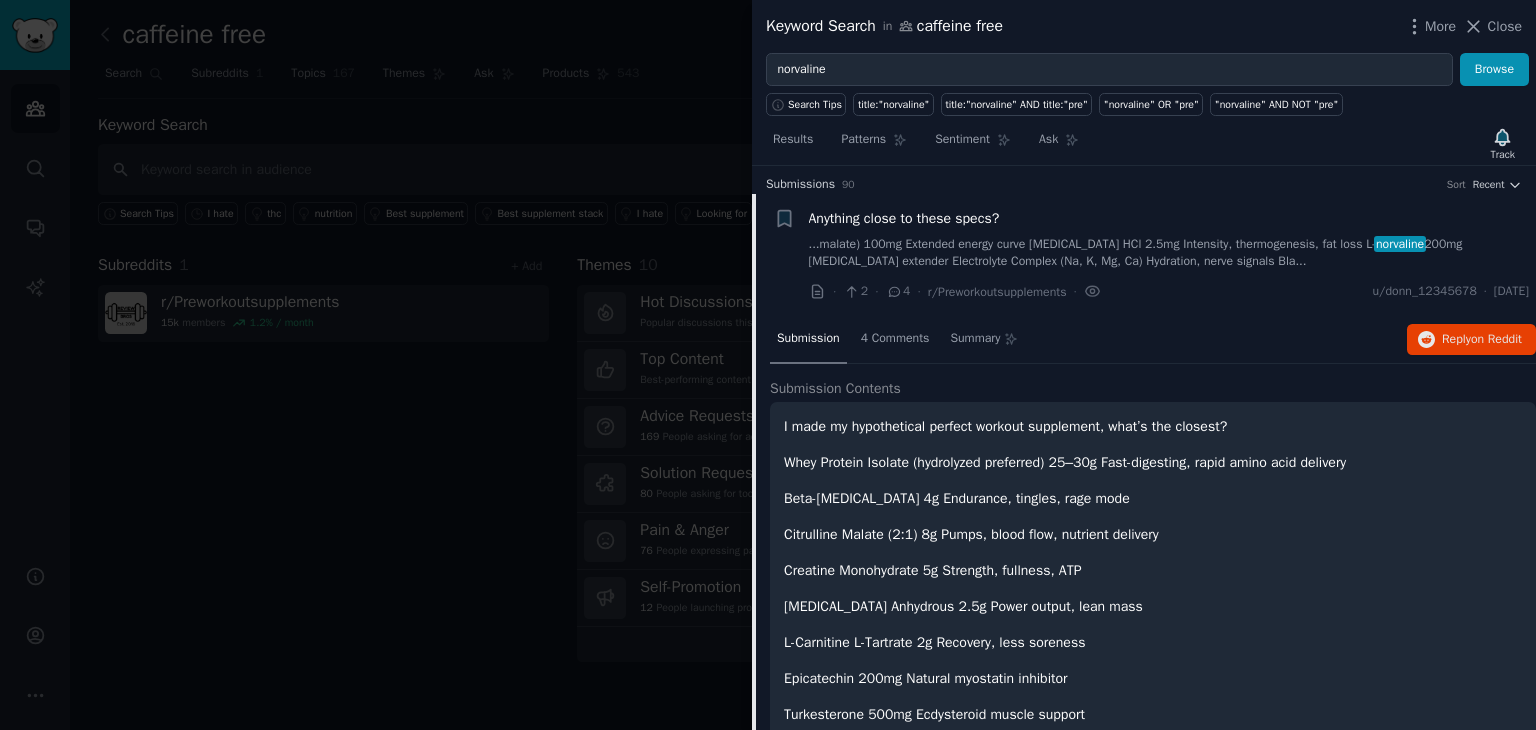 scroll, scrollTop: 0, scrollLeft: 0, axis: both 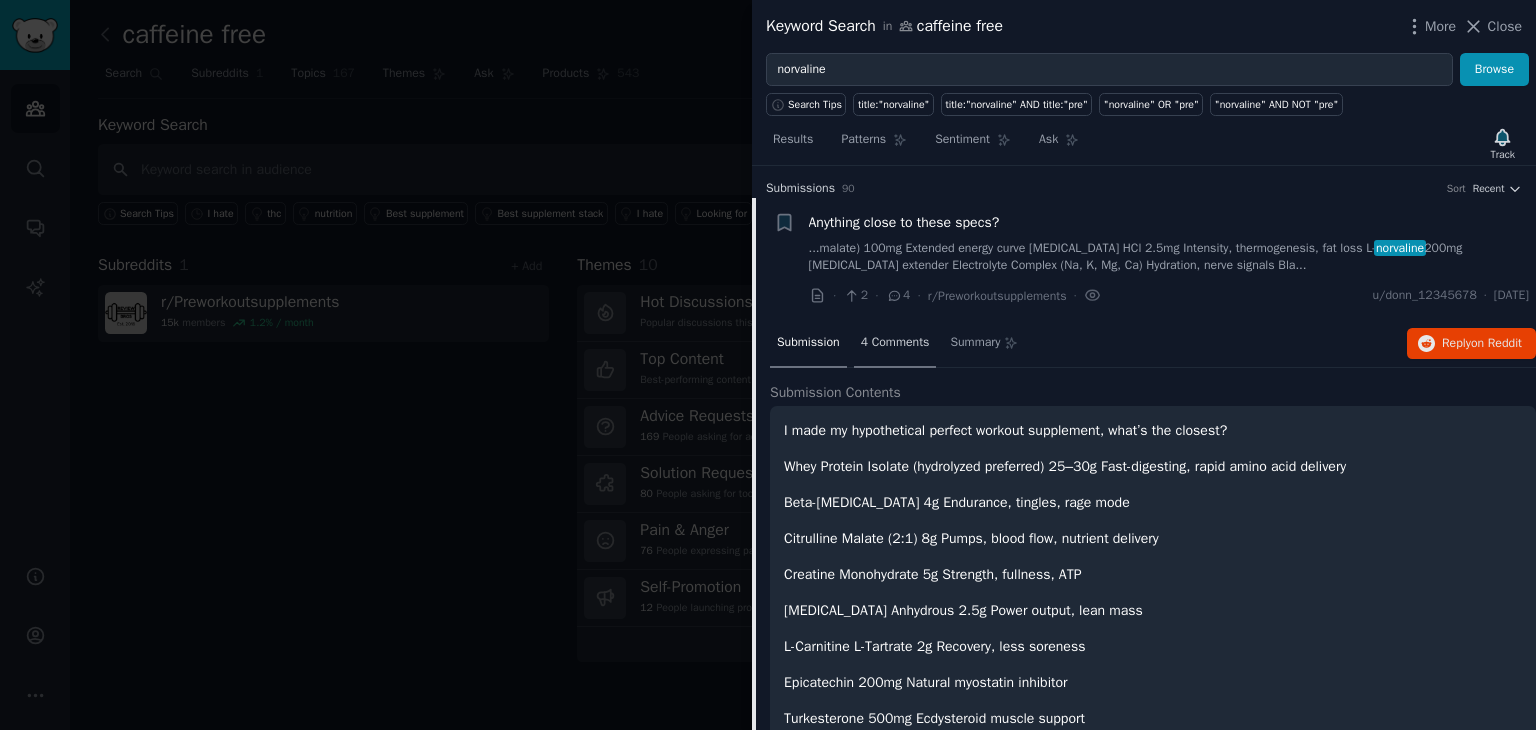 click on "4 Comments" at bounding box center [895, 343] 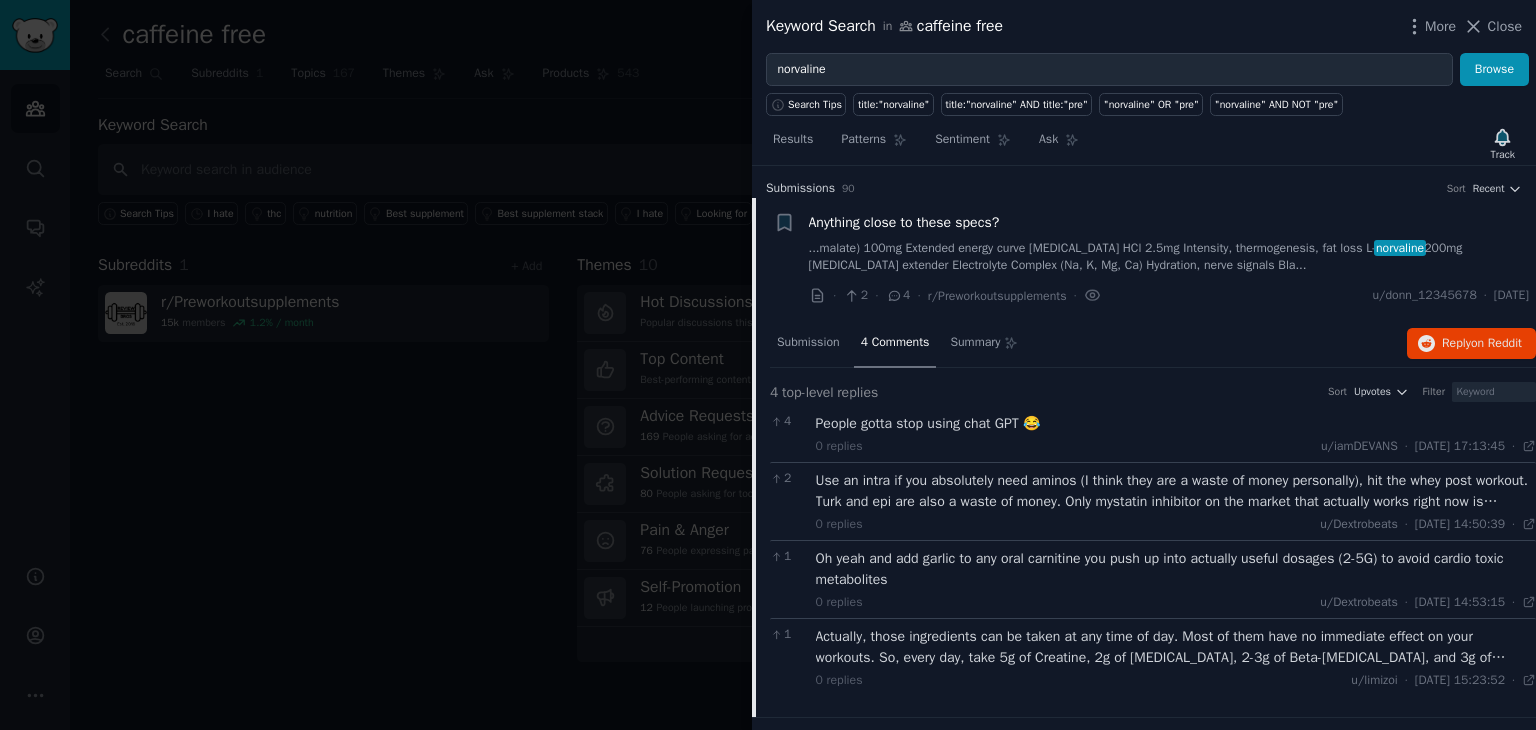click on "Actually, those ingredients can be taken at any time of day. Most of them have no immediate effect on your workouts. So, every day, take 5g of Creatine, 2g of Betaine, 2-3g of Beta-Alanine, and 3g of Citrulline. This way, your body will be ready whenever you want to workout. Before your workout, just add Caffeine, Yohimbine, and Tyrosine. Post workout, if you aren't training close to bedtime, take Alpha-GPC to recover from mental exhaustion." at bounding box center (1176, 647) 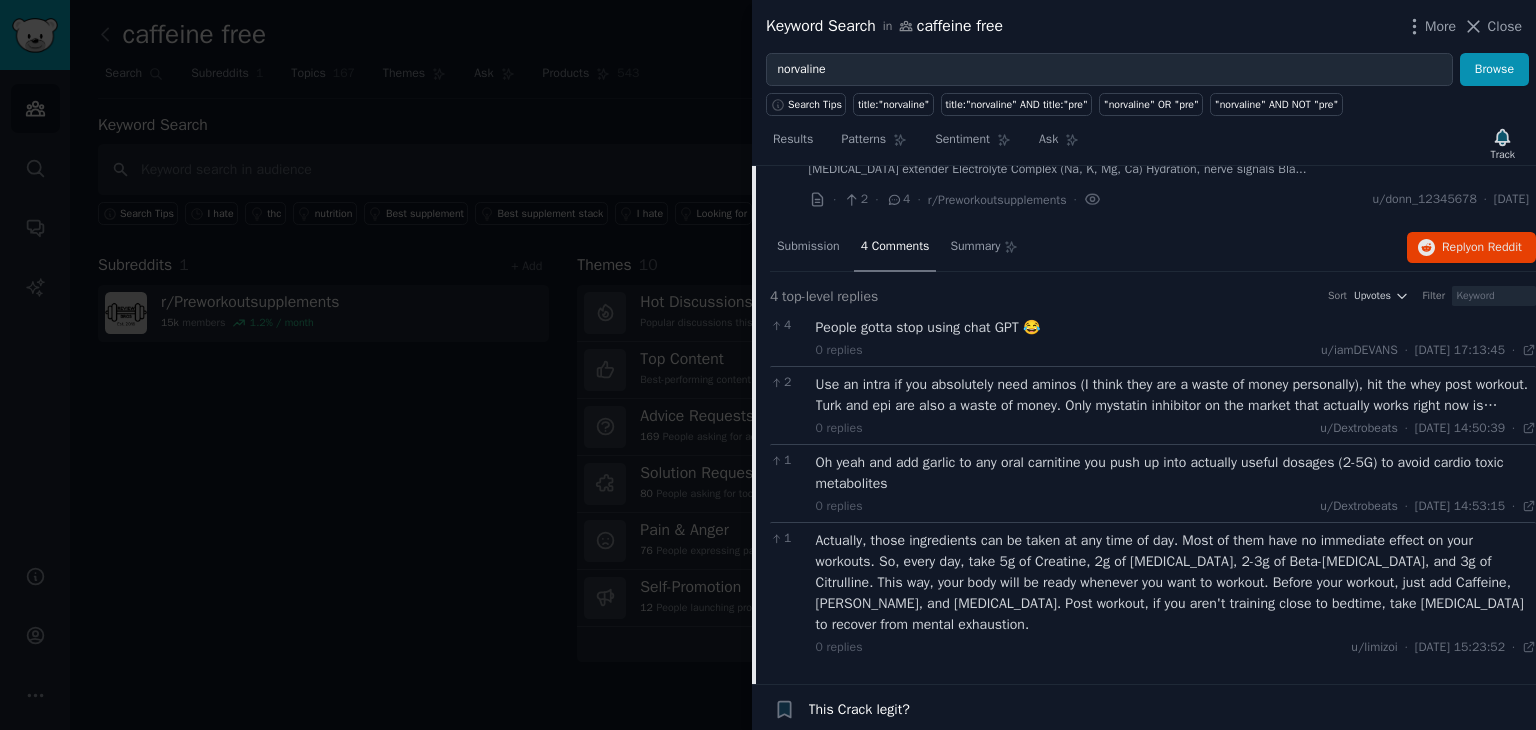 scroll, scrollTop: 500, scrollLeft: 0, axis: vertical 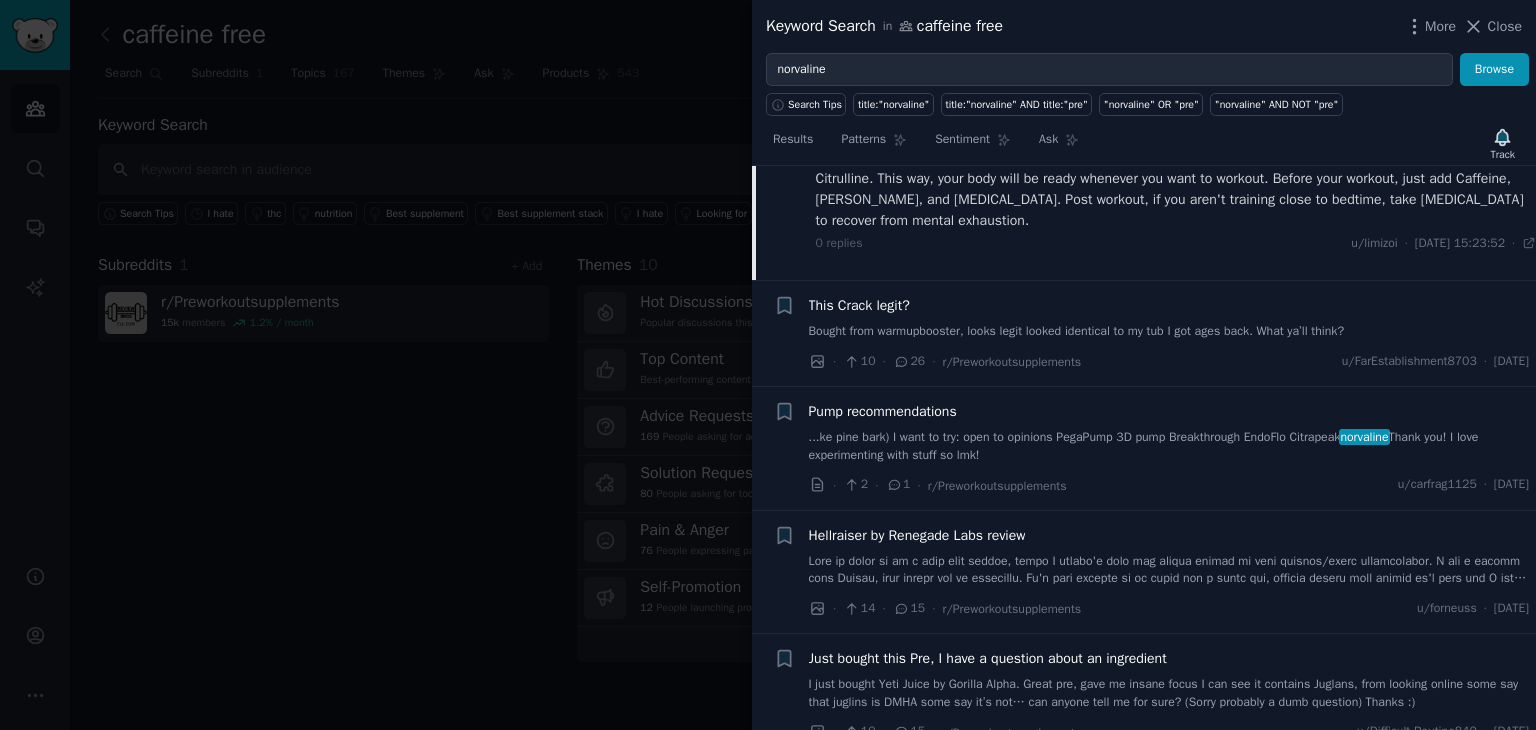 click on "Pump recommendations" at bounding box center (883, 411) 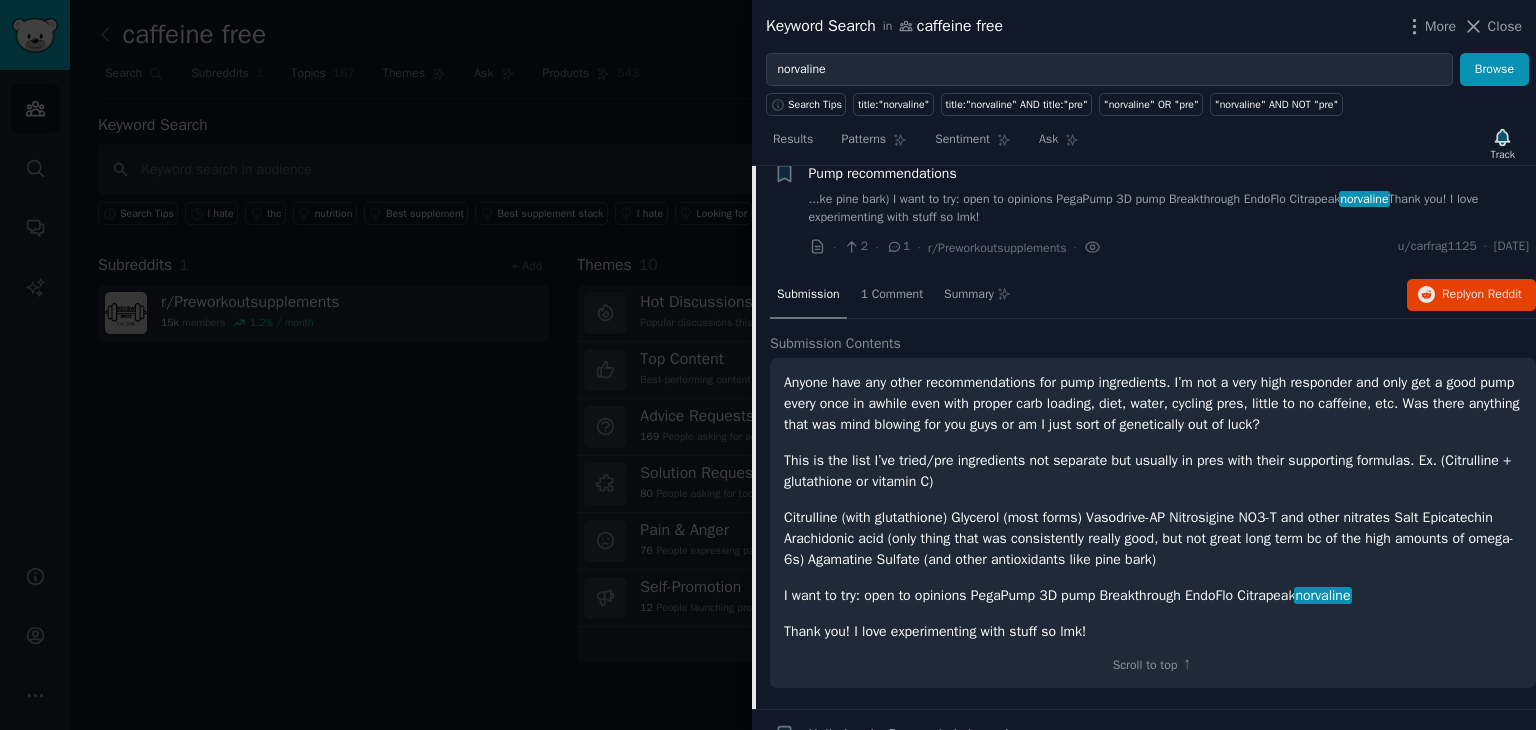 scroll, scrollTop: 260, scrollLeft: 0, axis: vertical 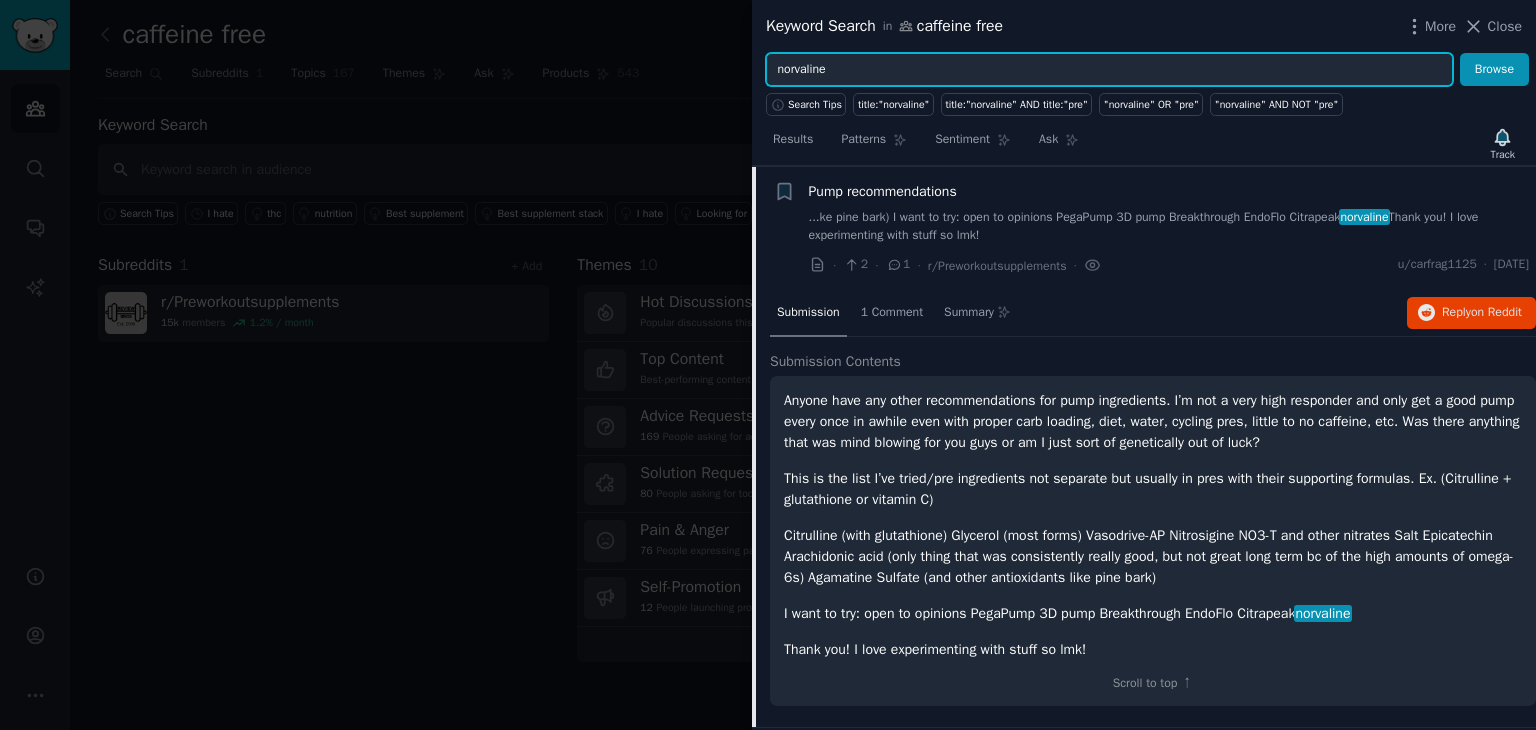 drag, startPoint x: 848, startPoint y: 66, endPoint x: 735, endPoint y: 67, distance: 113.004425 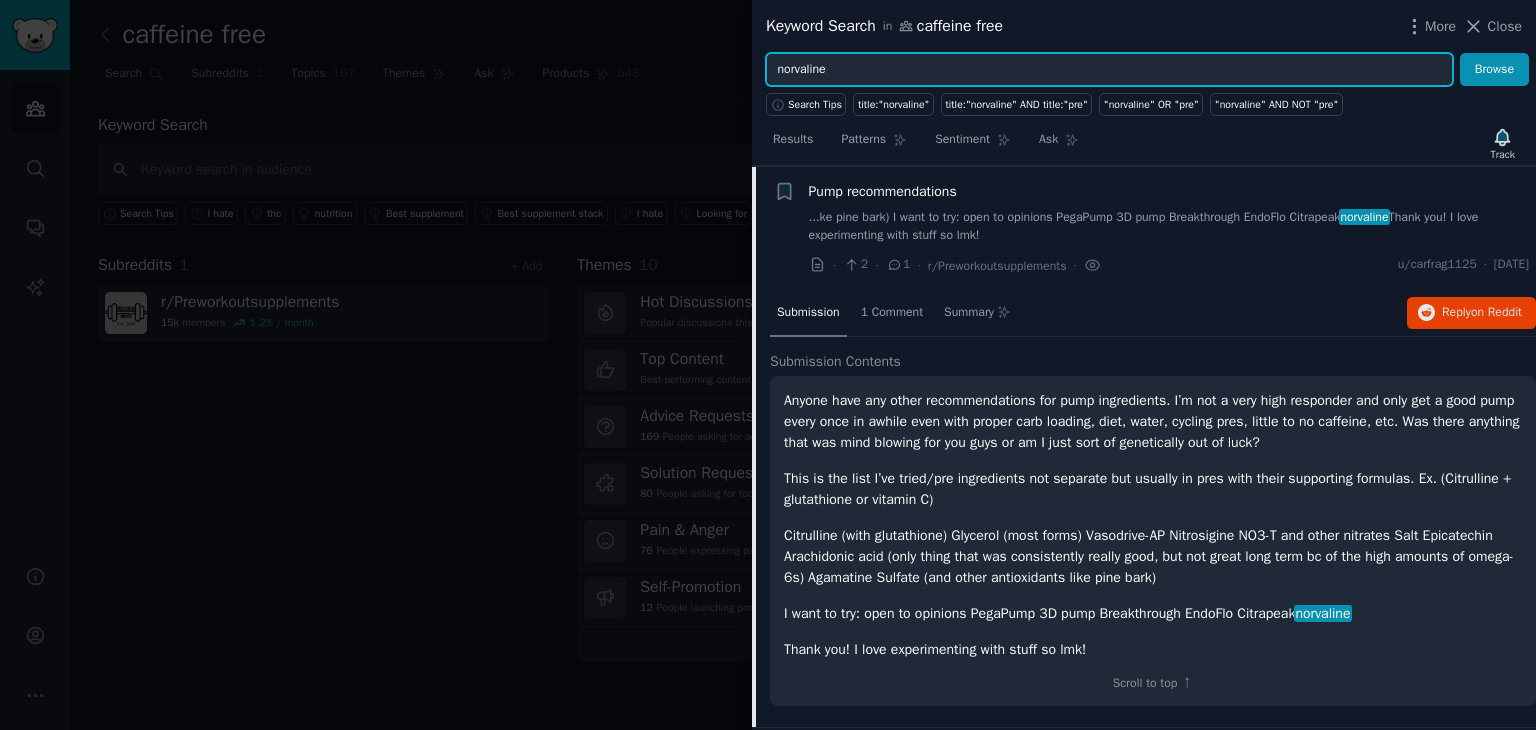 click on "Keyword Search in caffeine free More Close norvaline Browse Search Tips title:"norvaline" title:"norvaline" AND title:"pre" "norvaline" OR "pre" "norvaline" AND NOT "pre" Results Patterns Sentiment Ask Track Submission s 90   Sort Recent + Anything close to these specs? ...malate)
100mg
Extended energy curve
Yohimbine HCl
2.5mg
Intensity, thermogenesis, fat loss
L- norvaline
200mg
Nitric oxide extender
Electrolyte Complex
(Na, K, Mg, Ca)
Hydration, nerve signals
Bla... · 2 · 4 · r/Preworkoutsupplements · u/donn_12345678 · Fri 20/06/2025 + This Crack legit? Bought from warmupbooster, looks legit looked identical to my tub I got ages back.
What ya’ll think? · 10 · 26 · r/Preworkoutsupplements u/FarEstablishment8703 · Thu 05/06/2025 + Pump recommendations ...ke pine bark)
I want to try: open to opinions
PegaPump
3D pump Breakthrough
EndoFlo
Citrapeak
norvaline
Thank you! I love experimenting with stuff so lmk!
· 2 · 1 · r/Preworkoutsupplements · u/carfrag1125 · Sun 13/04/2025 1 Comment" at bounding box center (768, 365) 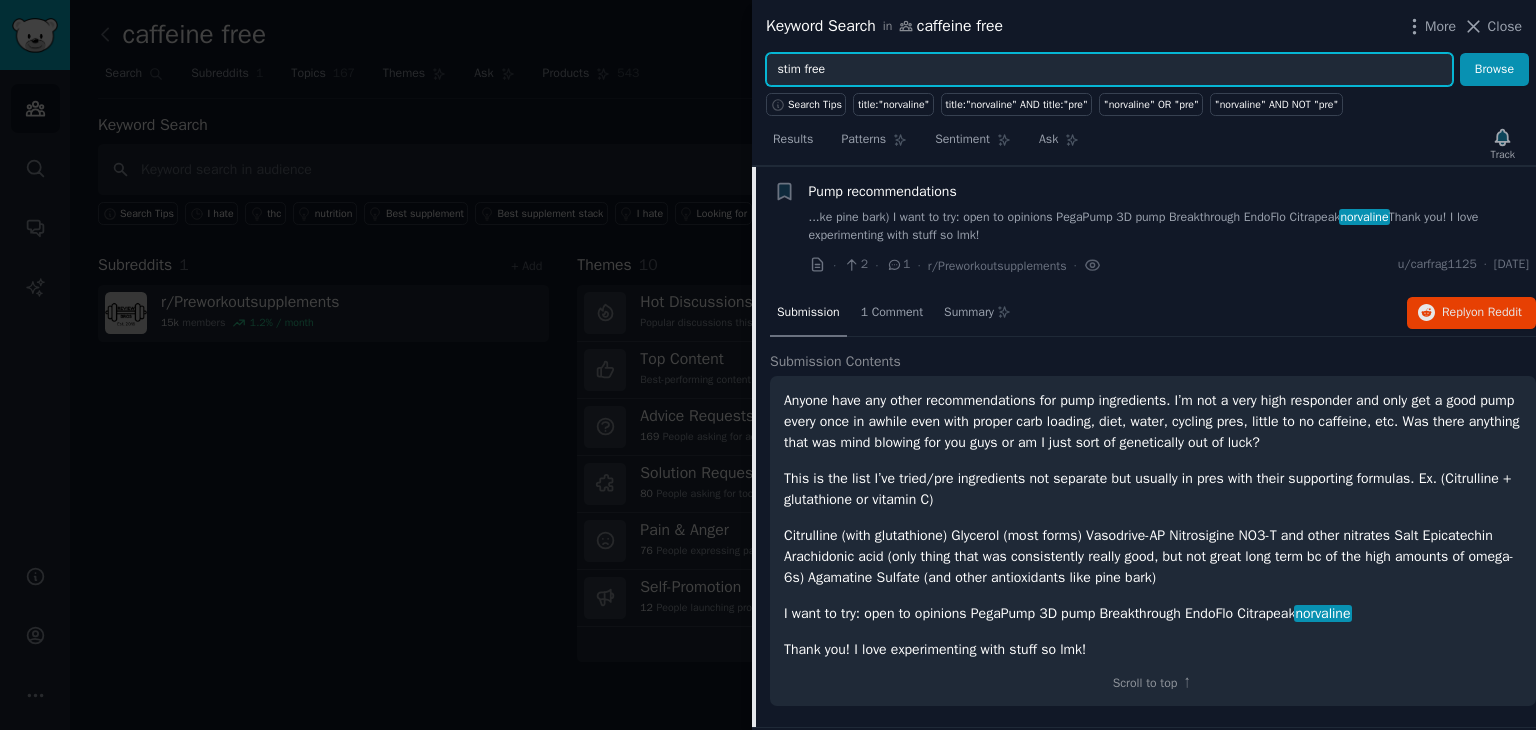 click on "Browse" at bounding box center (1494, 70) 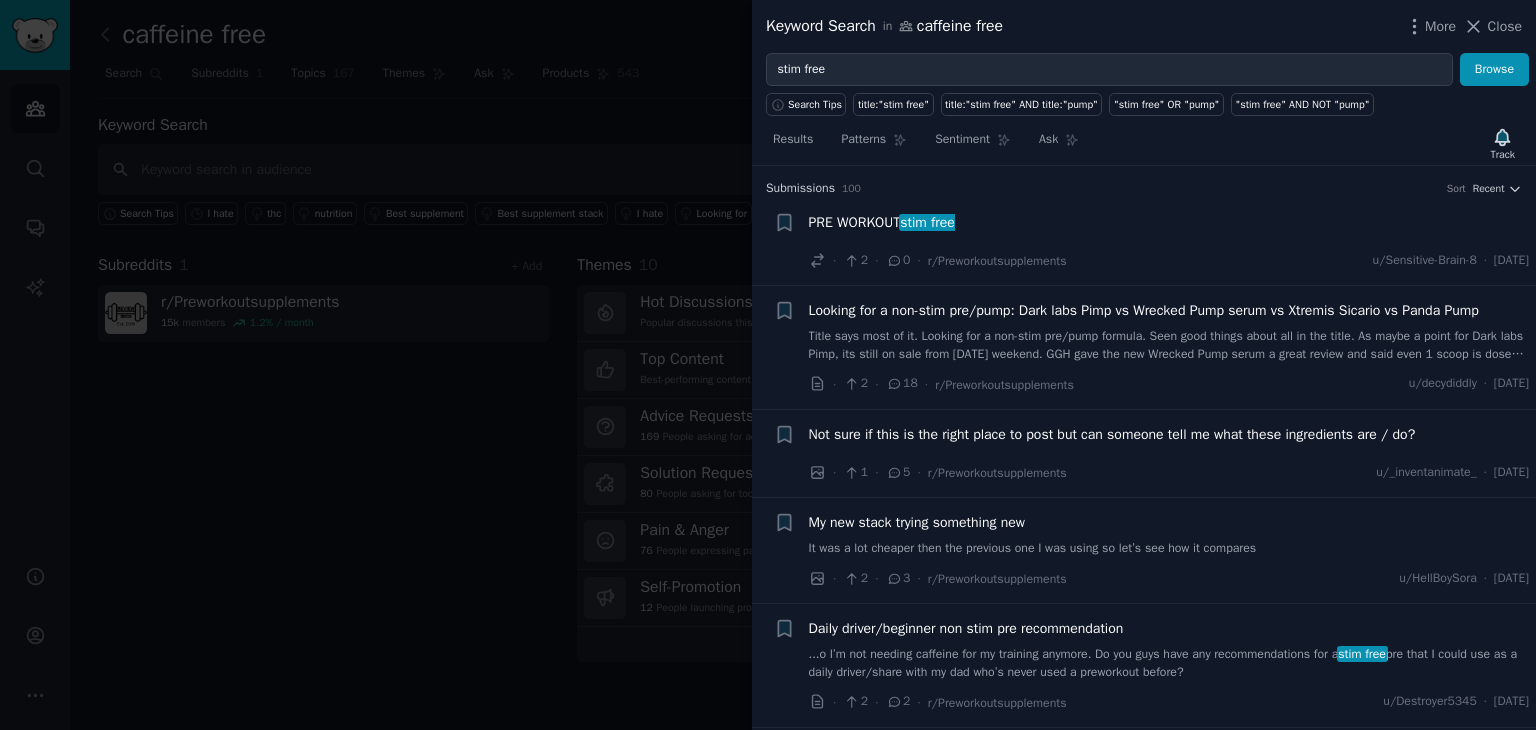 click on "Looking for a non-stim pre/pump: Dark labs Pimp vs Wrecked Pump serum vs Xtremis Sicario vs Panda Pump" at bounding box center (1144, 310) 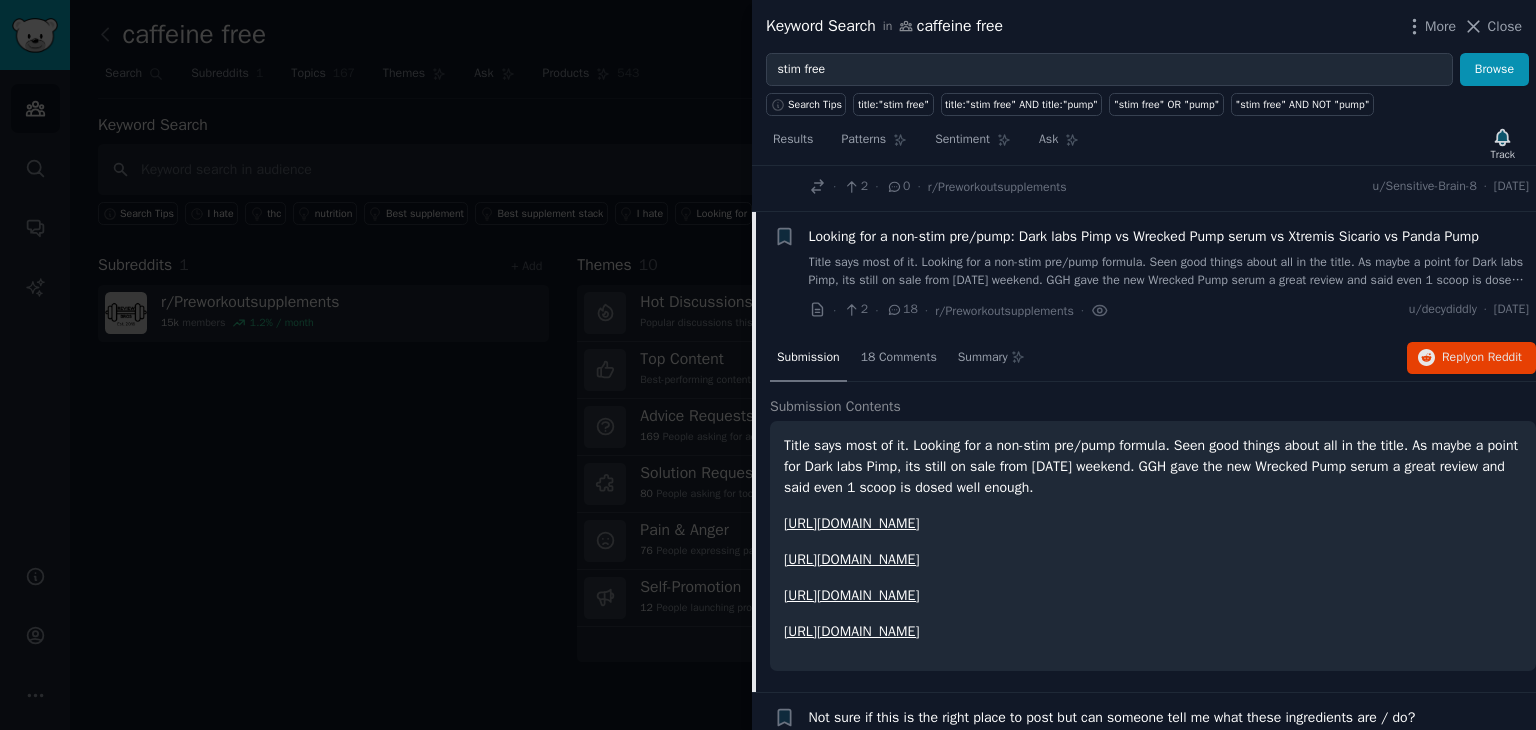 scroll, scrollTop: 120, scrollLeft: 0, axis: vertical 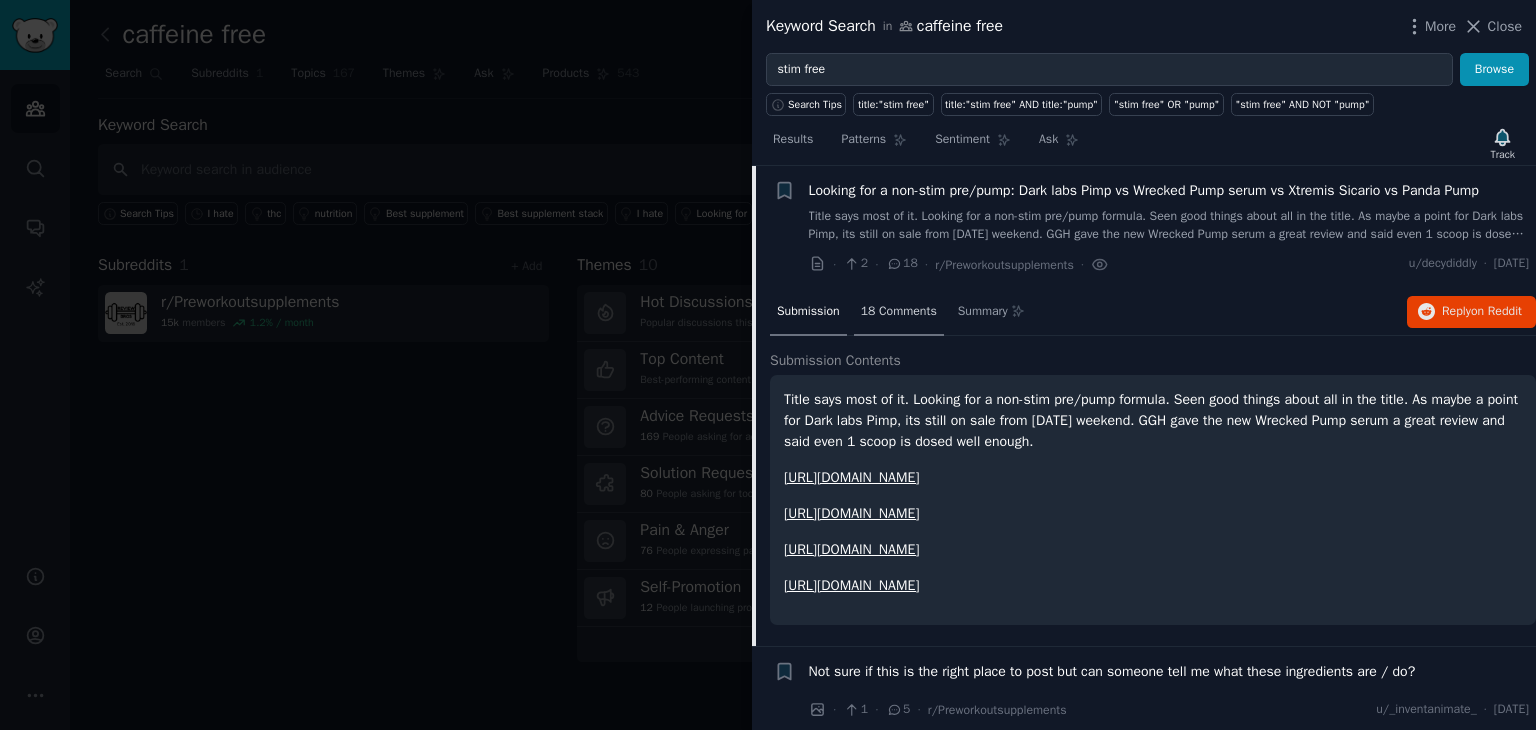 click on "18 Comments" at bounding box center [899, 312] 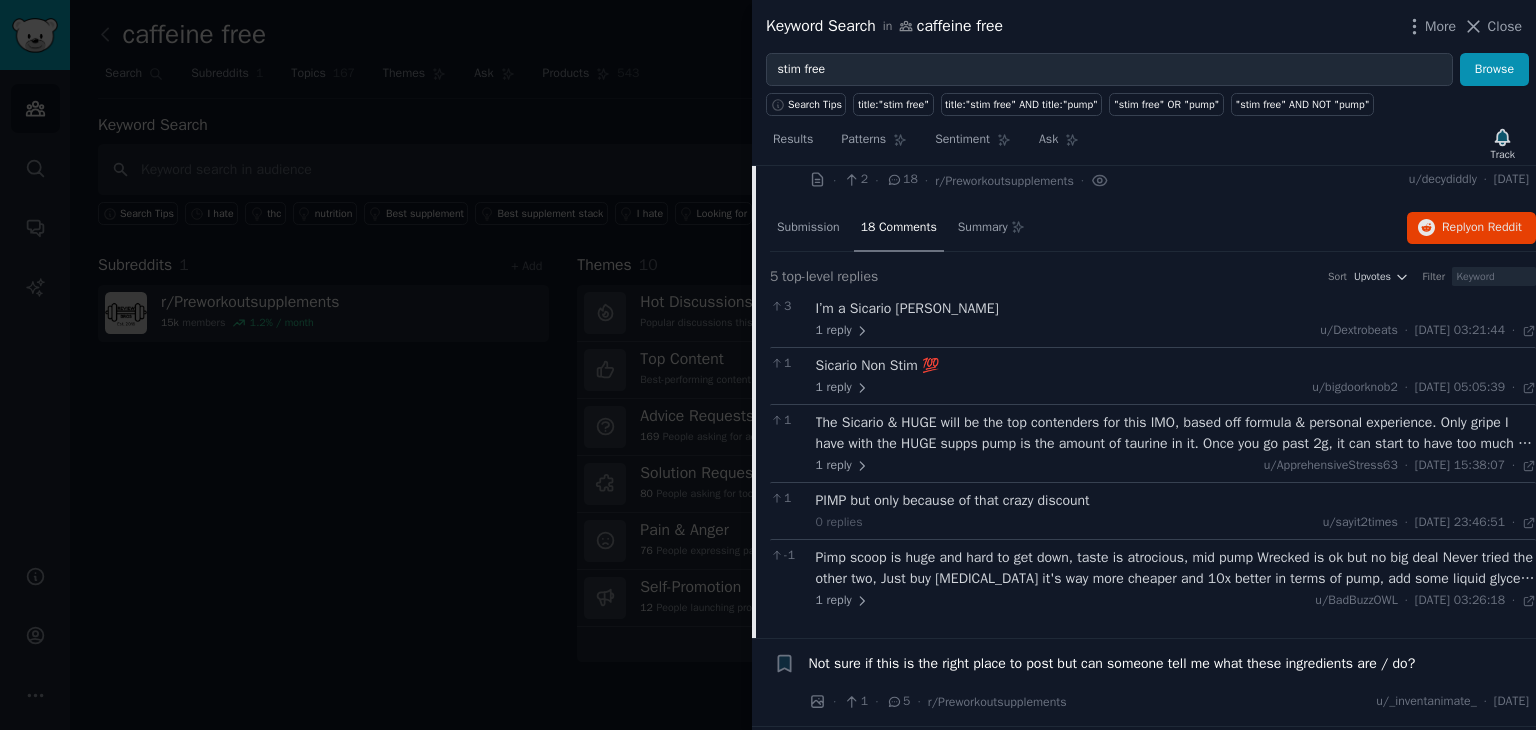 scroll, scrollTop: 320, scrollLeft: 0, axis: vertical 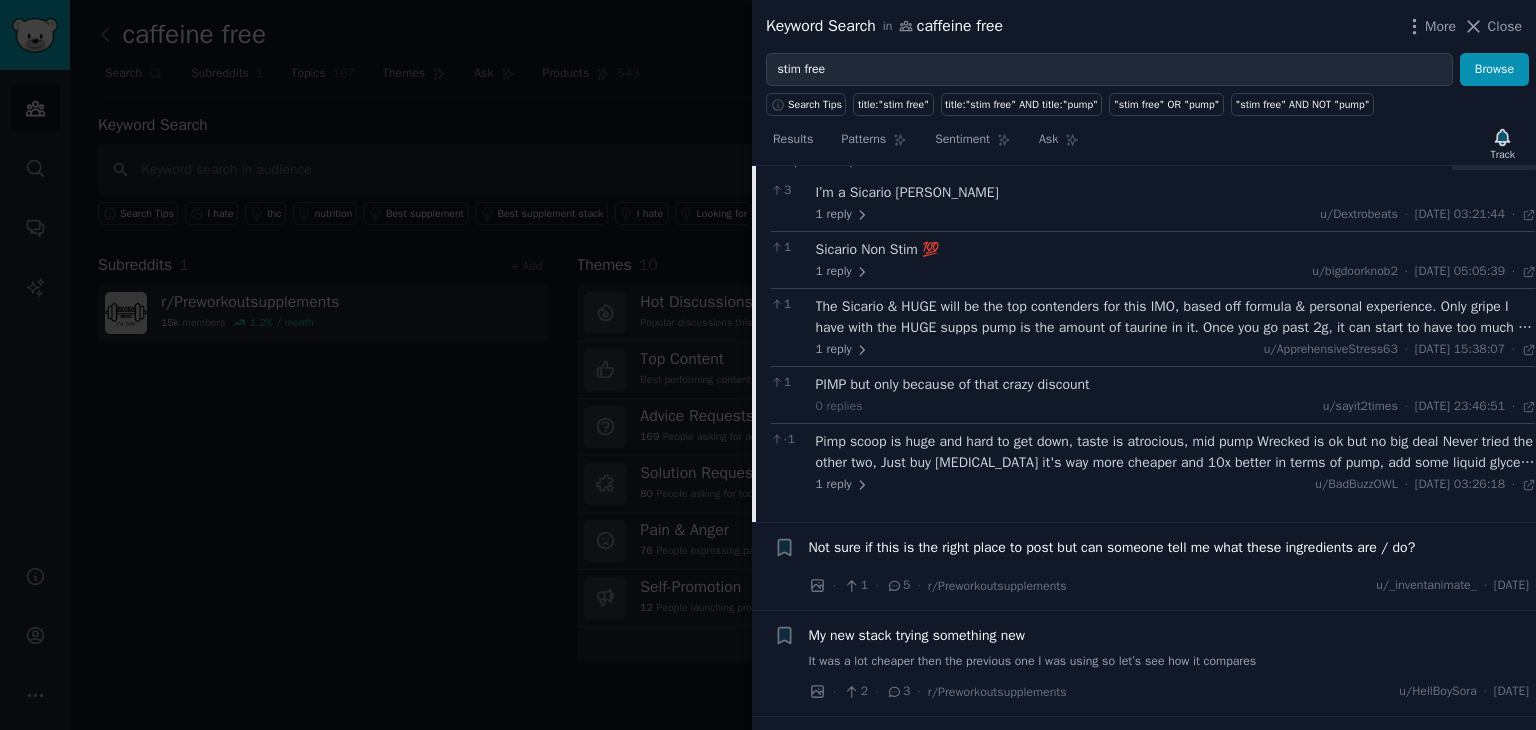 click on "Not sure if this is the right place to post but can someone tell me what these ingredients are / do?" at bounding box center [1112, 547] 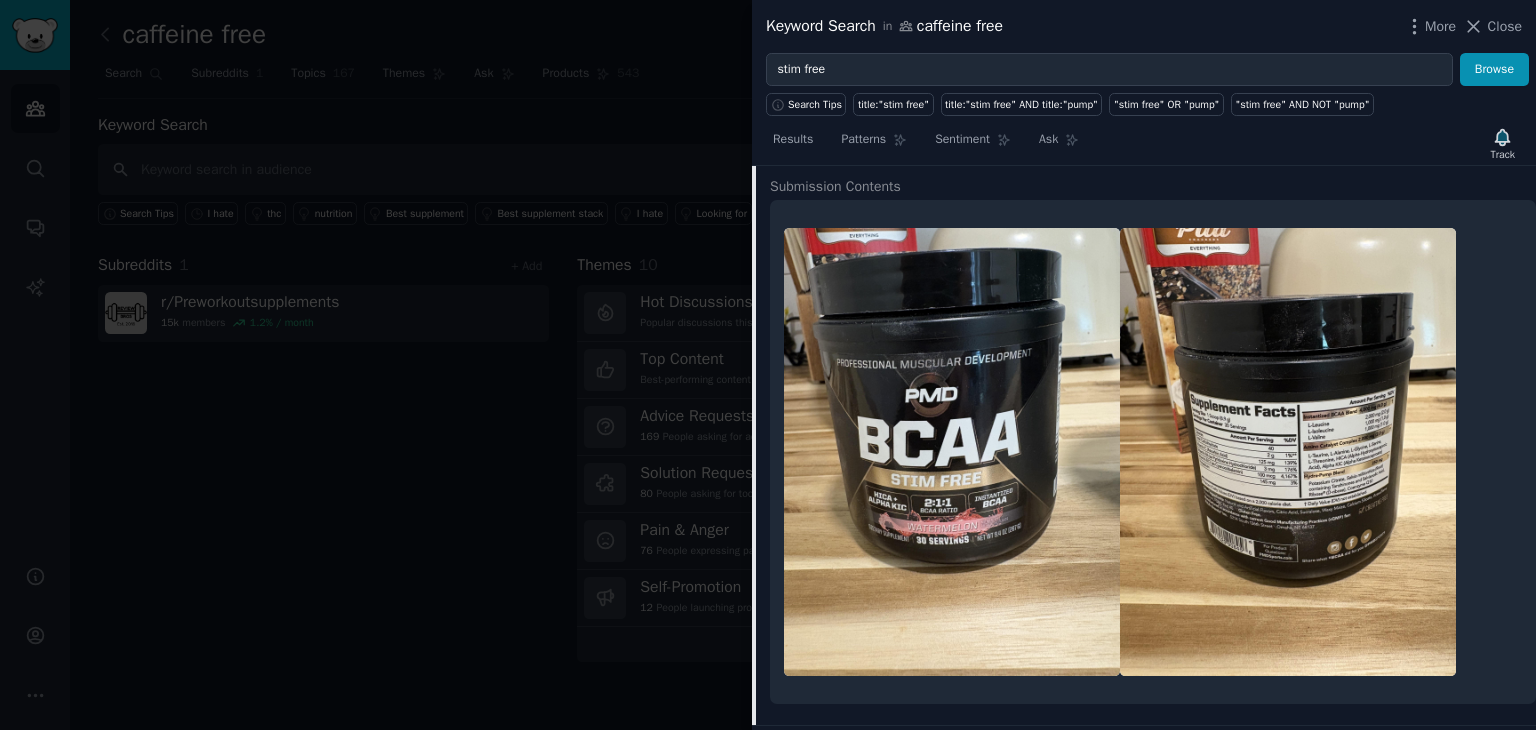 scroll, scrollTop: 43, scrollLeft: 0, axis: vertical 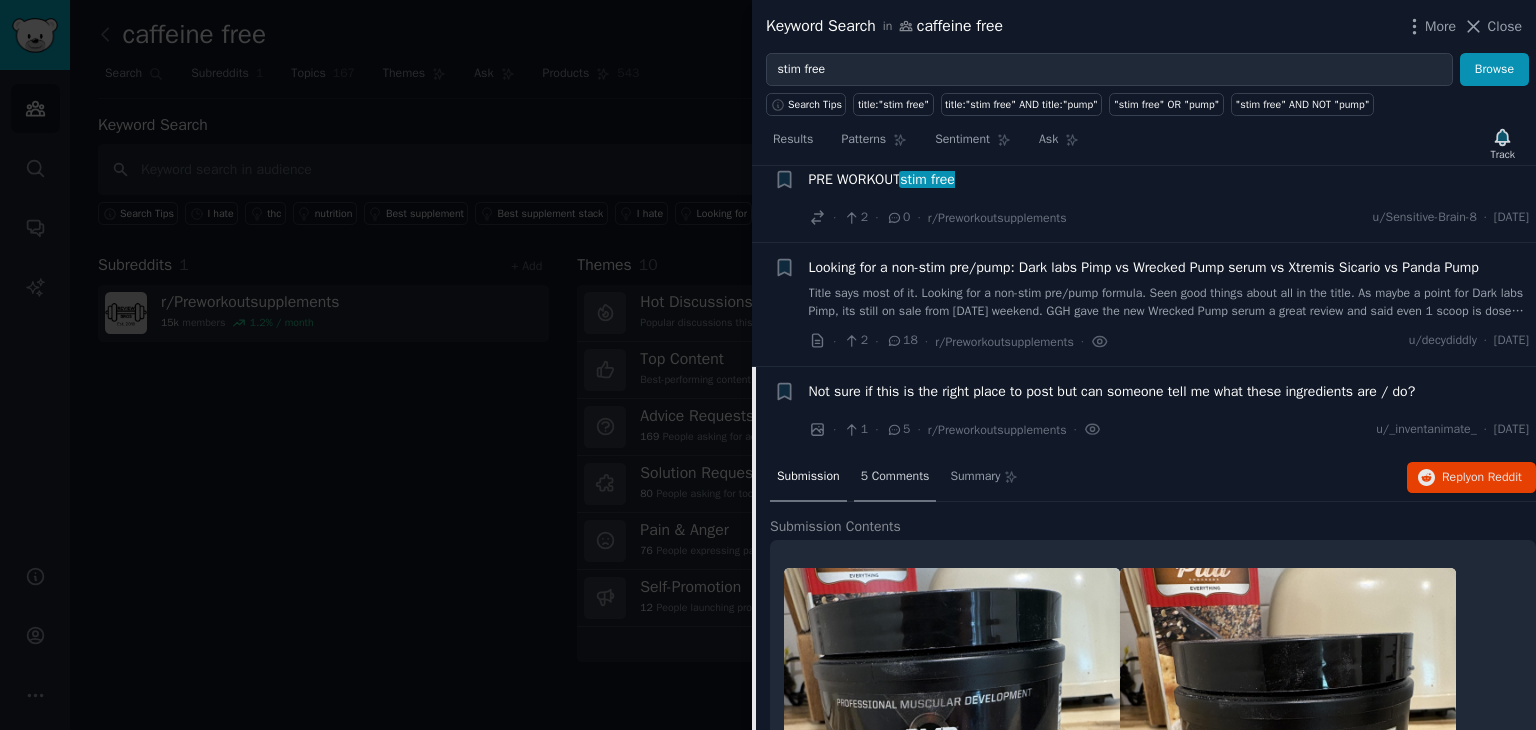 click on "5 Comments" at bounding box center (895, 477) 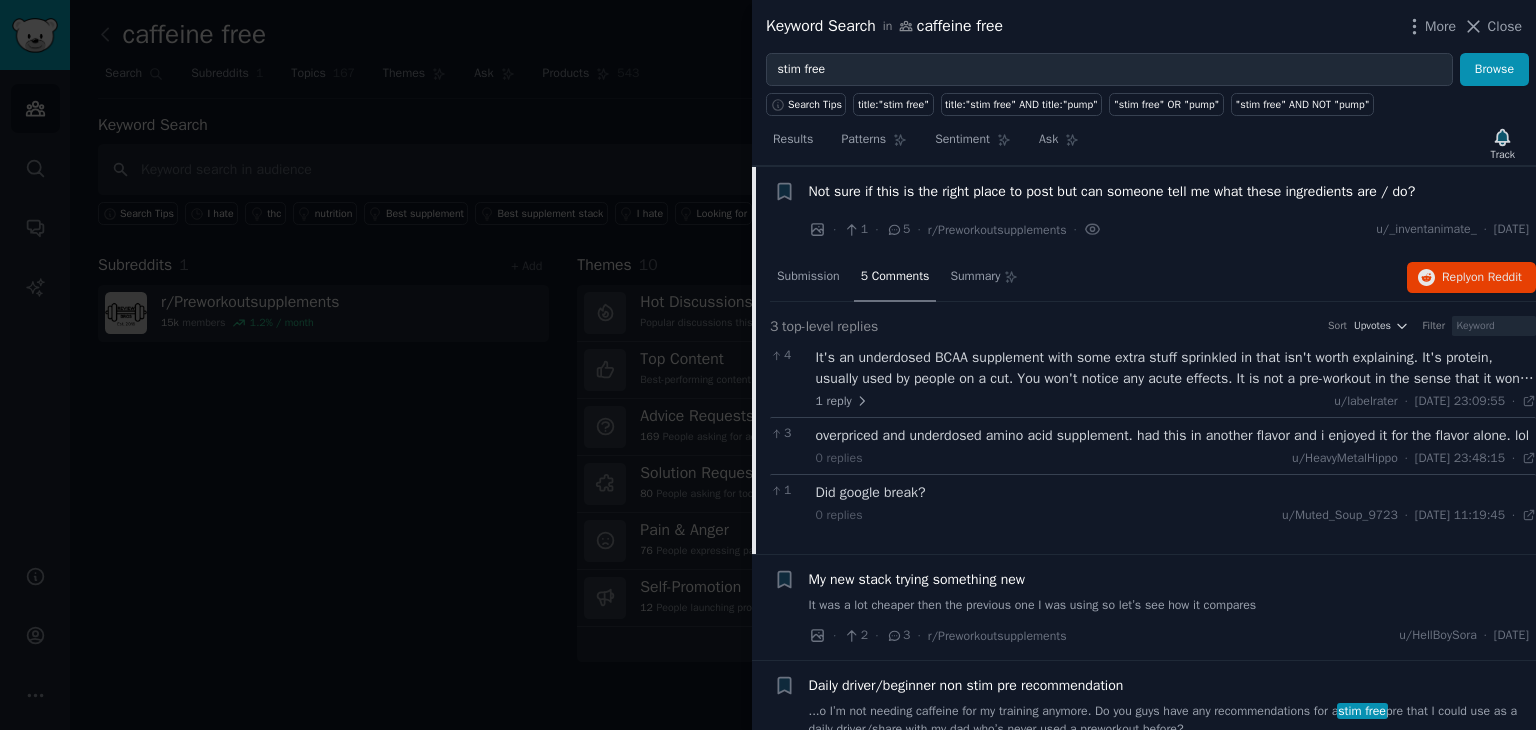 scroll, scrollTop: 0, scrollLeft: 0, axis: both 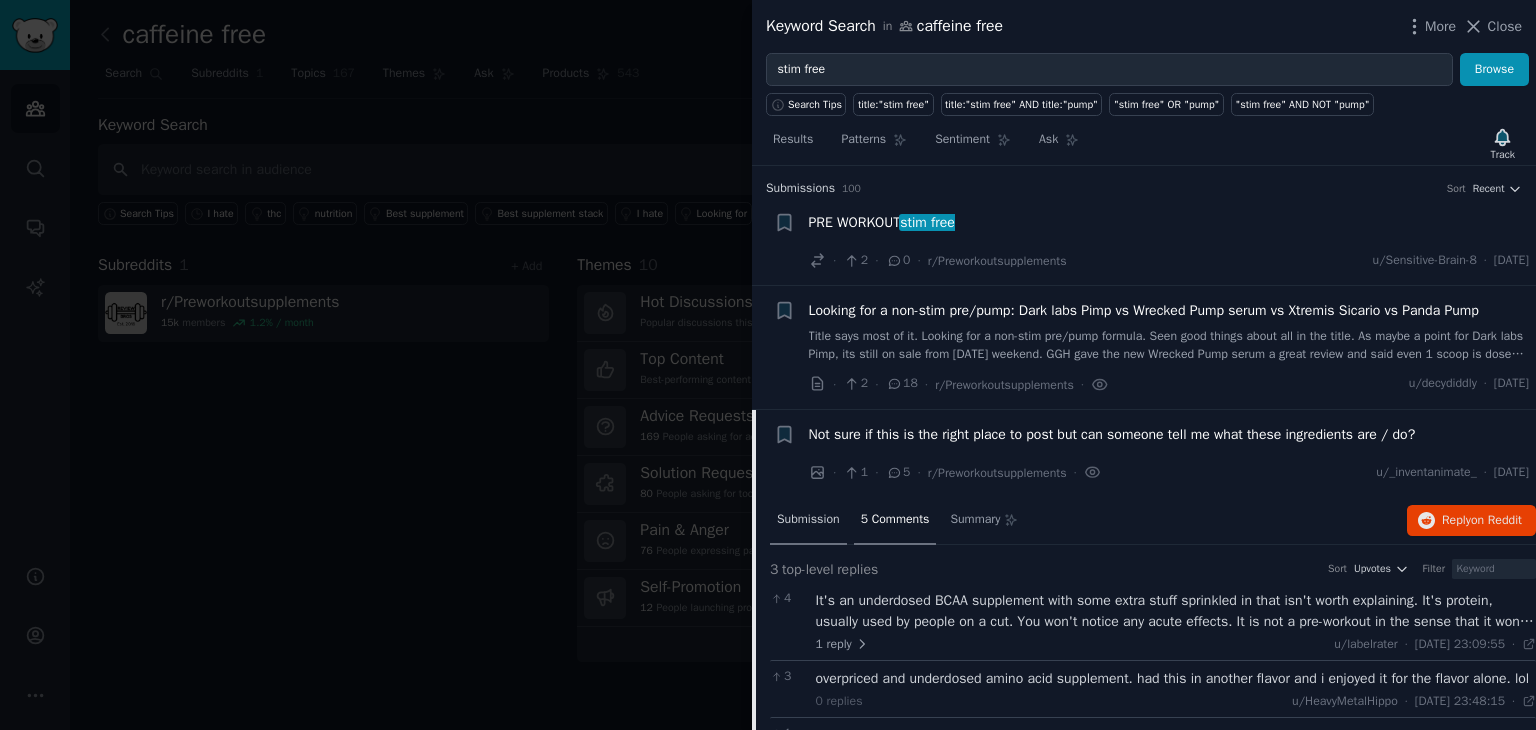 click on "Submission" at bounding box center (808, 520) 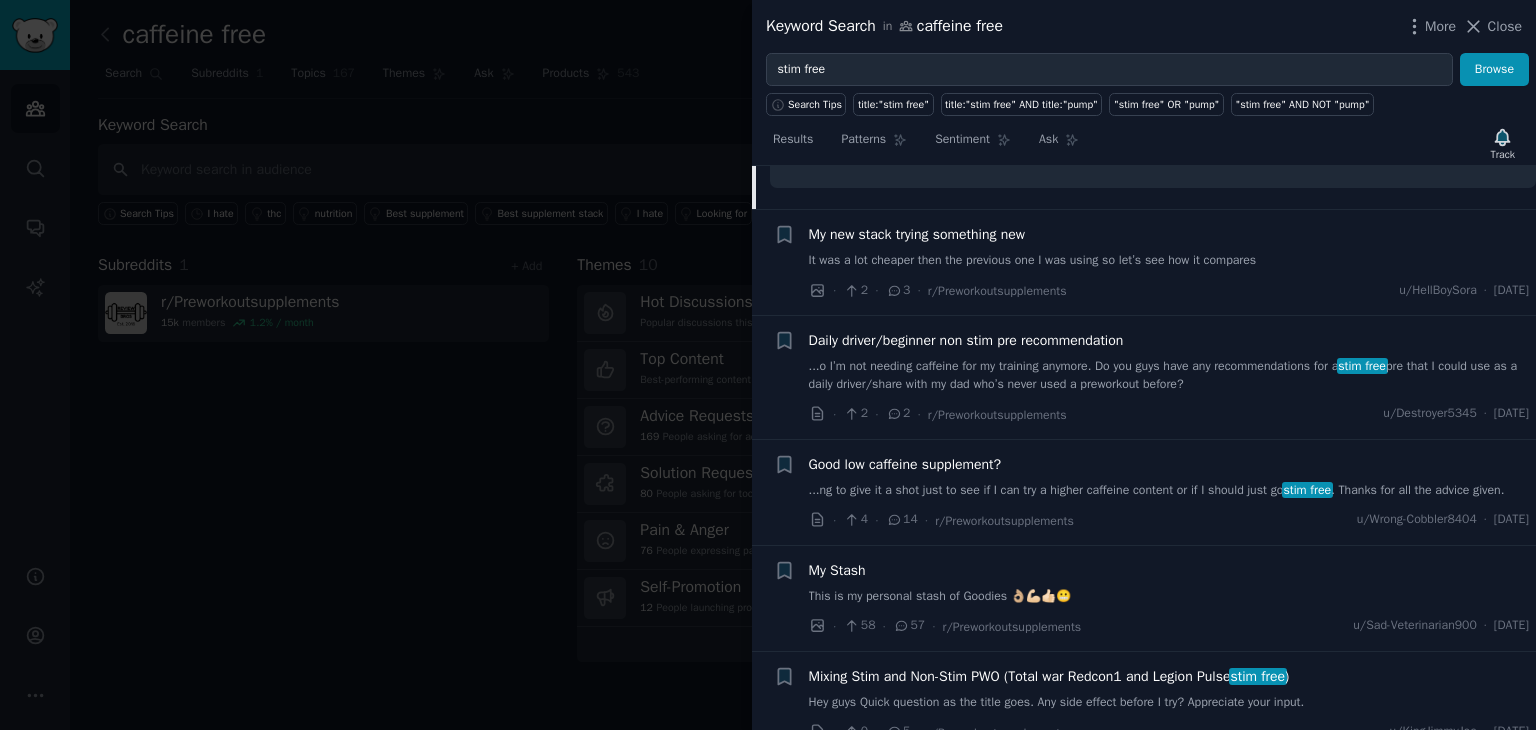 scroll, scrollTop: 900, scrollLeft: 0, axis: vertical 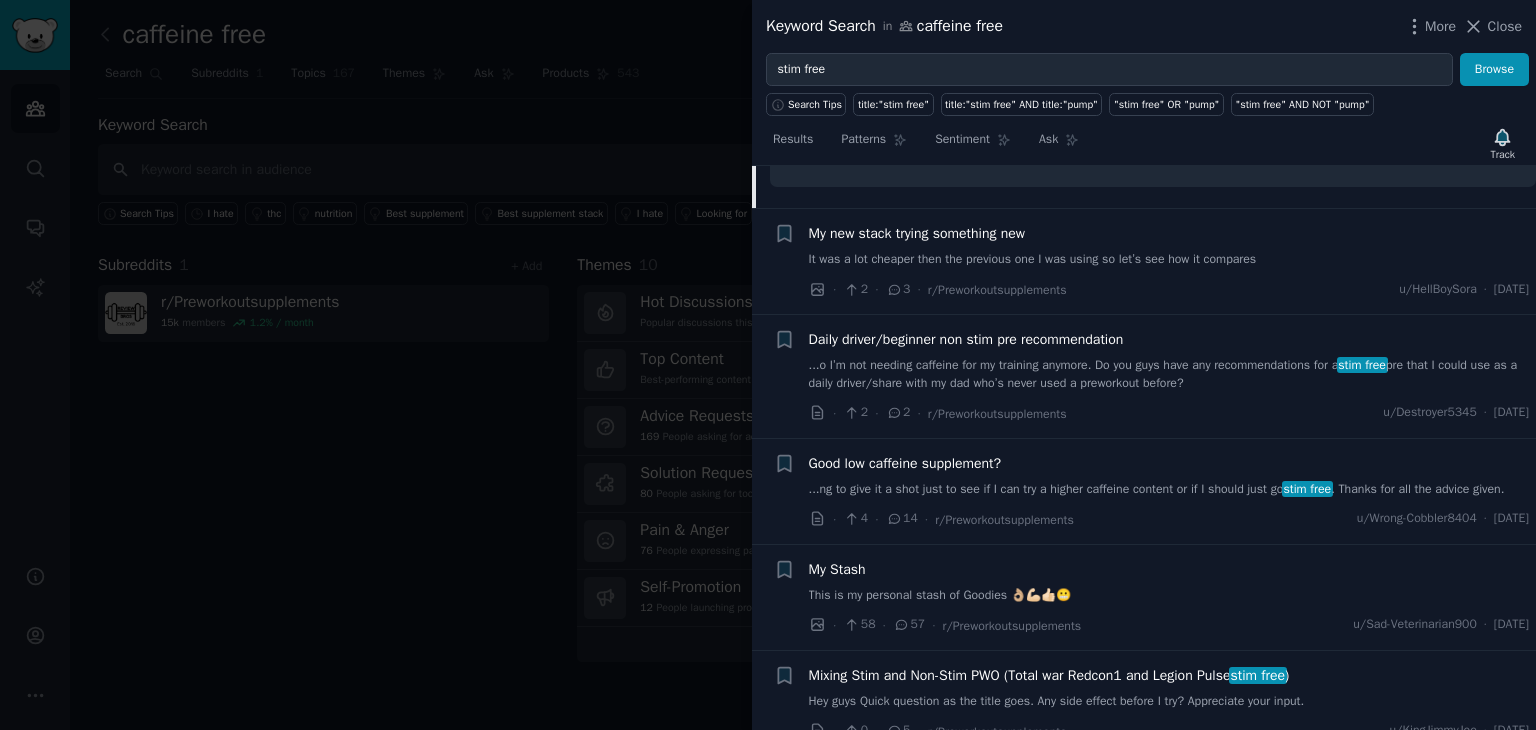 click on "Daily driver/beginner non stim pre recommendation" at bounding box center (966, 339) 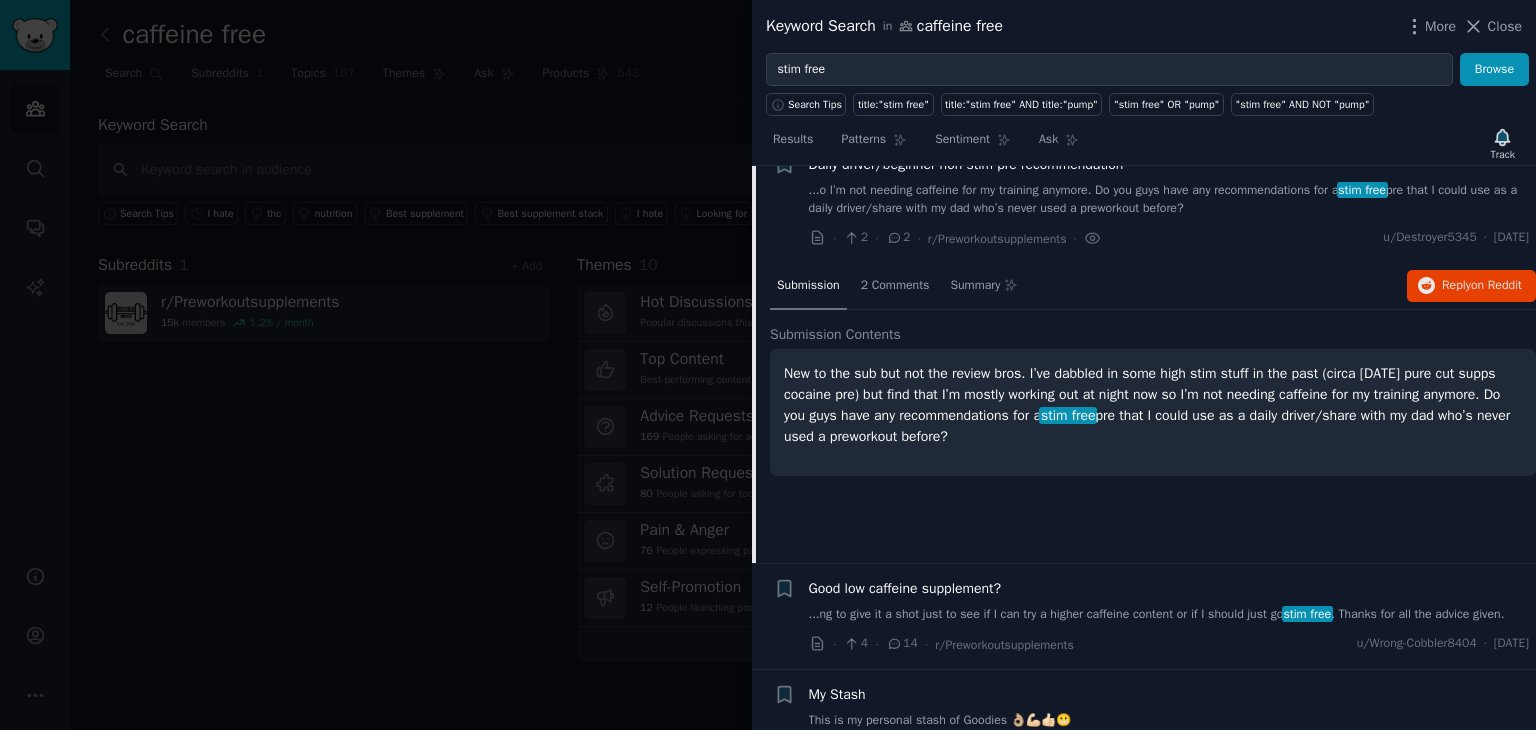 scroll, scrollTop: 437, scrollLeft: 0, axis: vertical 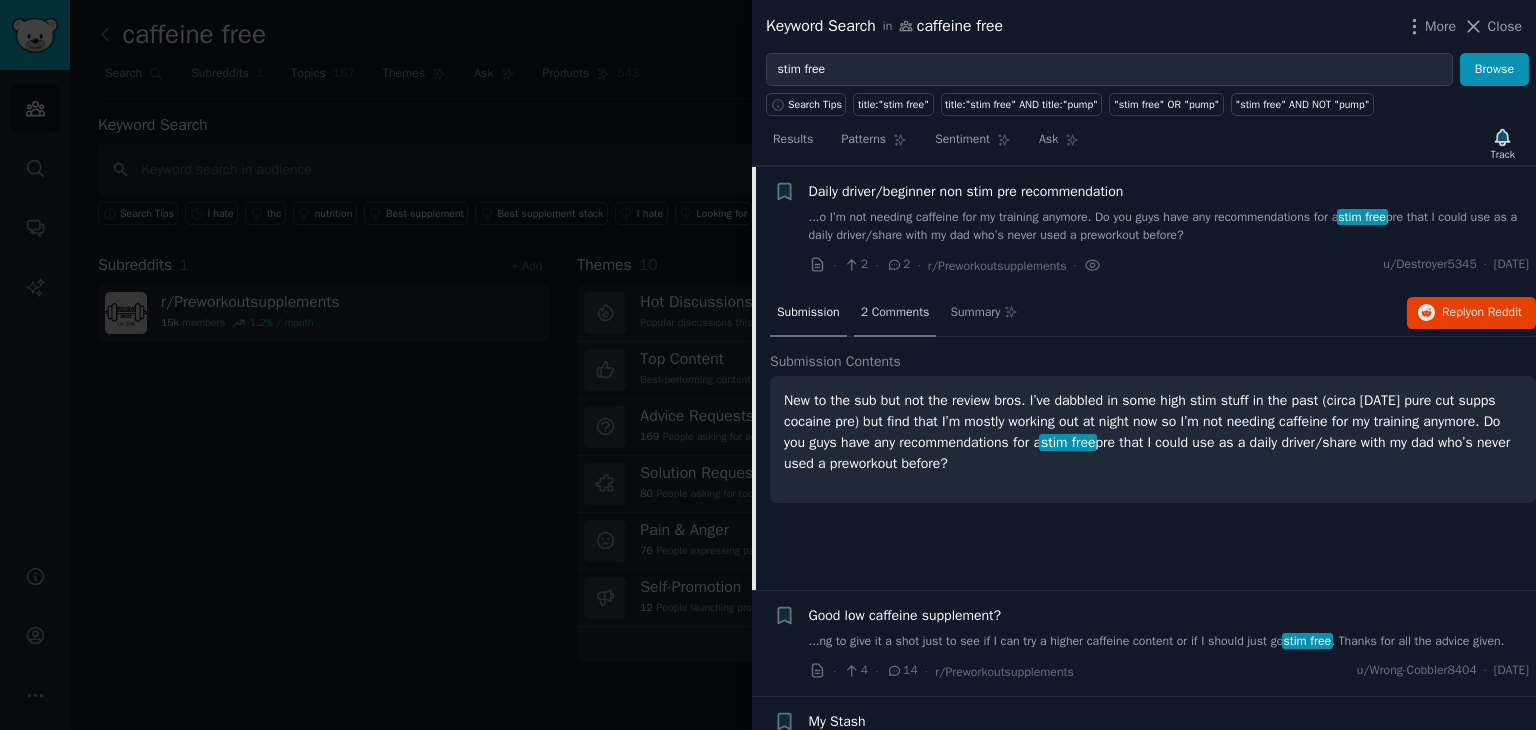 click on "2 Comments" at bounding box center [895, 313] 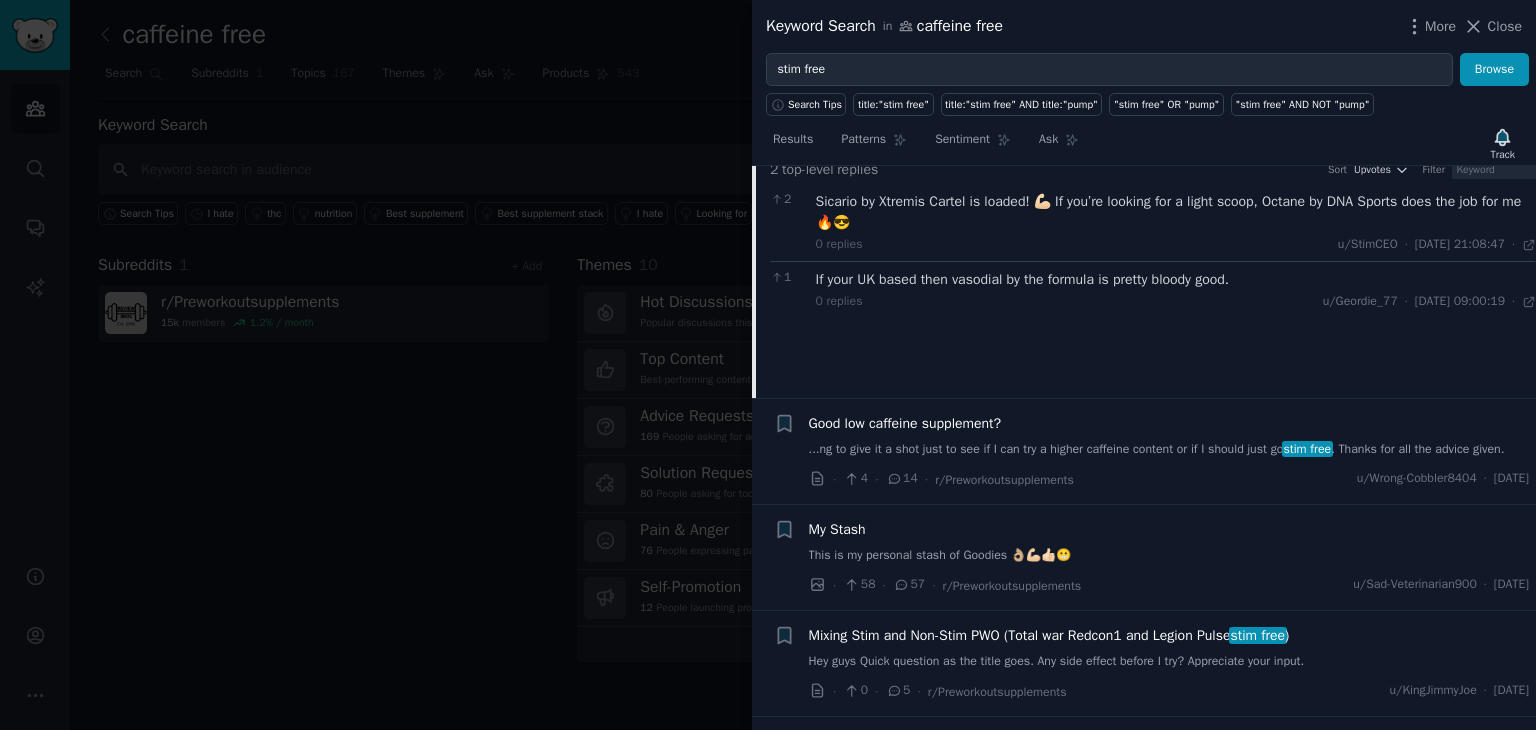 scroll, scrollTop: 637, scrollLeft: 0, axis: vertical 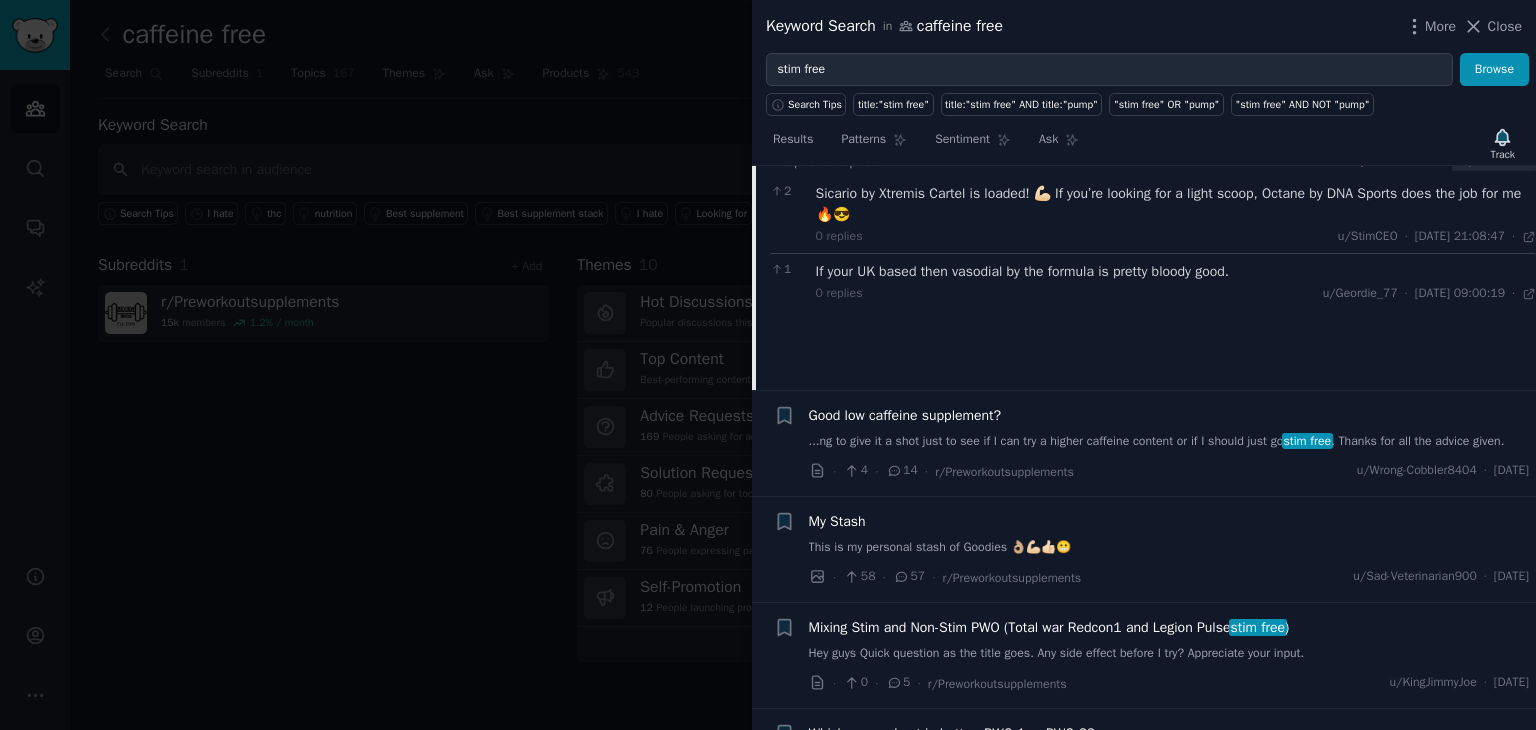 click on "Good low caffeine supplement?" at bounding box center (905, 415) 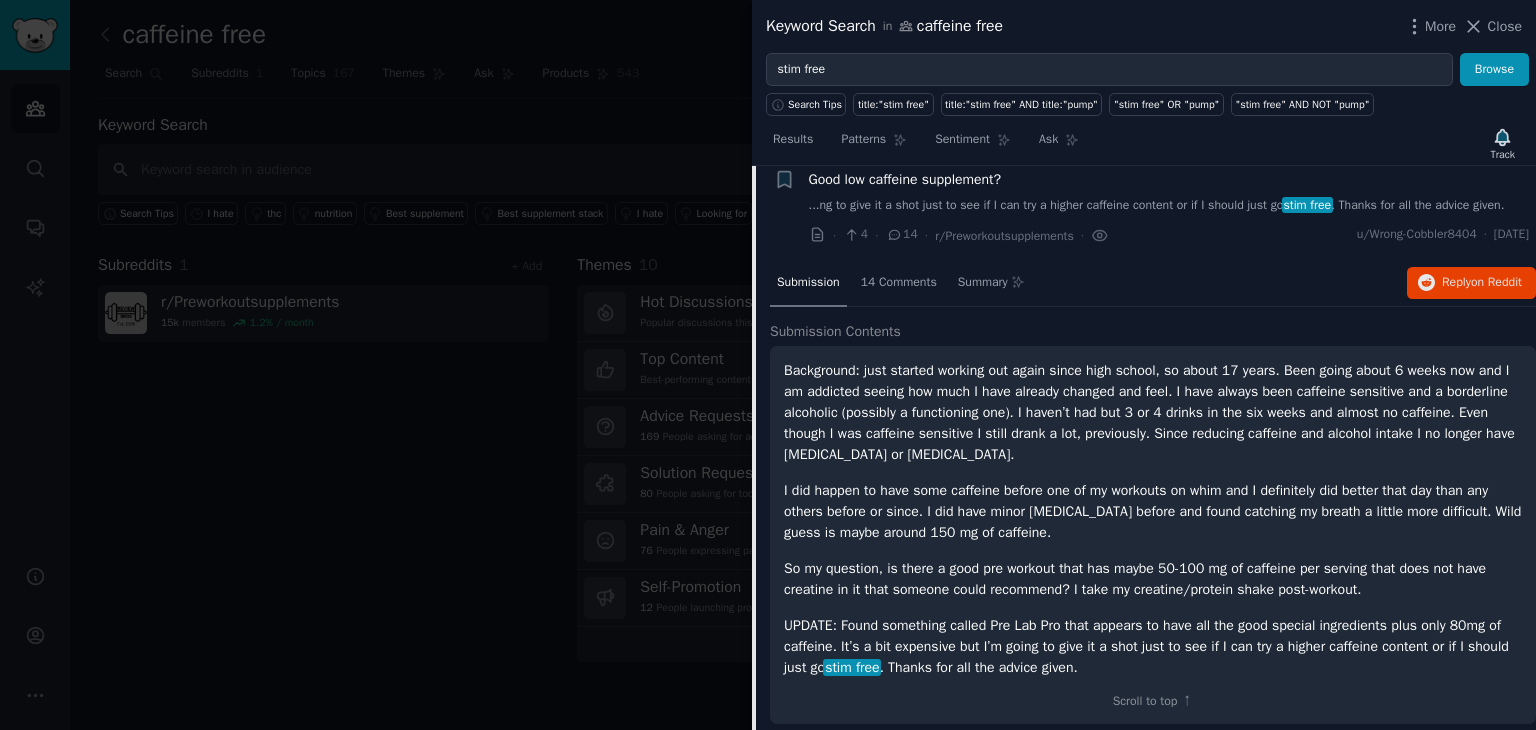 scroll, scrollTop: 560, scrollLeft: 0, axis: vertical 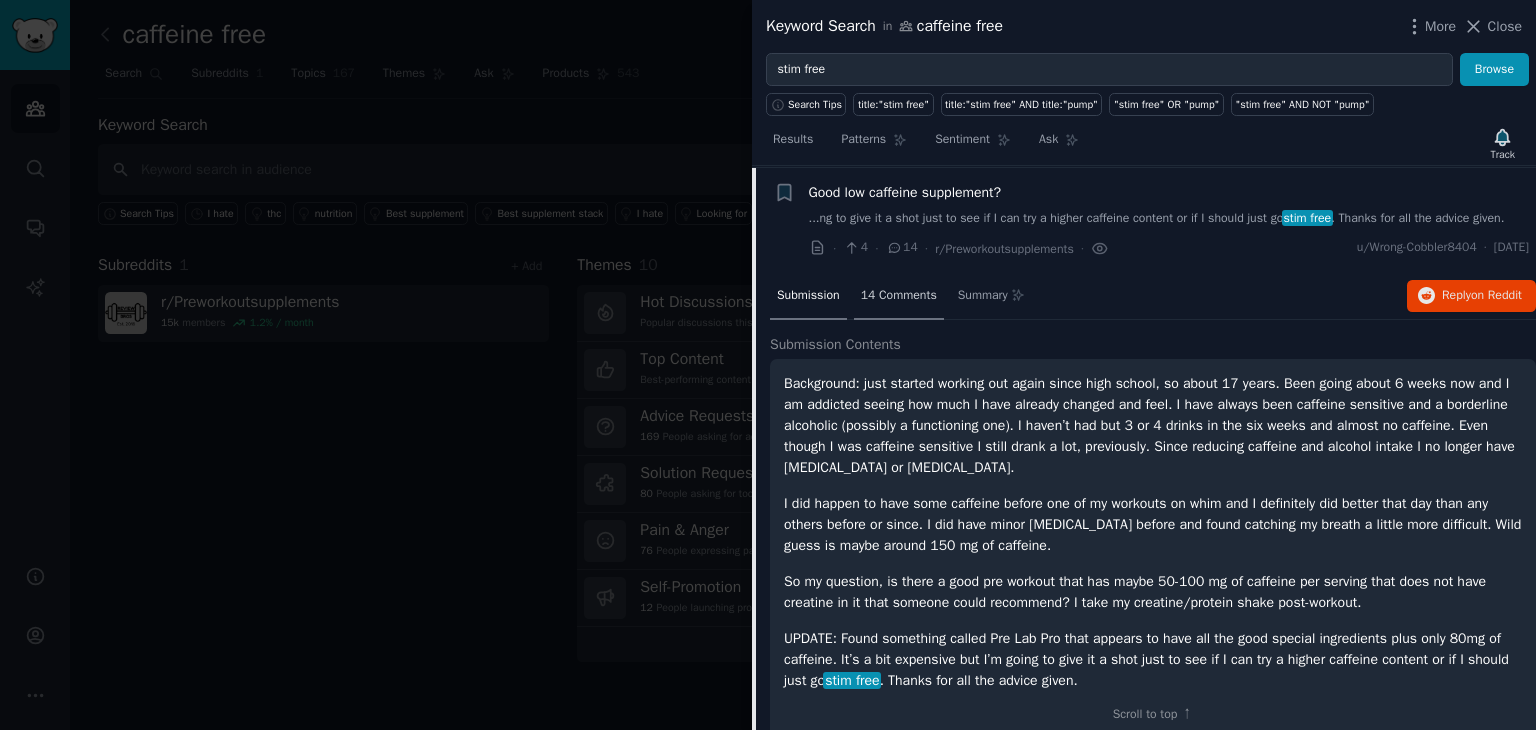 click on "14 Comments" at bounding box center [899, 297] 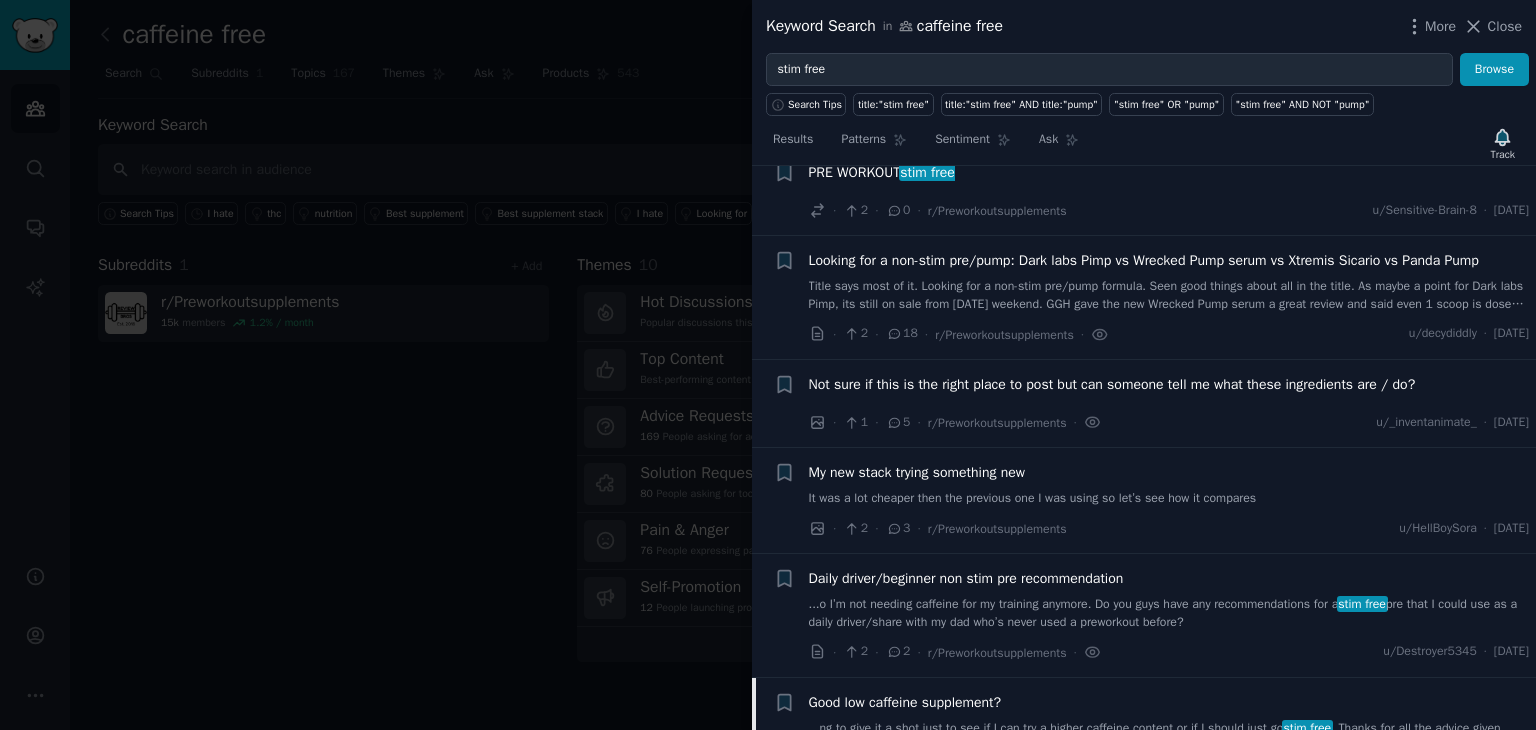 scroll, scrollTop: 0, scrollLeft: 0, axis: both 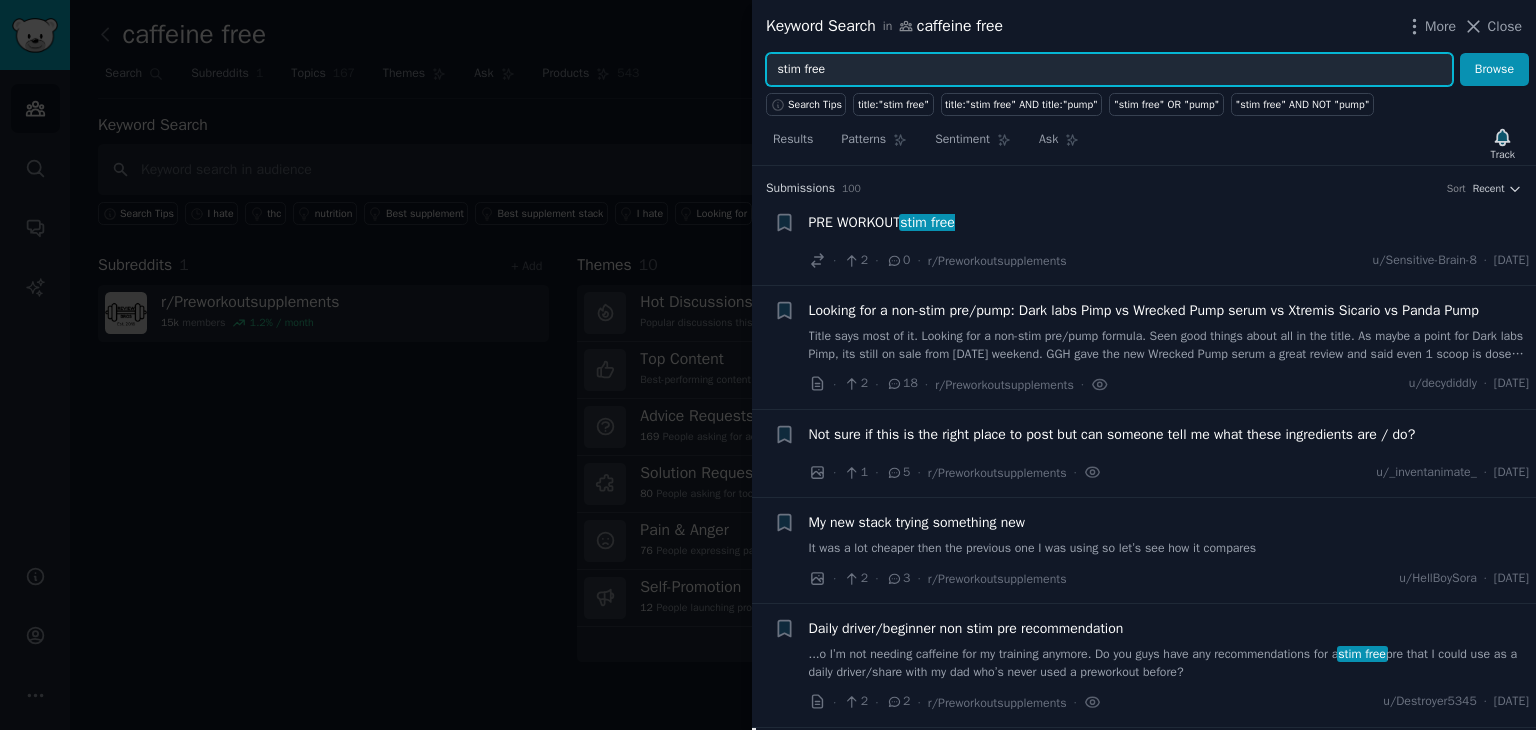 drag, startPoint x: 839, startPoint y: 67, endPoint x: 721, endPoint y: 58, distance: 118.34272 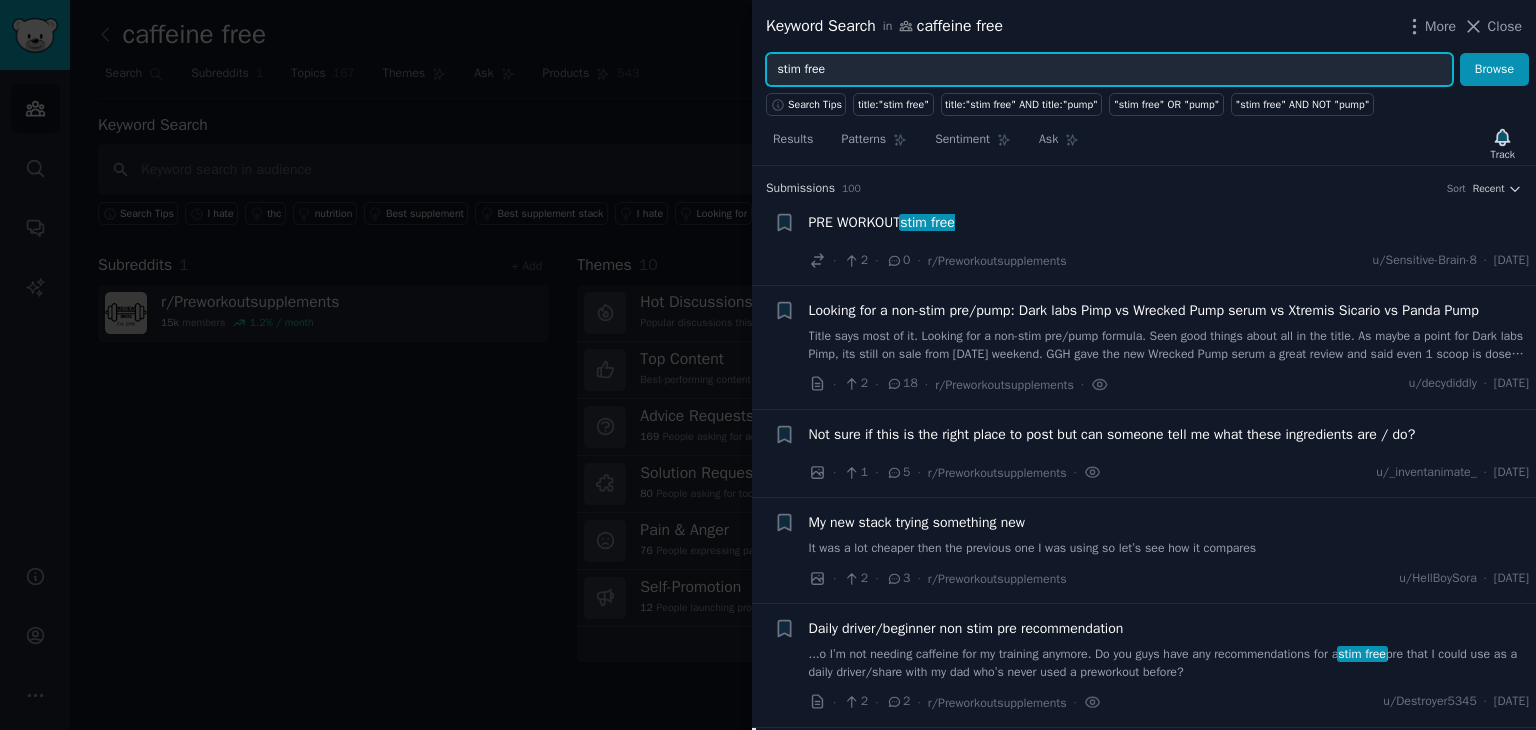 click on "Keyword Search in caffeine free More Close stim free Browse Search Tips title:"stim free" title:"stim free" AND title:"pump" "stim free" OR "pump" "stim free" AND NOT "pump" Results Patterns Sentiment Ask Track Submission s 100   Sort Recent + PRE WORKOUT  stim free · 2 · 0 · r/Preworkoutsupplements u/Sensitive-Brain-8 · Tue 15/07/2025 + Looking for a non-stim pre/pump: Dark labs Pimp vs Wrecked Pump serum vs Xtremis Sicario vs Panda Pump Title says most of it. Looking for a non-stim pre/pump formula. Seen good things about all in the title. As maybe a point for Dark labs Pimp, its still on sale from July 4th weekend. GGH gave the new Wrecked Pump serum a great review and said even 1 scoop is dosed well enough.
https://darklabs.pro/p/dark-labs-p-i-m-p-20-servings-stim-free/
https://hugesupplements.com/products/pump-serum
https://nutricartel.com/products/sicario-stim-free-pump
https://www.pandasupps.com/products/new-pump-stim-free-preworkout?variant=44588992299267 · 2 · 18 · r/Preworkoutsupplements" at bounding box center (768, 365) 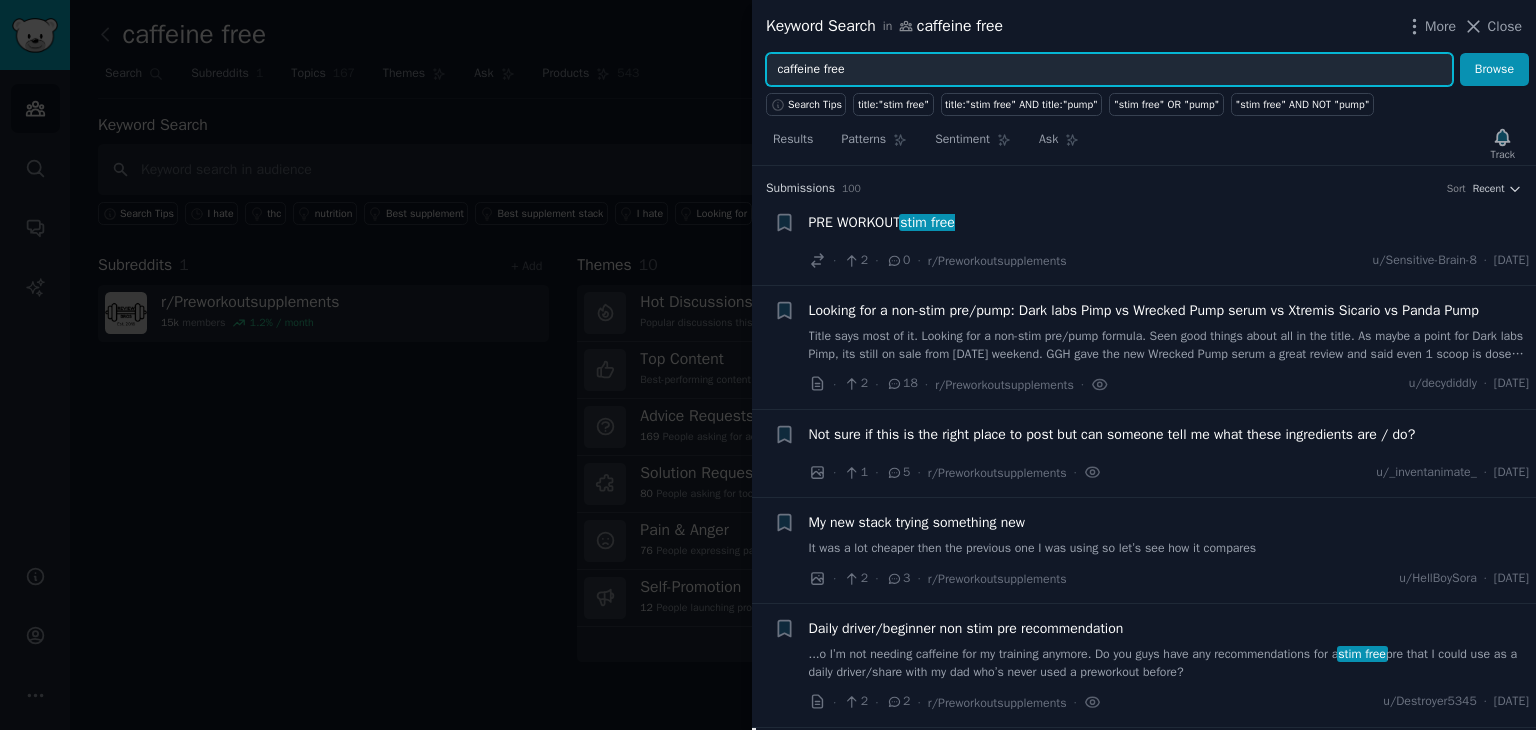 type on "caffeine free" 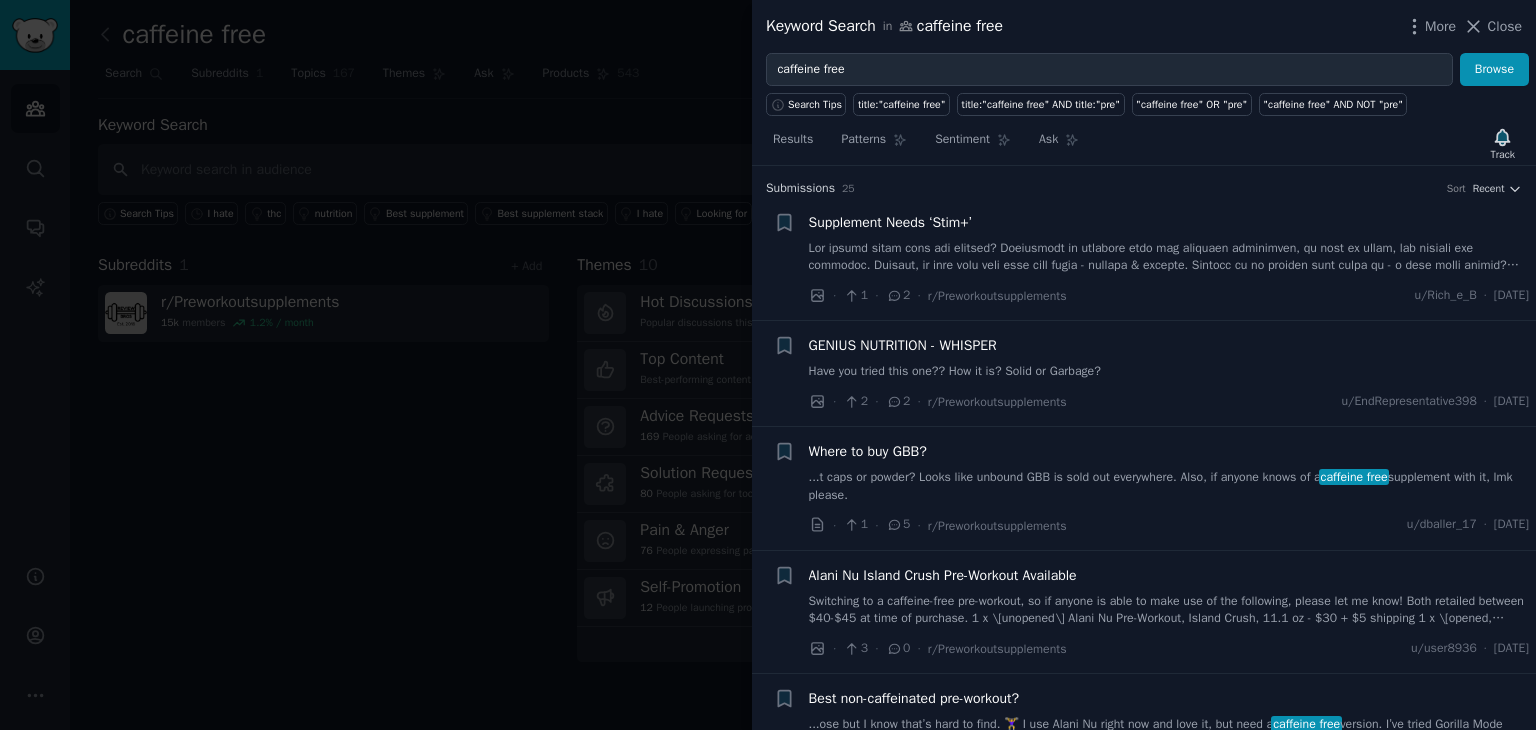 click at bounding box center (1169, 257) 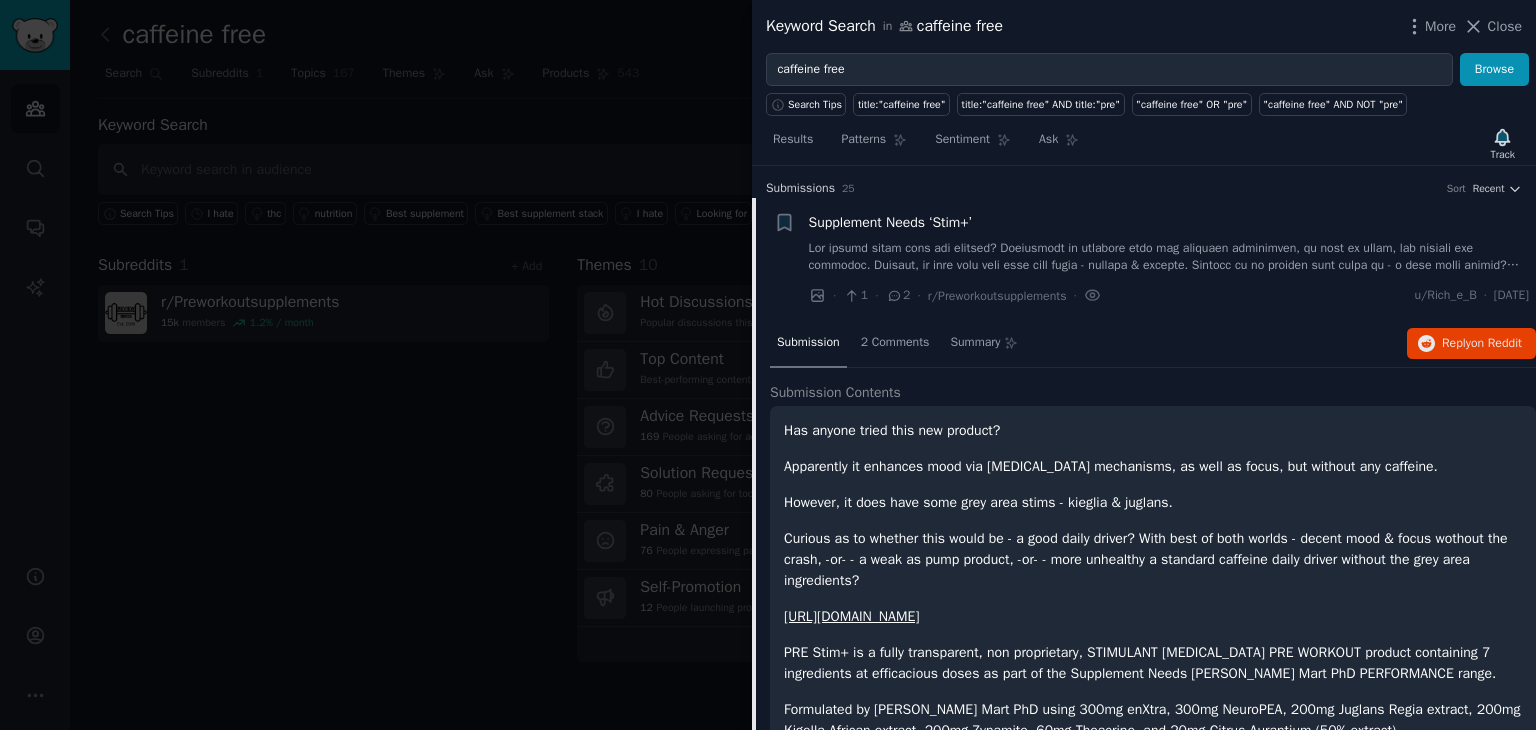 scroll, scrollTop: 31, scrollLeft: 0, axis: vertical 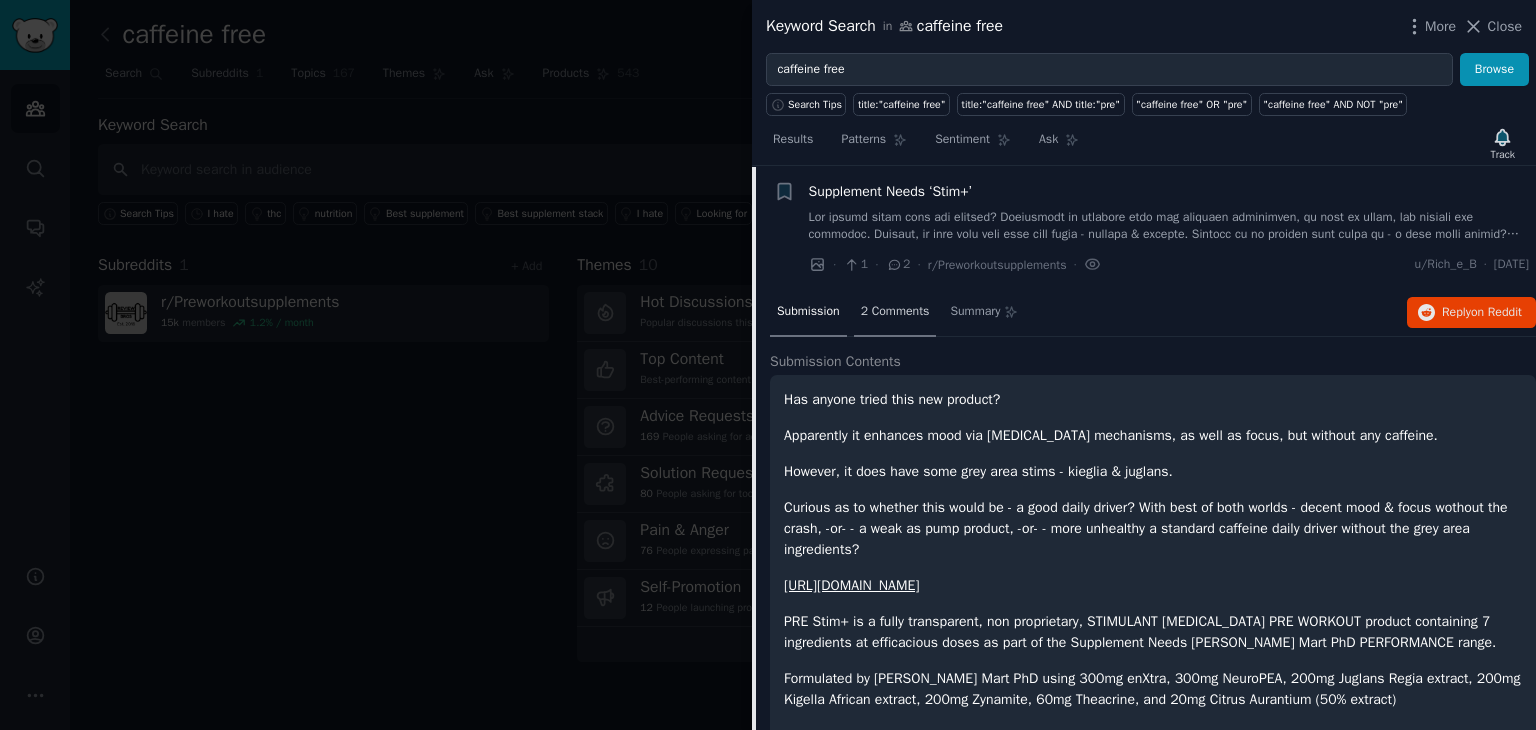 click on "2 Comments" at bounding box center [895, 312] 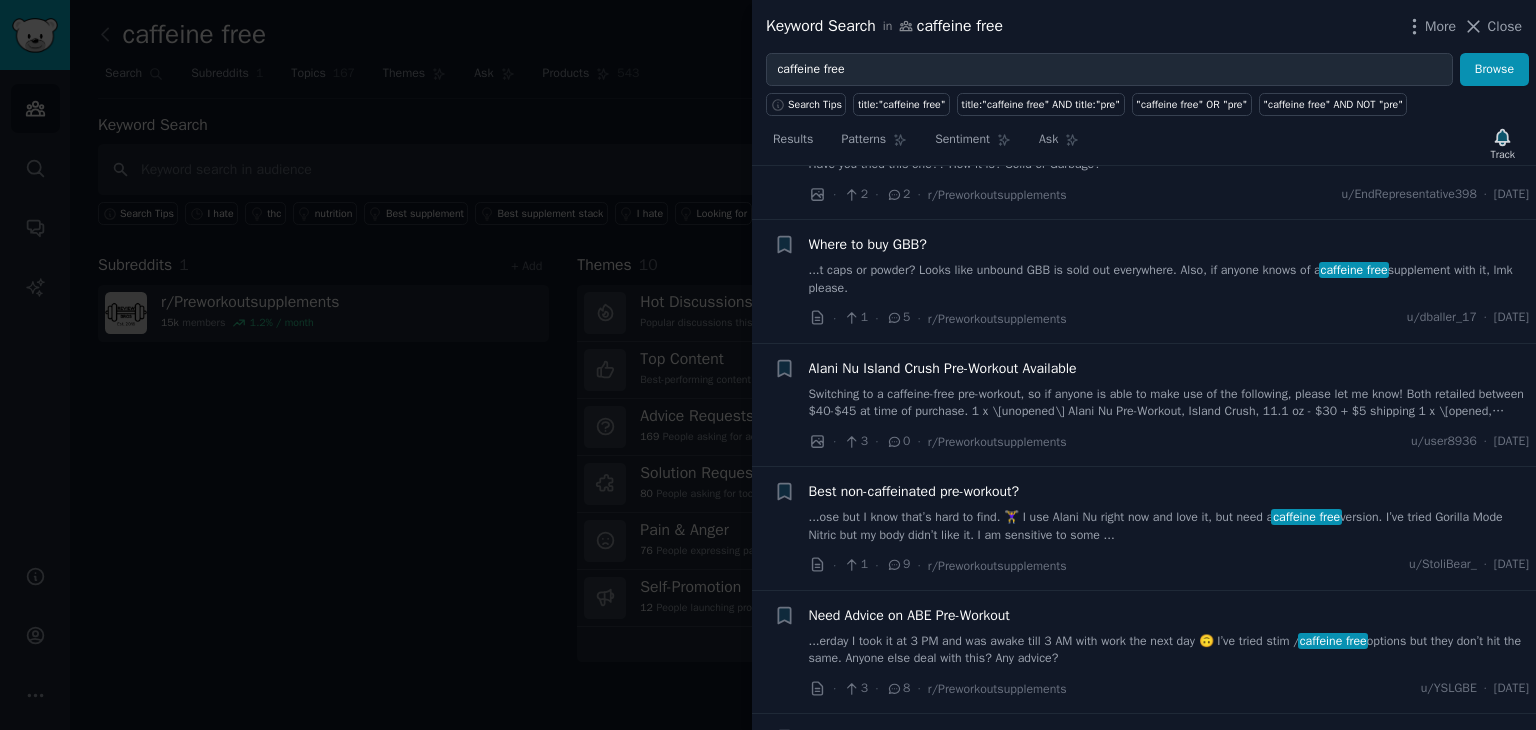 scroll, scrollTop: 531, scrollLeft: 0, axis: vertical 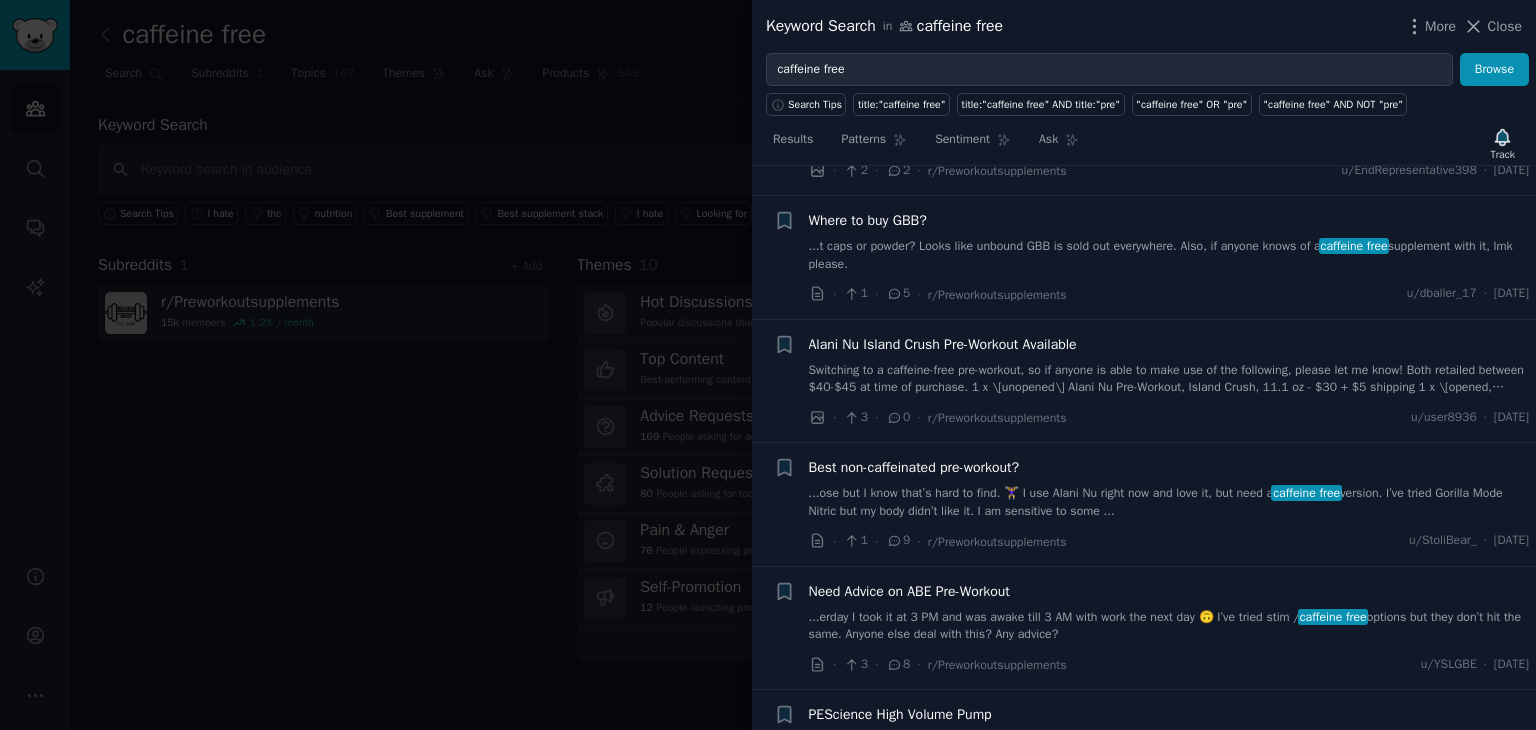 click on "Switching to a caffeine-free pre-workout, so if anyone is able to make use of the following, please let me know! Both retailed between $40-$45 at time of purchase.
1 x \[unopened\] Alani Nu Pre-Workout, Island Crush, 11.1 oz - $30 + $5 shipping
1 x \[opened, approx. 15-20 servings\] Alani Nu Pre-Workout, Island Crush, 11.1 oz - $15 + $5 shipping
https://preview.redd.it/nt7rqxk8pgde1.jpg?width=3024&format=pjpg&auto=webp&s=8a05af19b1ca01db215a84b10aabd1bfce5897b3" at bounding box center (1169, 379) 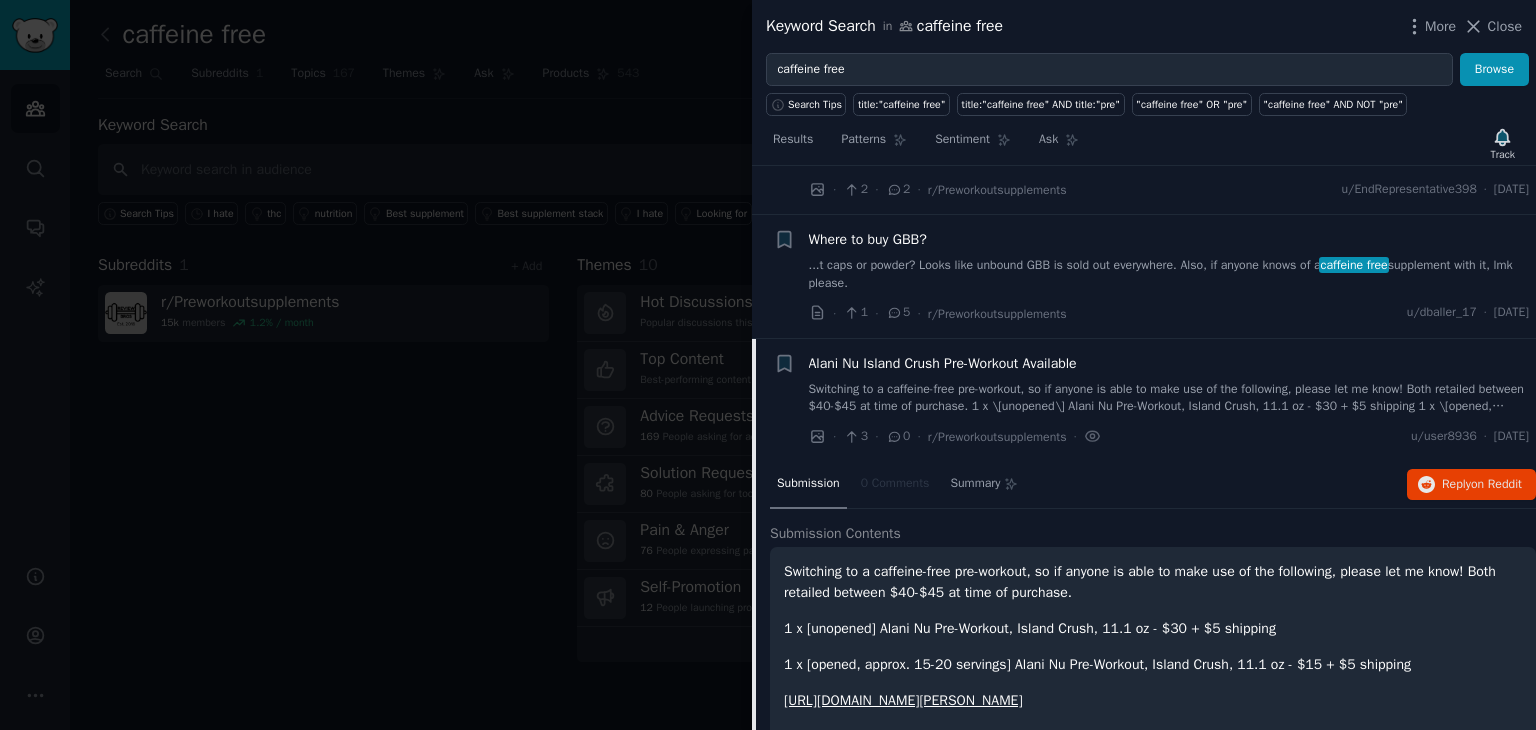 scroll, scrollTop: 184, scrollLeft: 0, axis: vertical 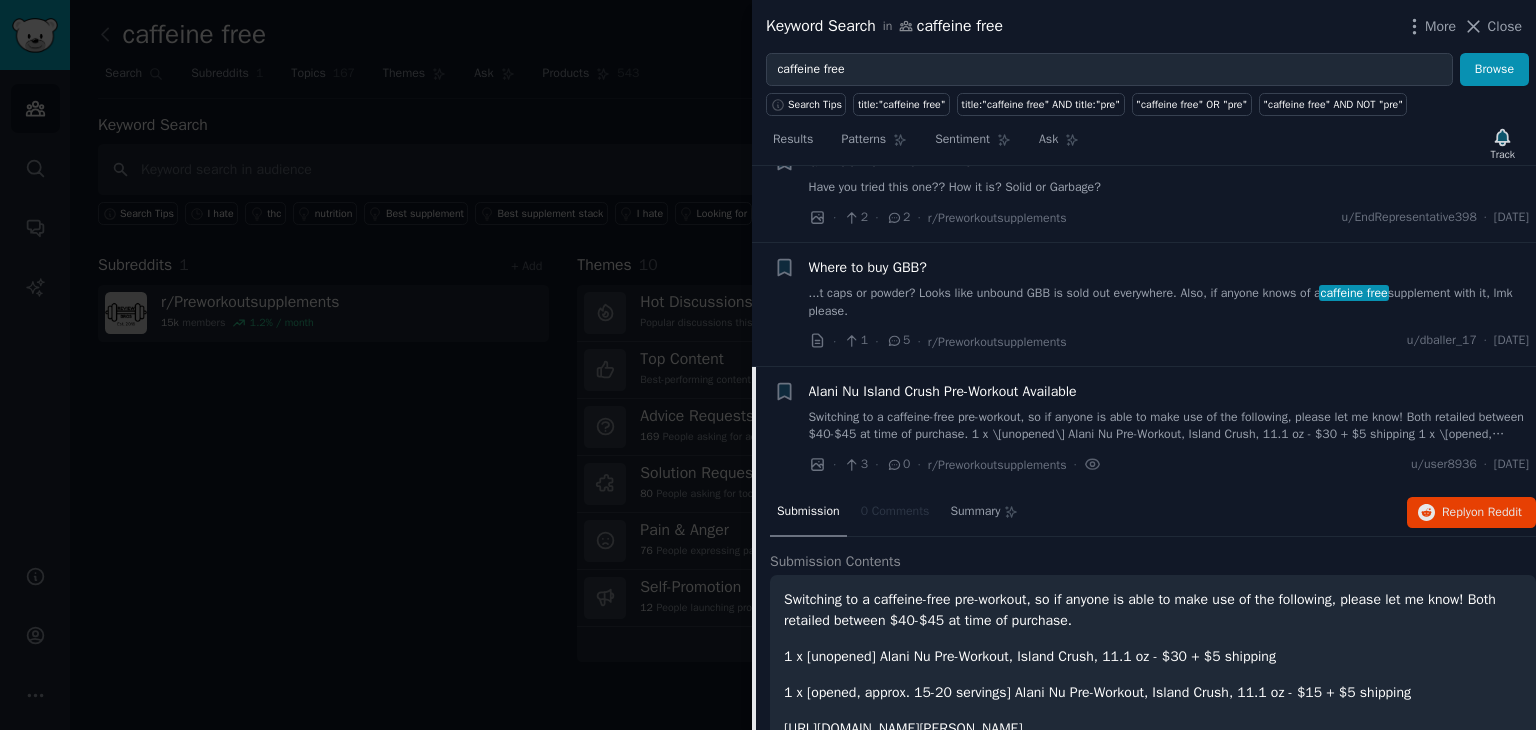 click on "Alani Nu Island Crush Pre-Workout Available" at bounding box center [1169, 391] 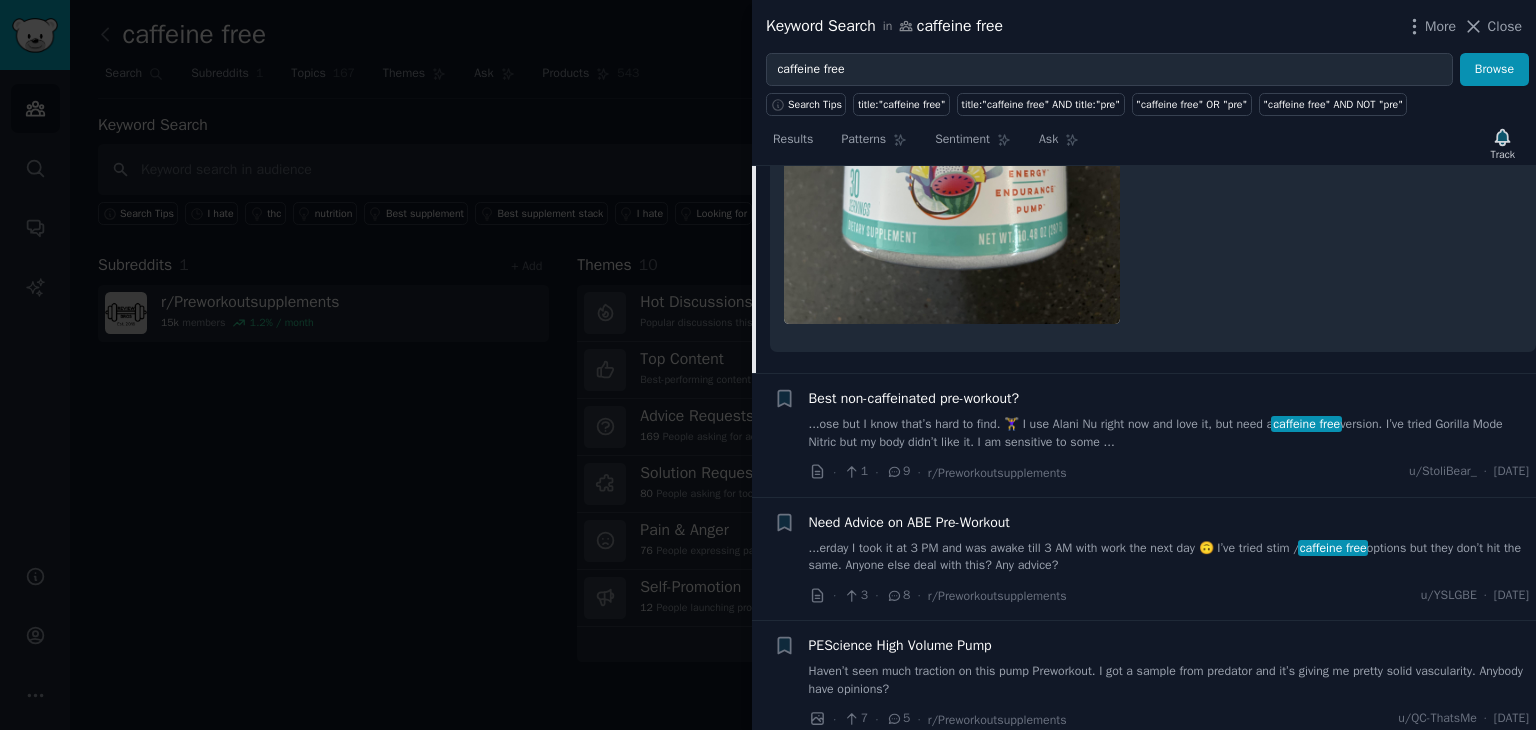 scroll, scrollTop: 1084, scrollLeft: 0, axis: vertical 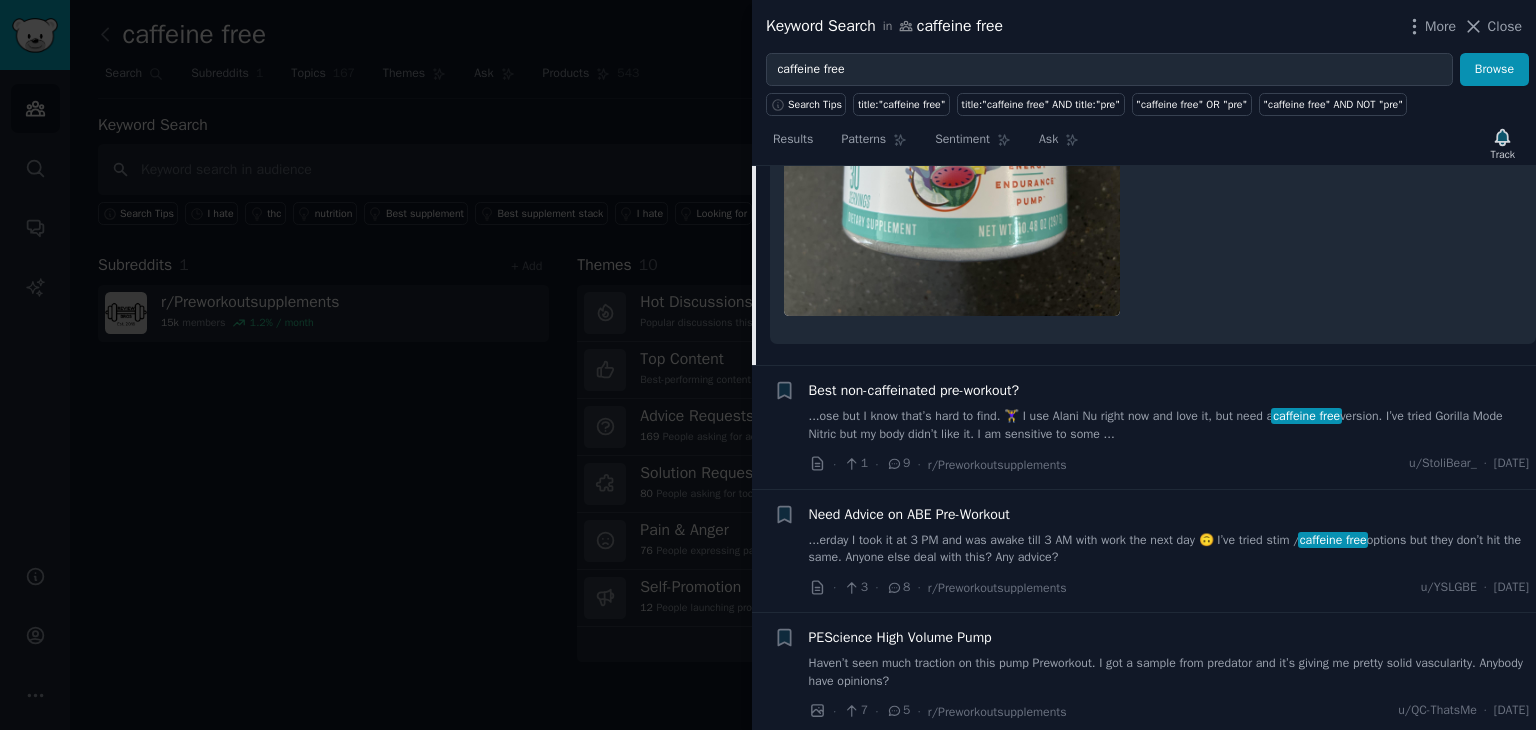 click on "Best non-caffeinated pre-workout?" at bounding box center (914, 390) 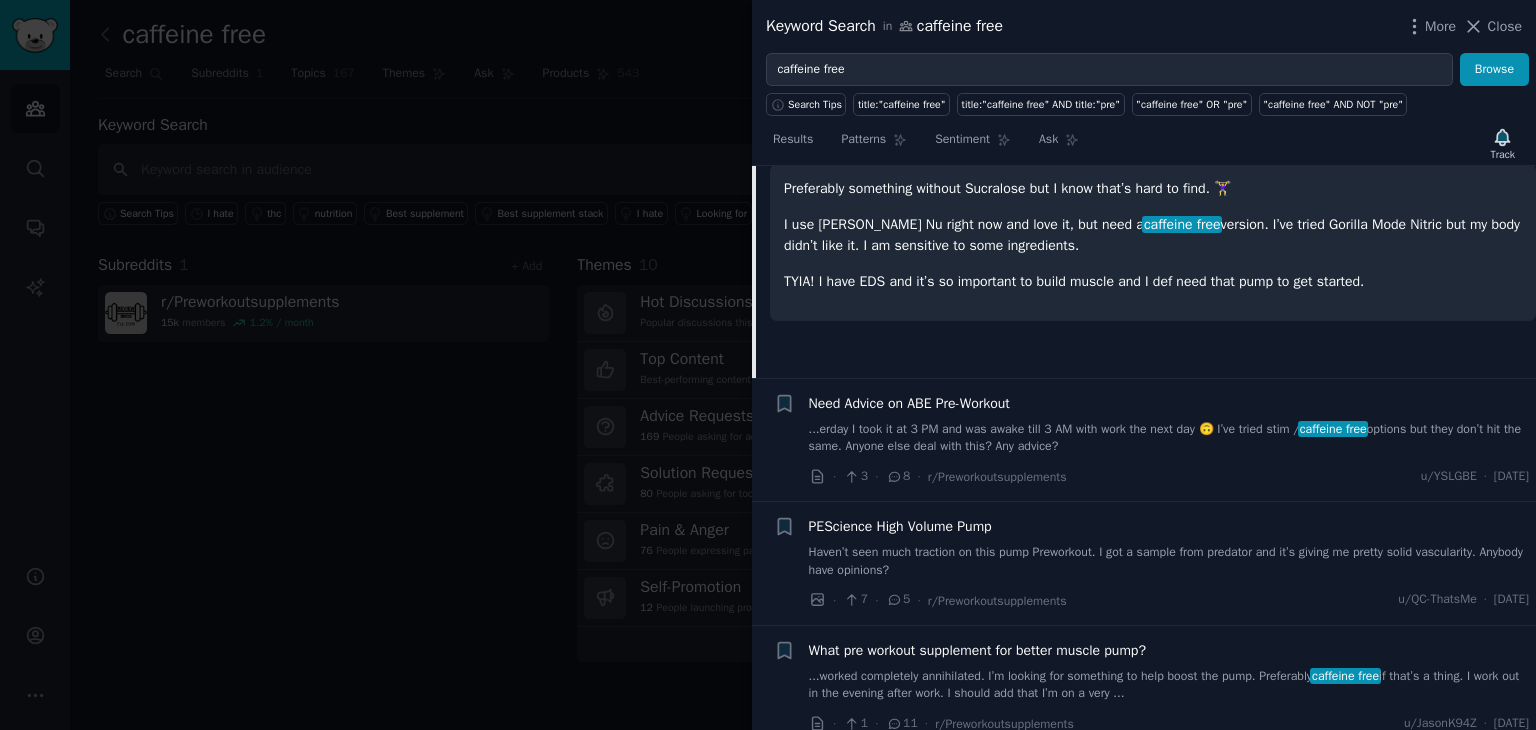 scroll, scrollTop: 807, scrollLeft: 0, axis: vertical 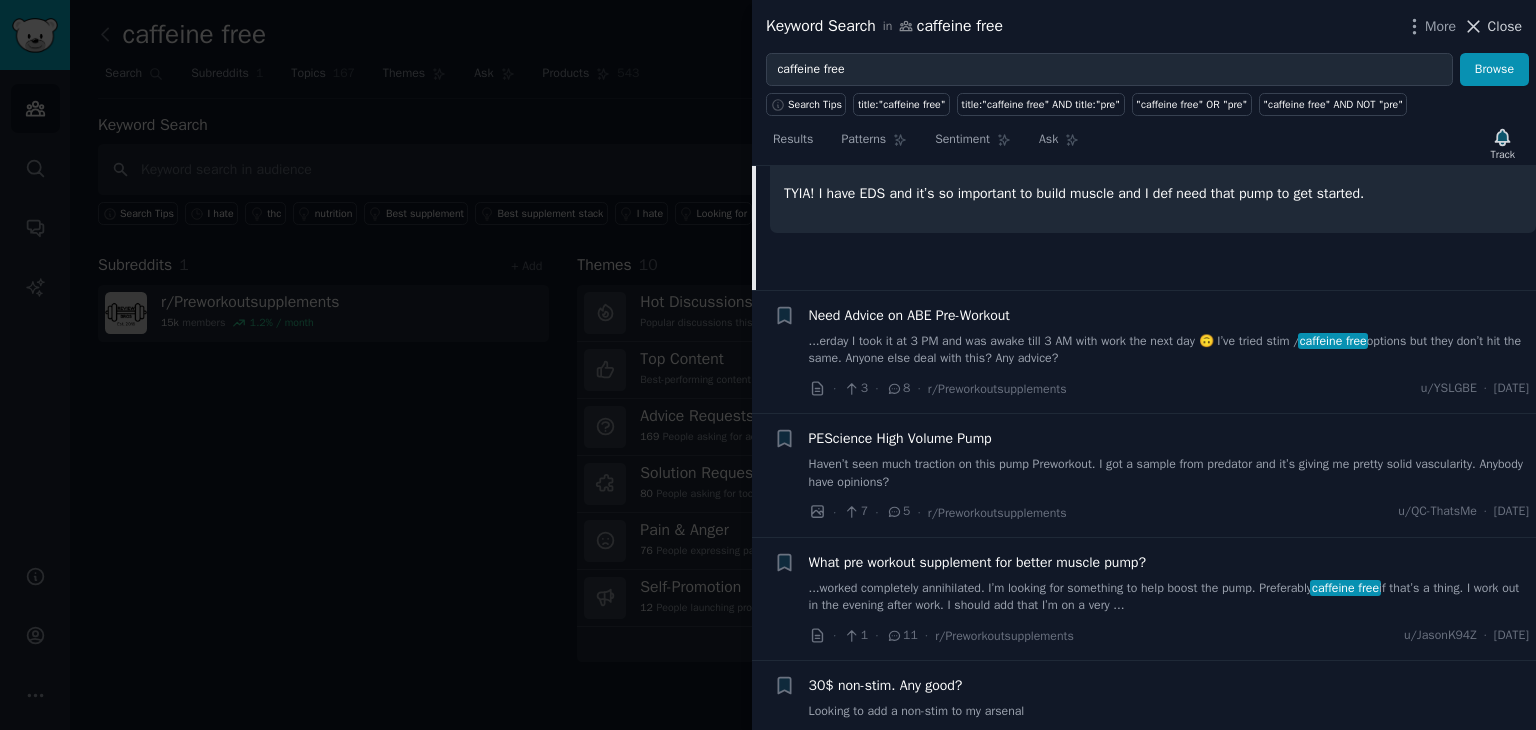 click on "Close" at bounding box center (1505, 26) 